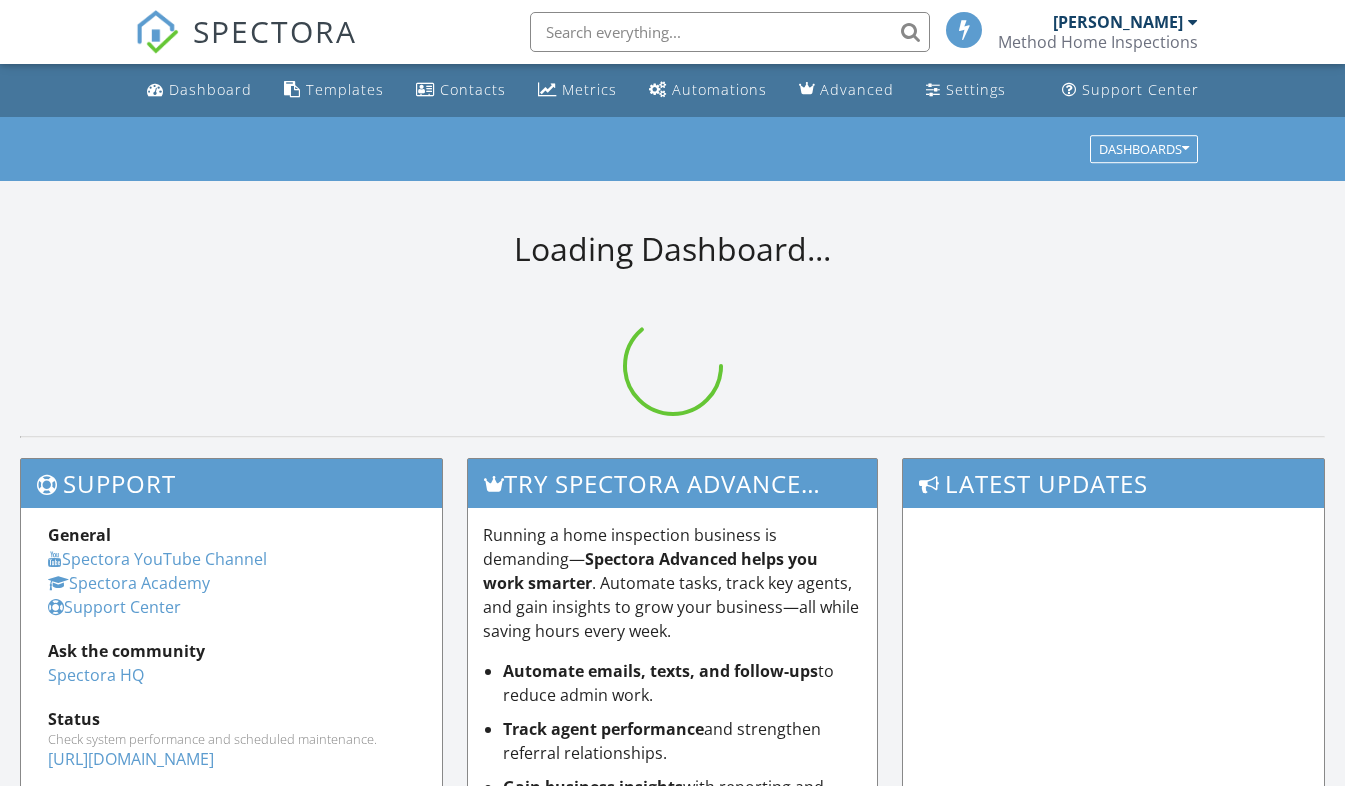 scroll, scrollTop: 0, scrollLeft: 0, axis: both 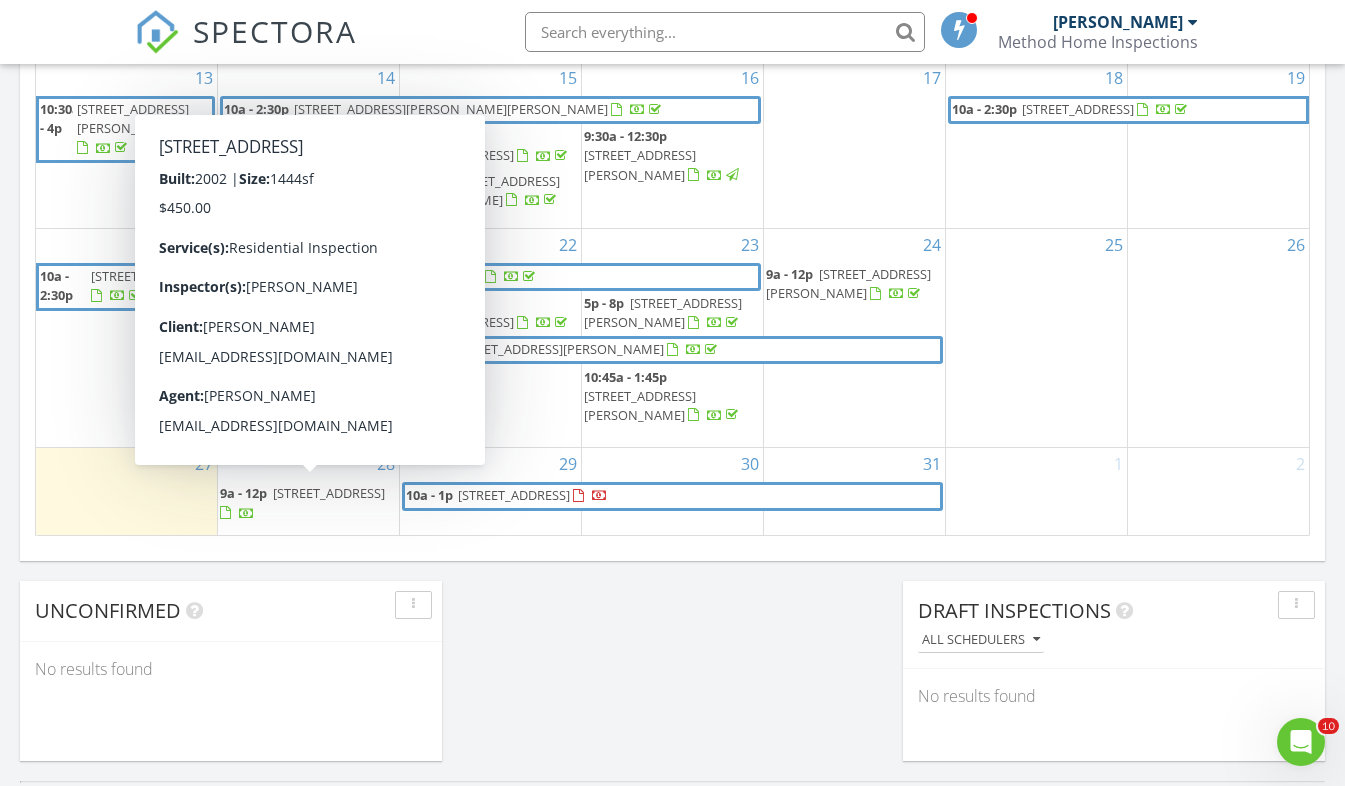 click on "731 Northstar Dr, Hailey 83333" at bounding box center [329, 493] 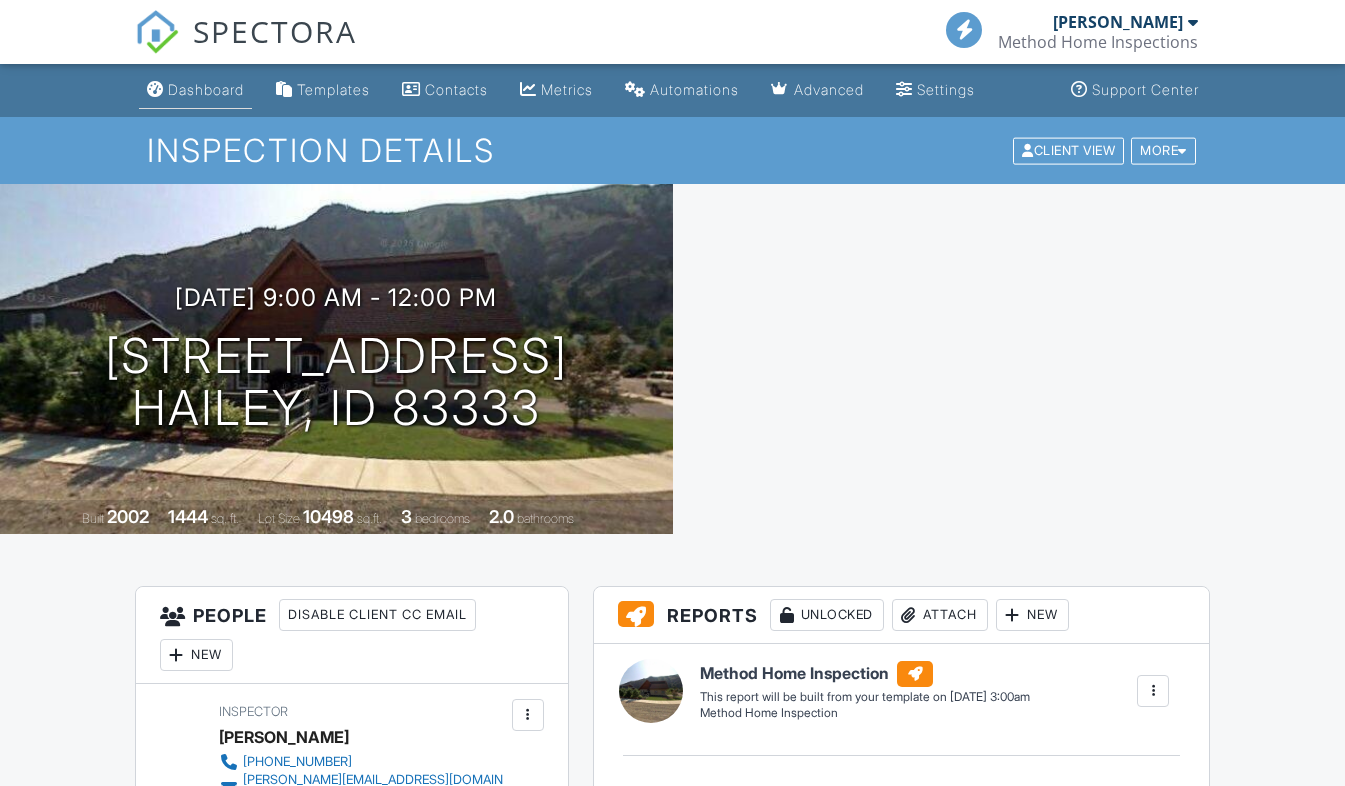 scroll, scrollTop: 0, scrollLeft: 0, axis: both 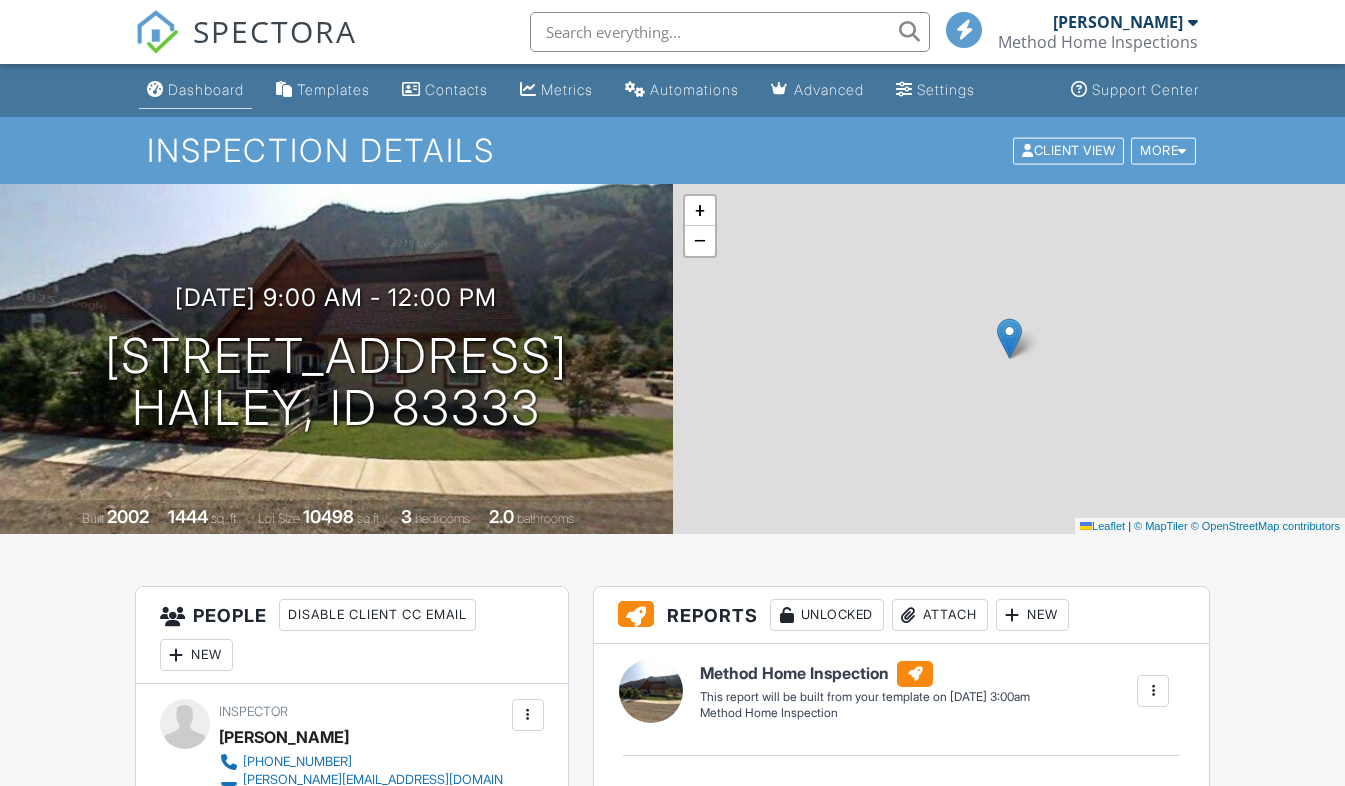 click on "Dashboard" at bounding box center [206, 89] 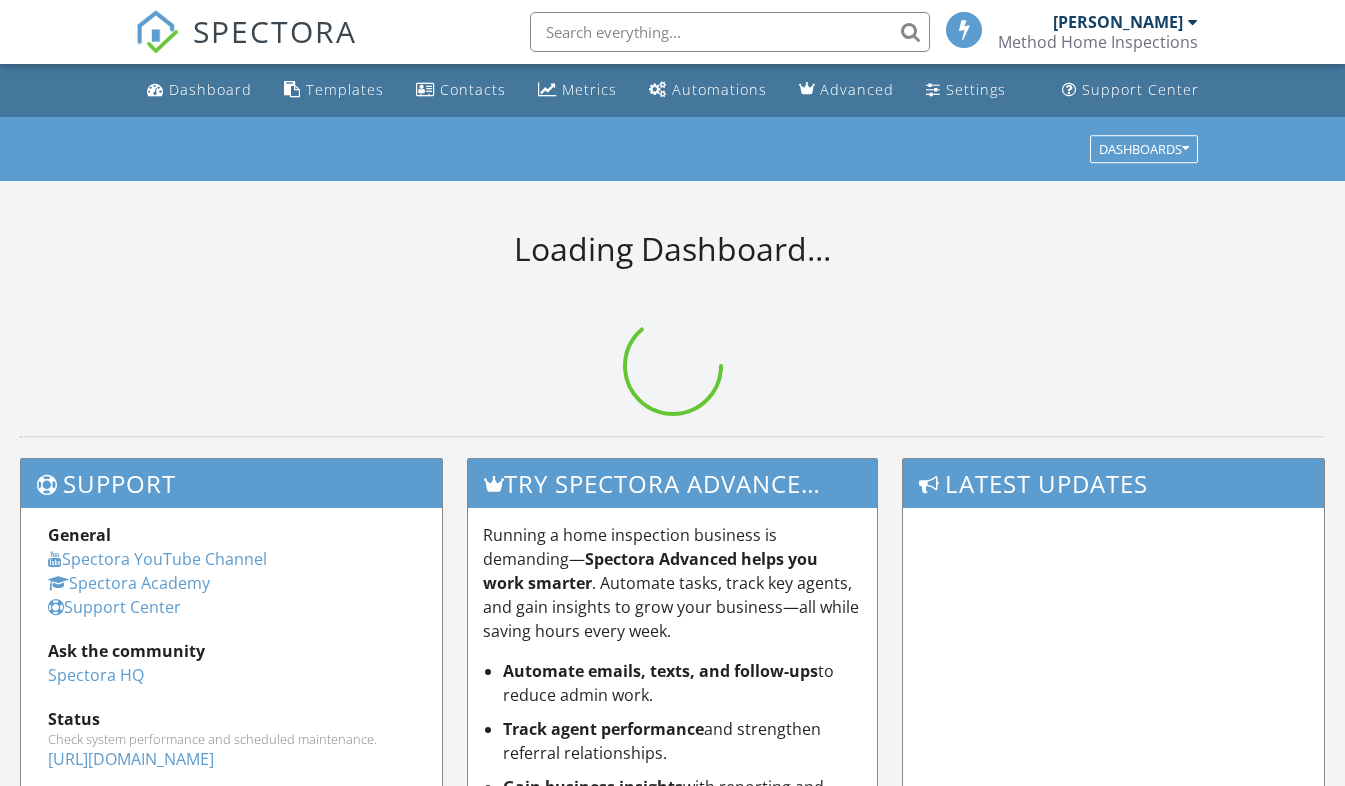 scroll, scrollTop: 0, scrollLeft: 0, axis: both 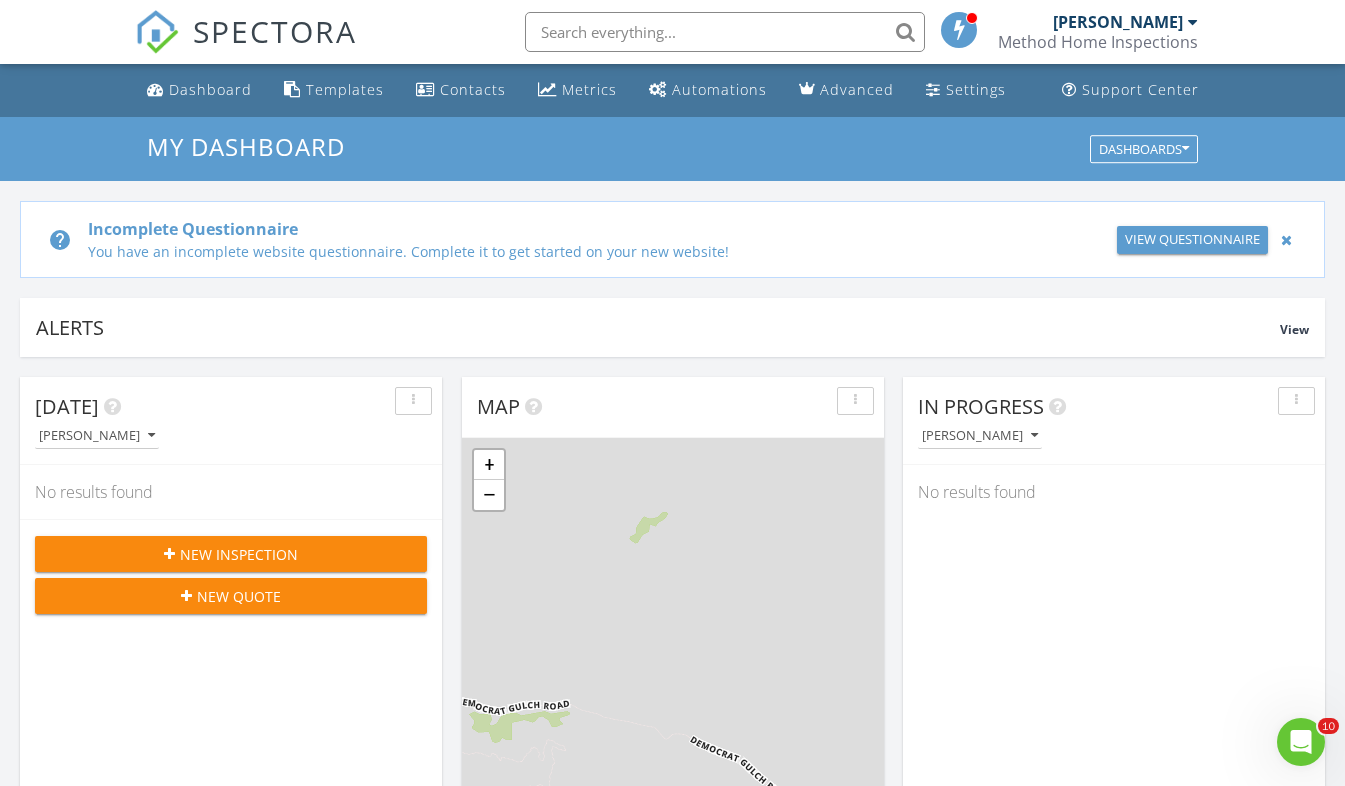click on "New Inspection" at bounding box center [239, 554] 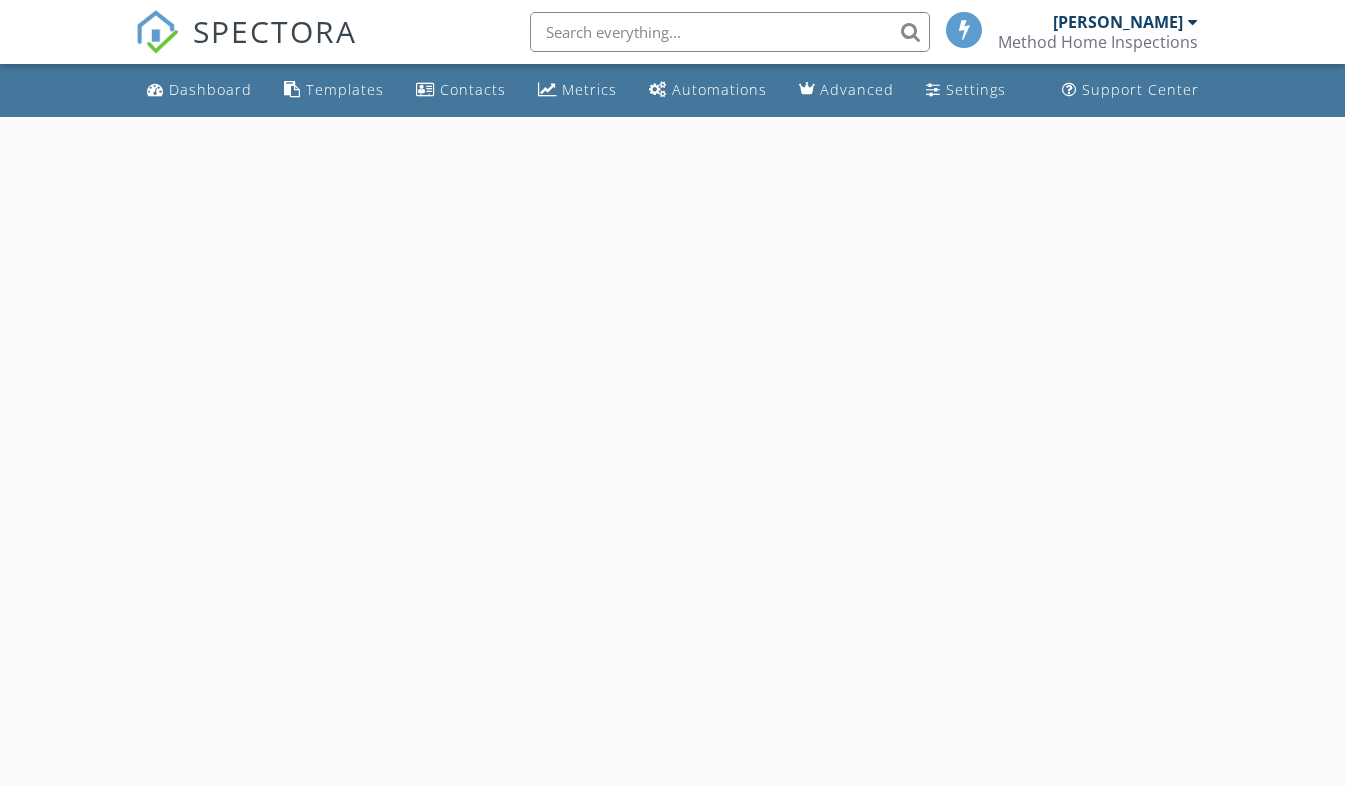 scroll, scrollTop: 0, scrollLeft: 0, axis: both 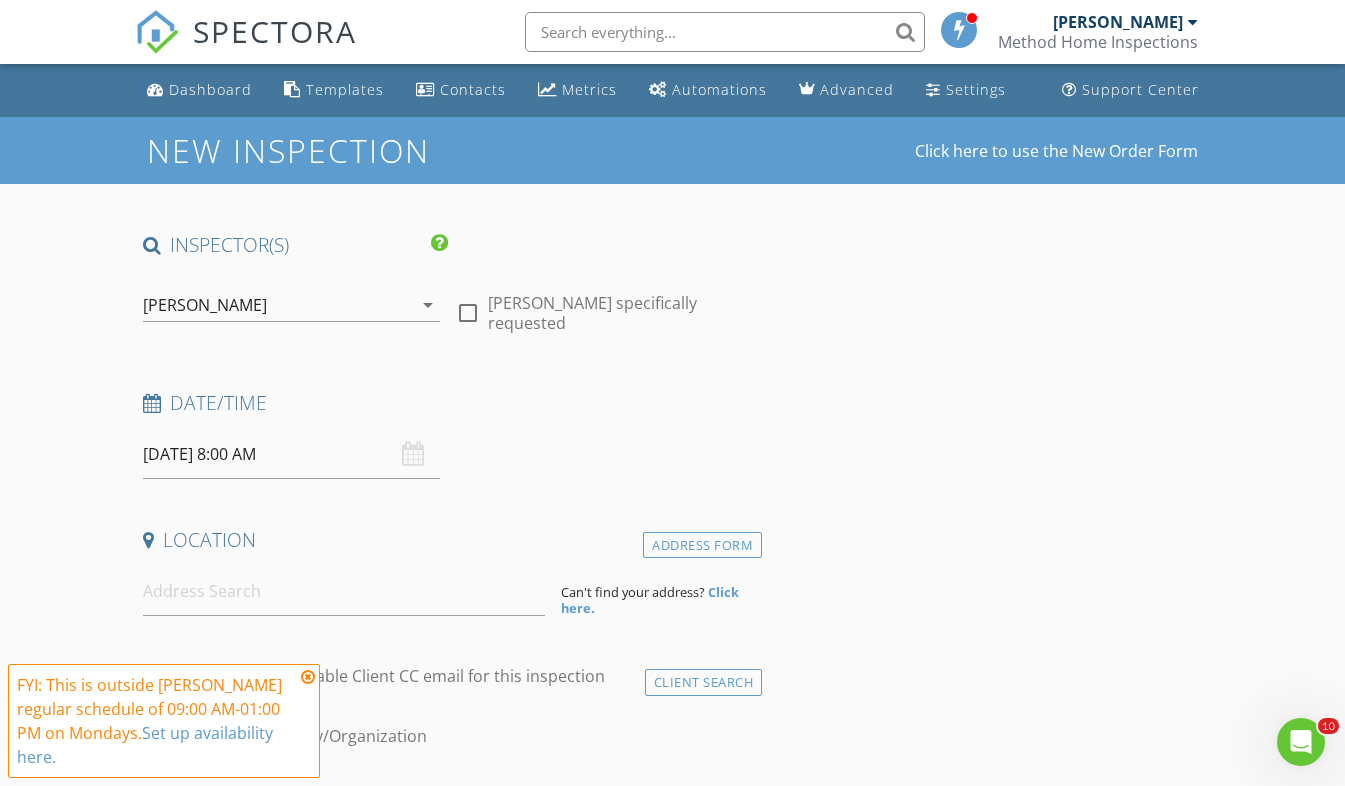 click at bounding box center [308, 677] 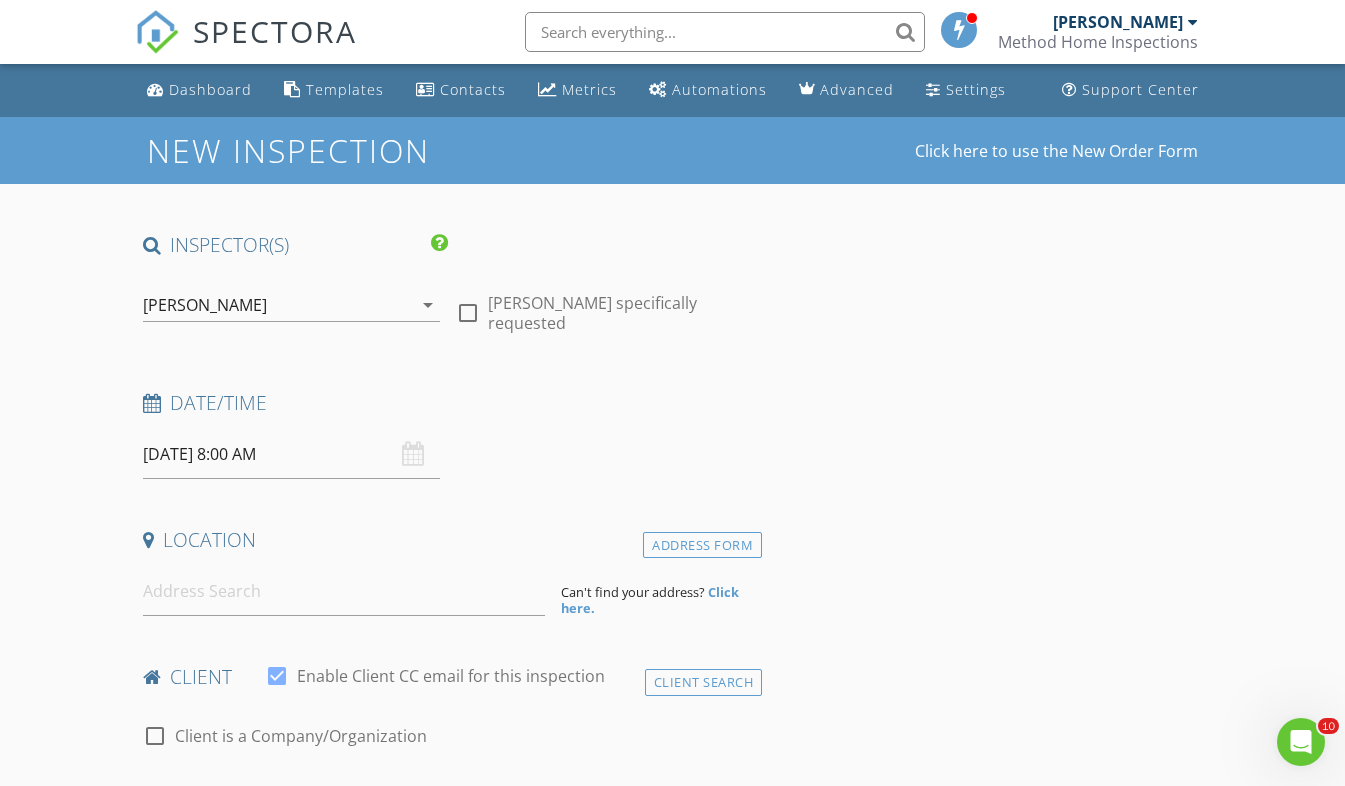 click on "07/28/2025 8:00 AM" at bounding box center (292, 454) 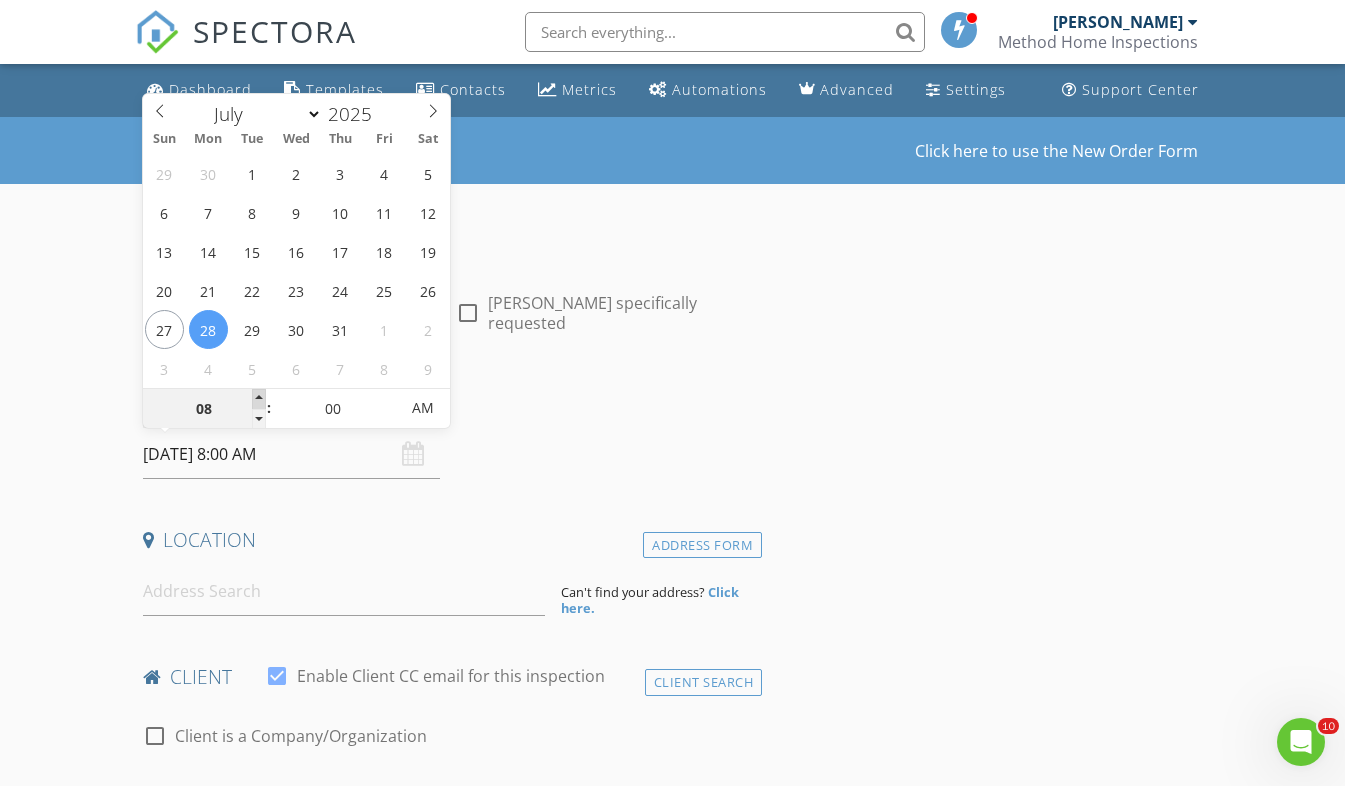 click on "08 : 00 AM" at bounding box center (297, 408) 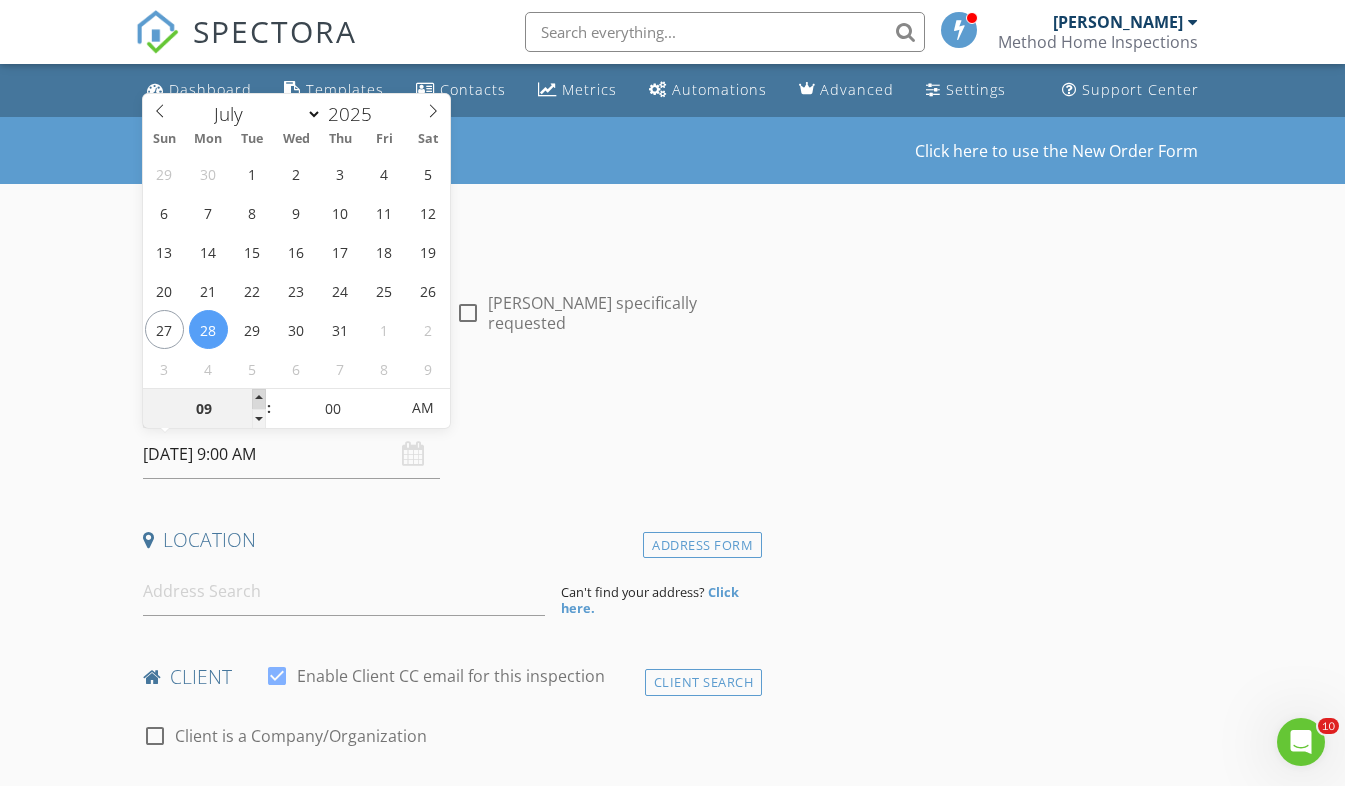 click at bounding box center (259, 399) 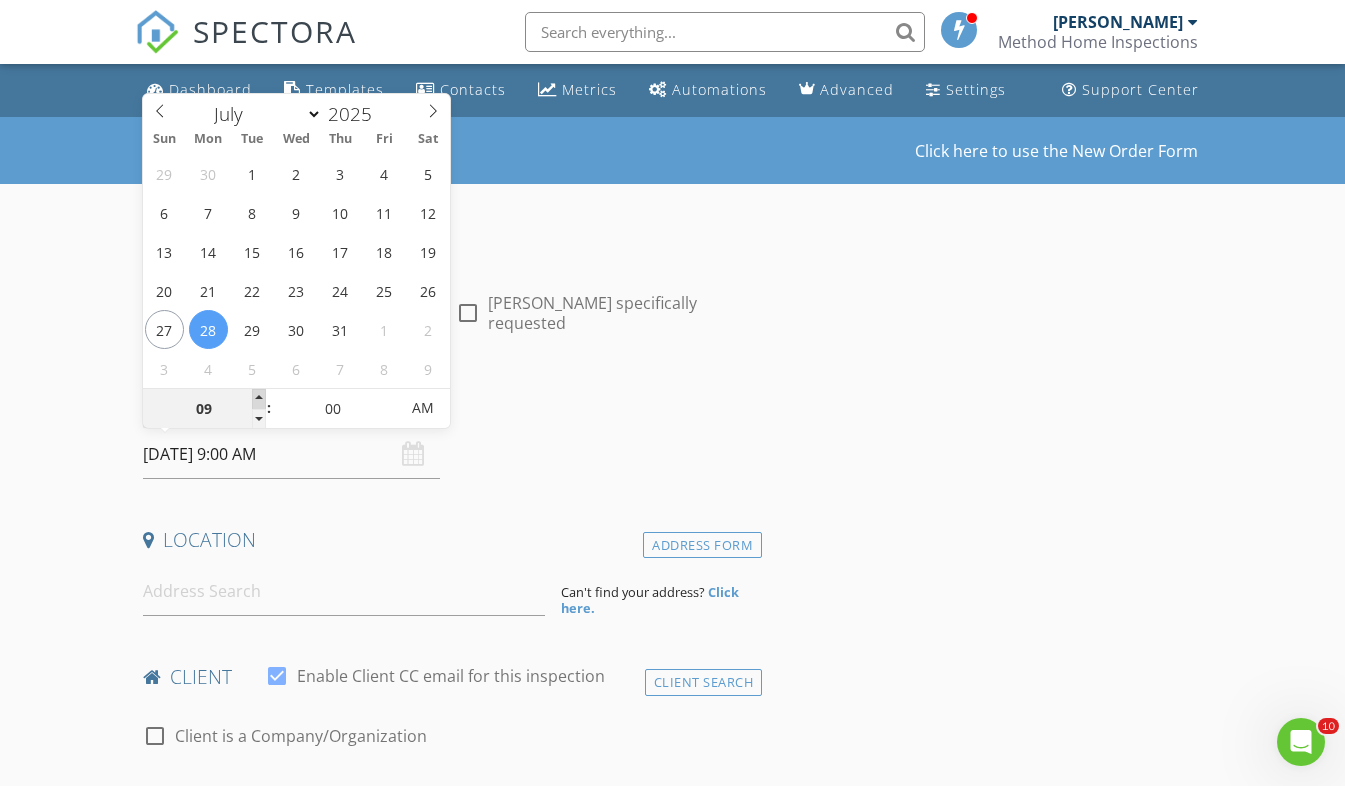 type on "10" 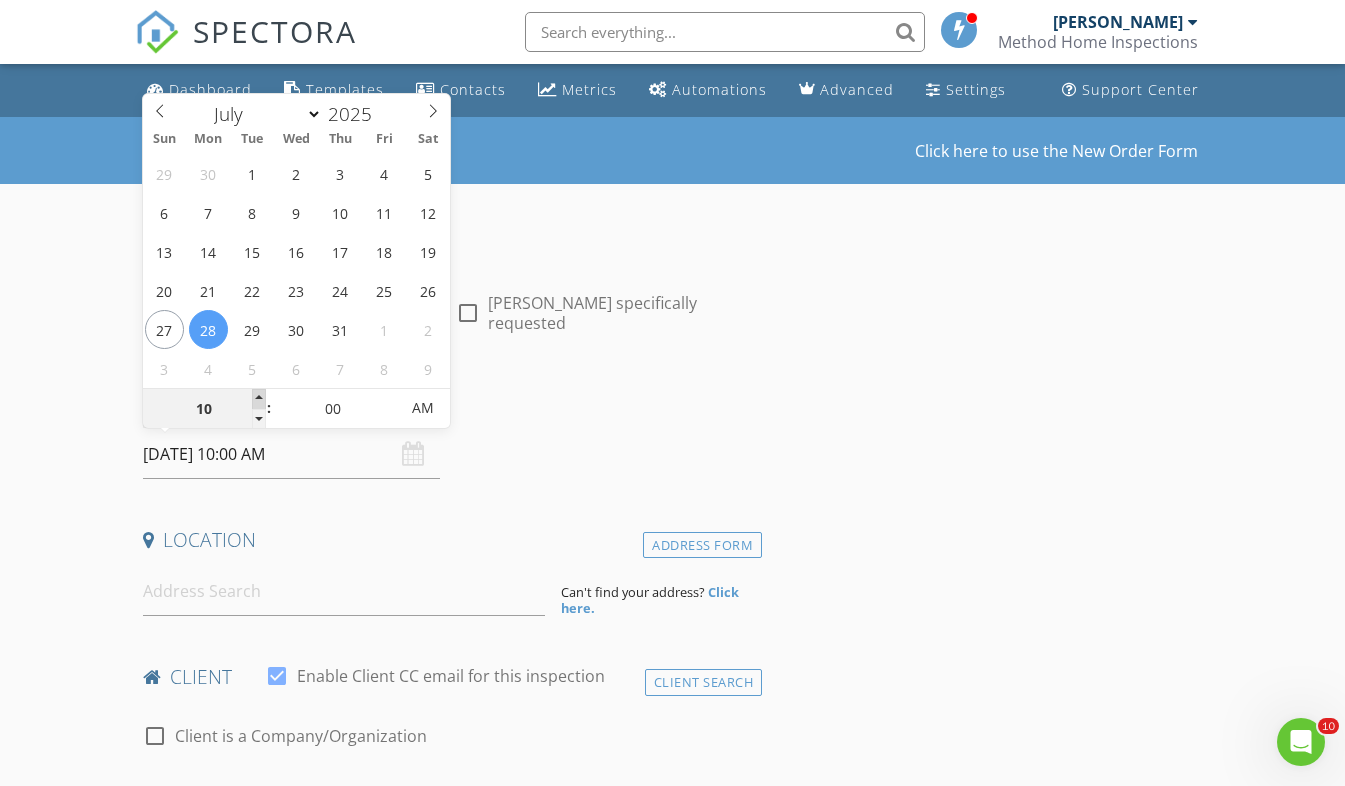 click at bounding box center (259, 399) 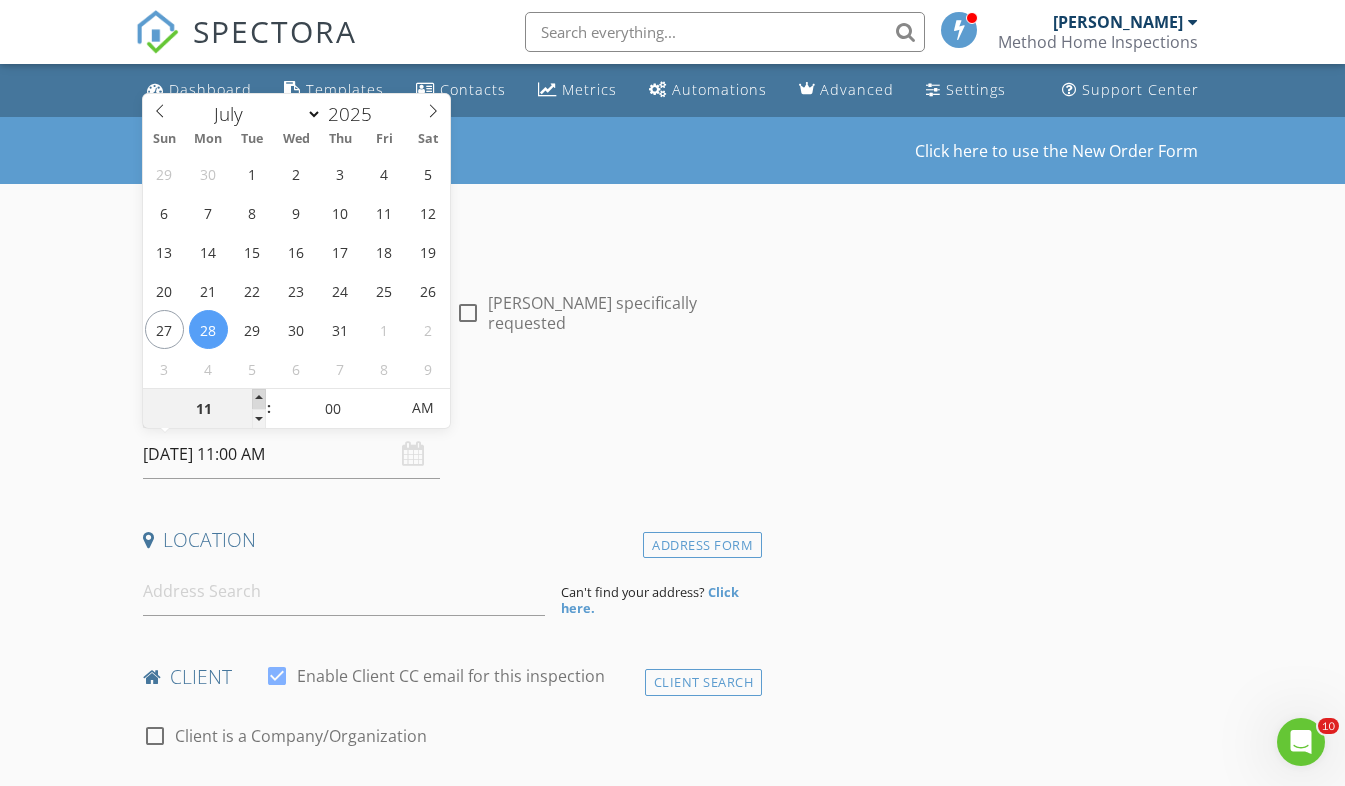 click at bounding box center [259, 399] 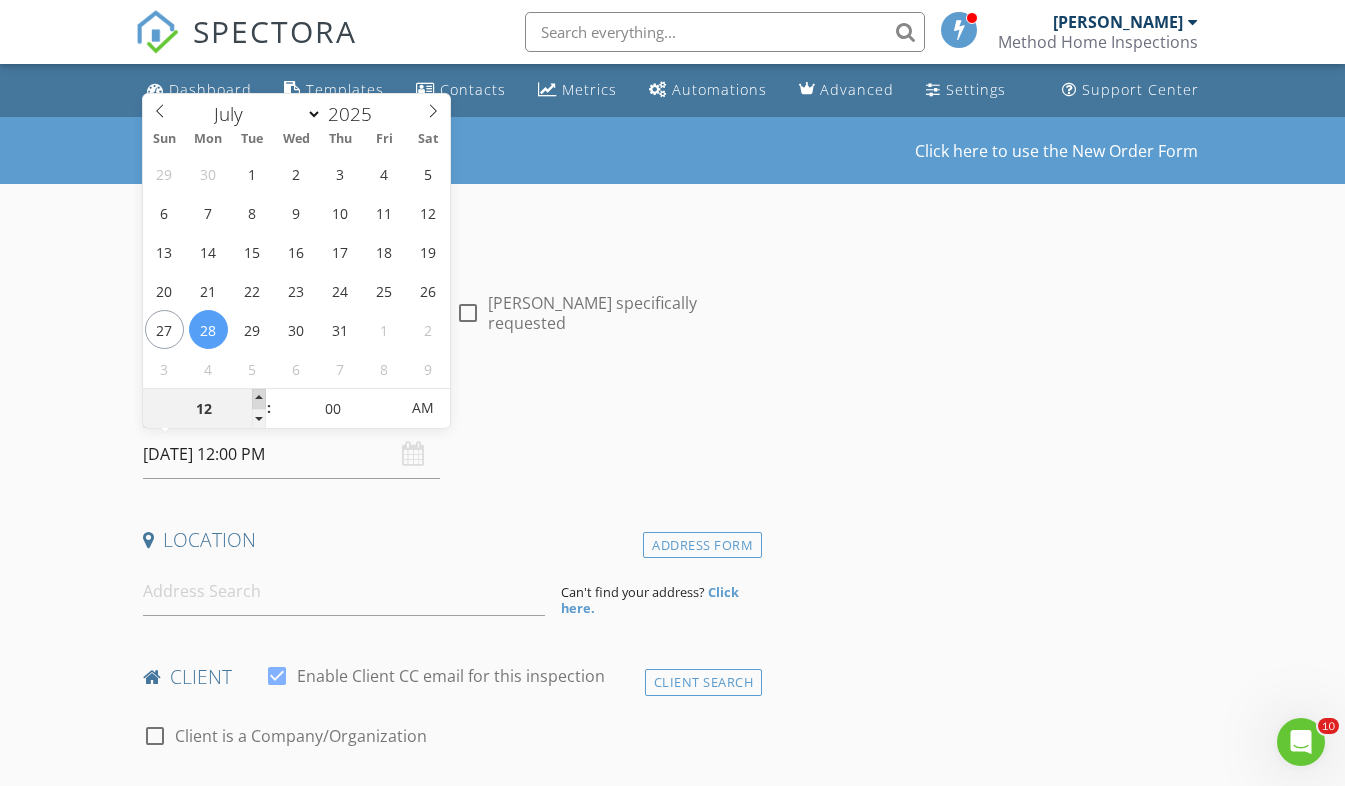 click at bounding box center (259, 399) 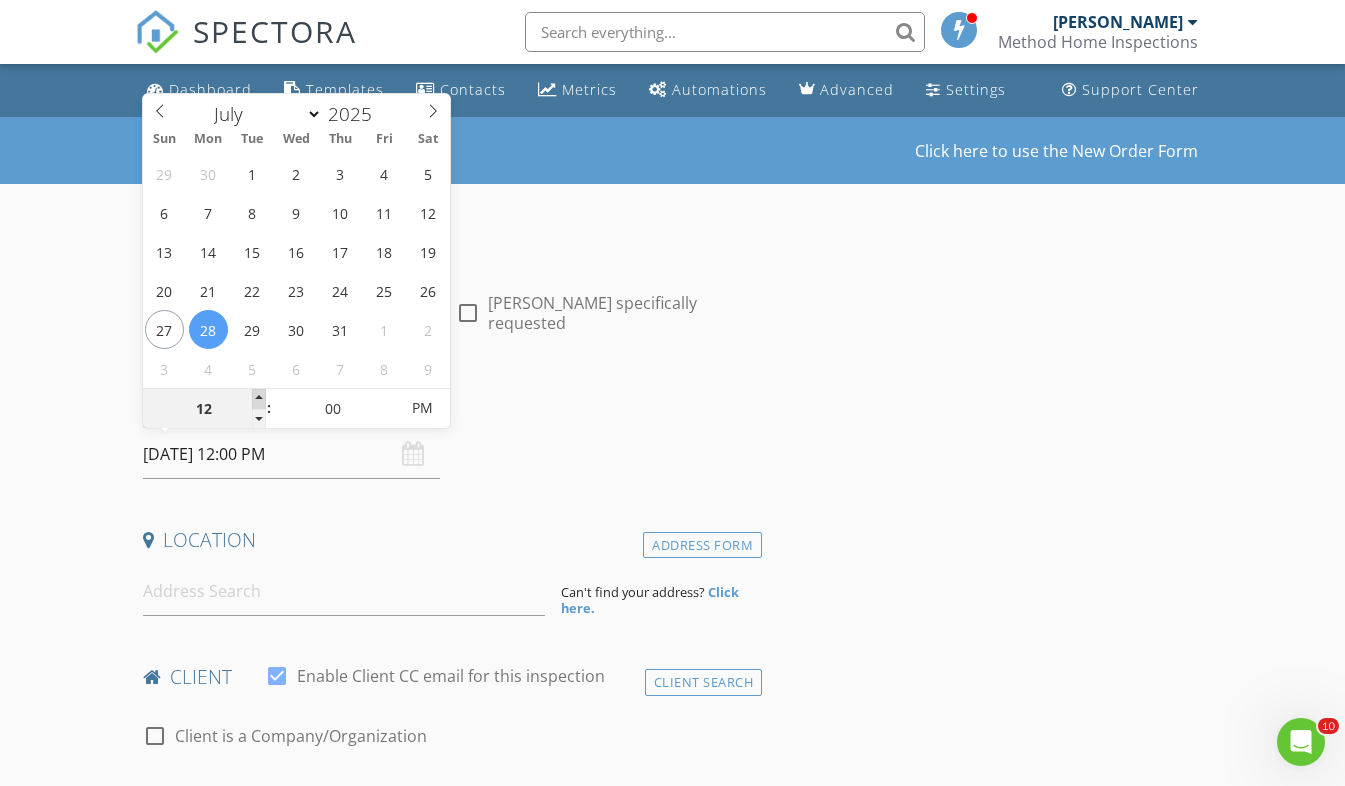 type on "01" 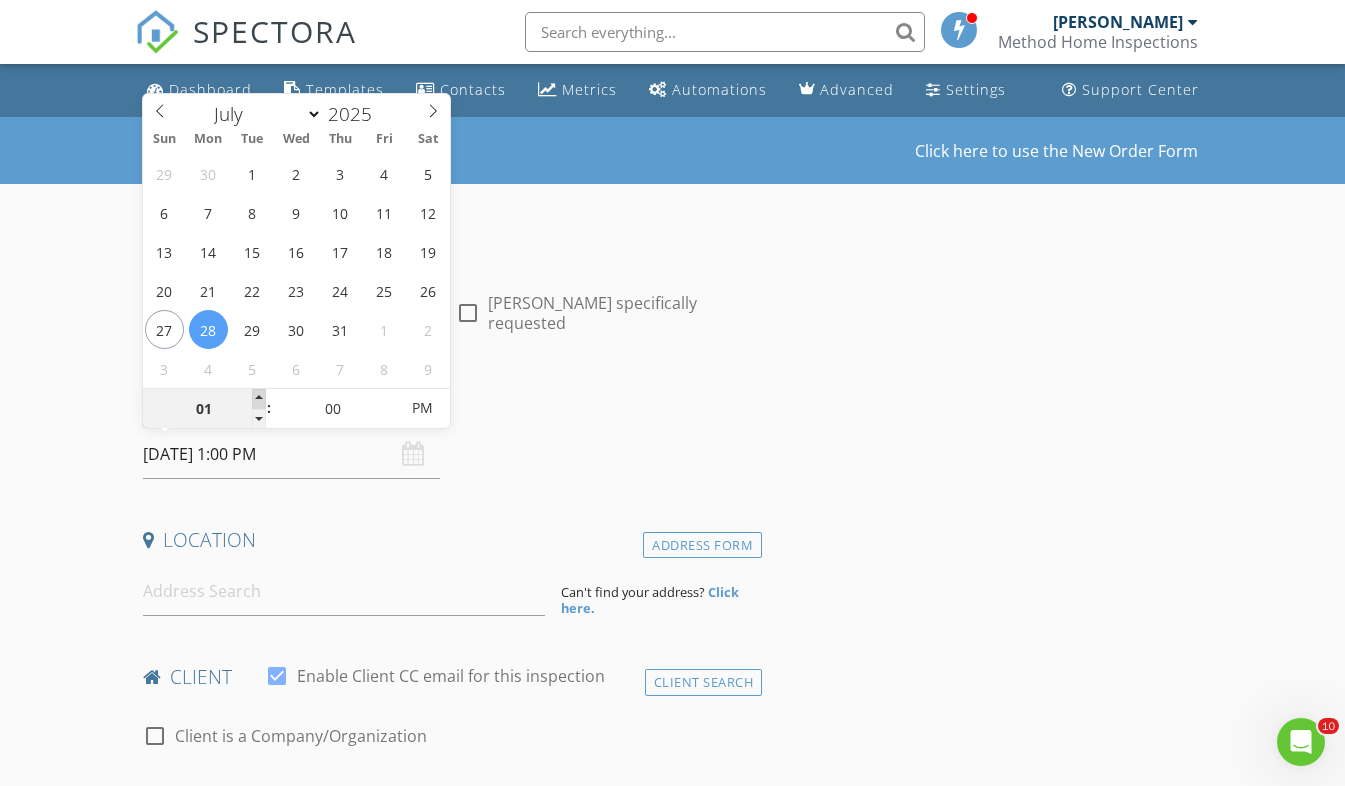 click at bounding box center [259, 399] 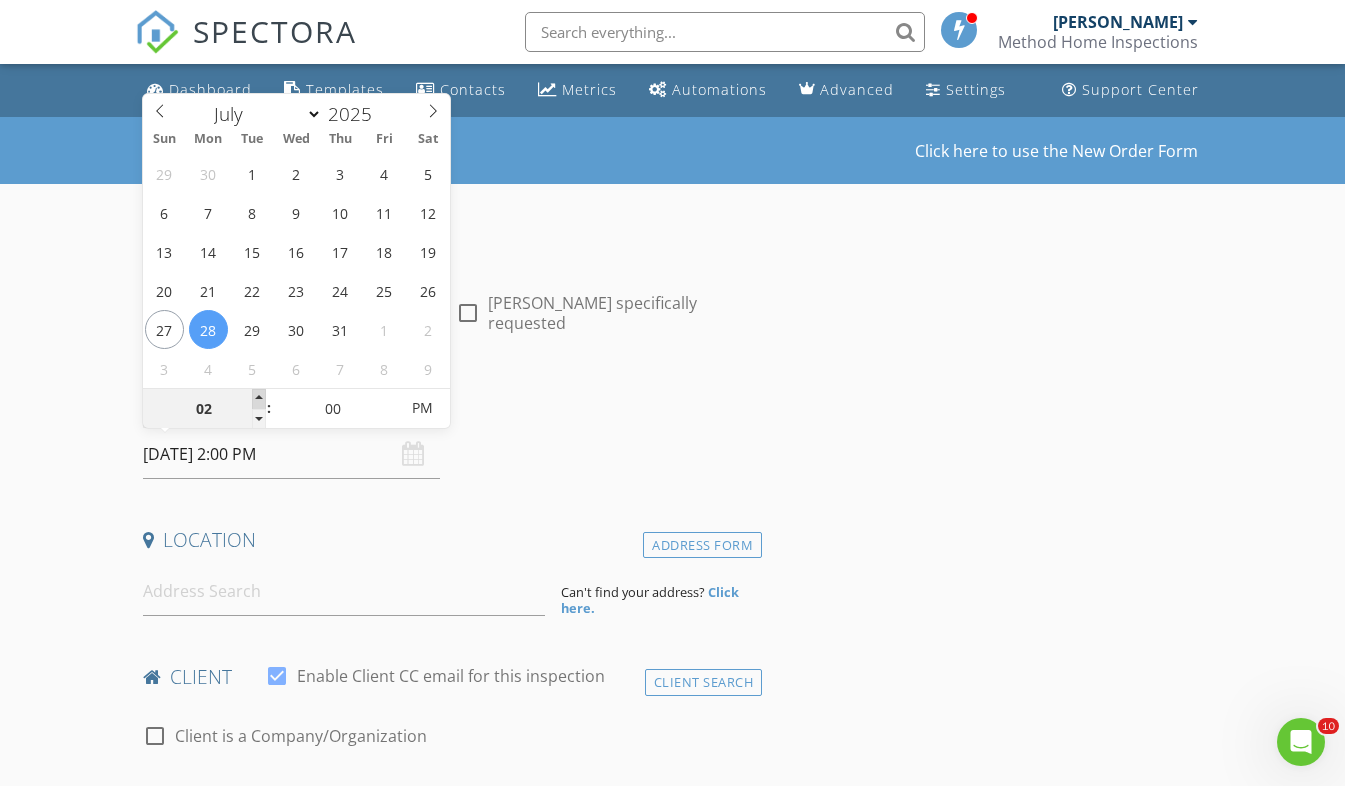click at bounding box center (259, 399) 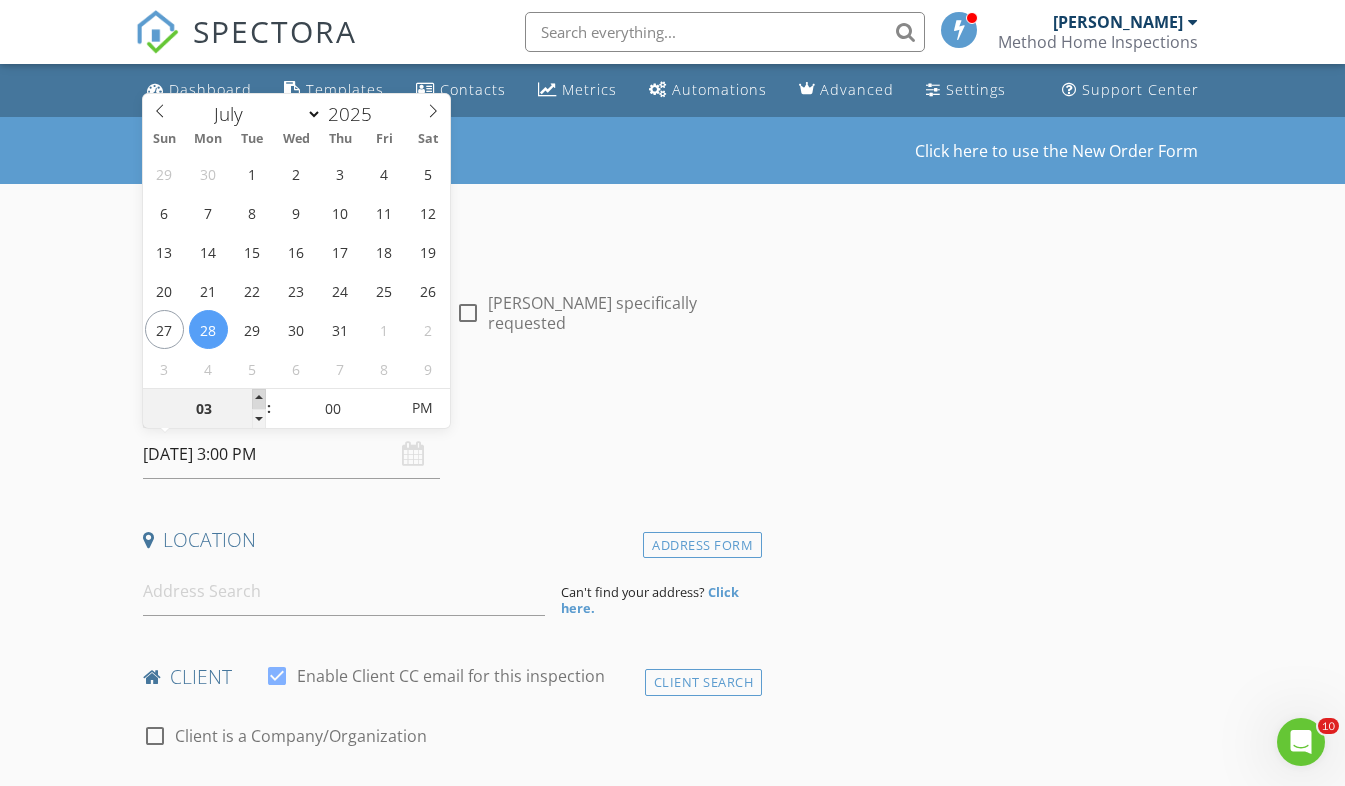 click at bounding box center [259, 399] 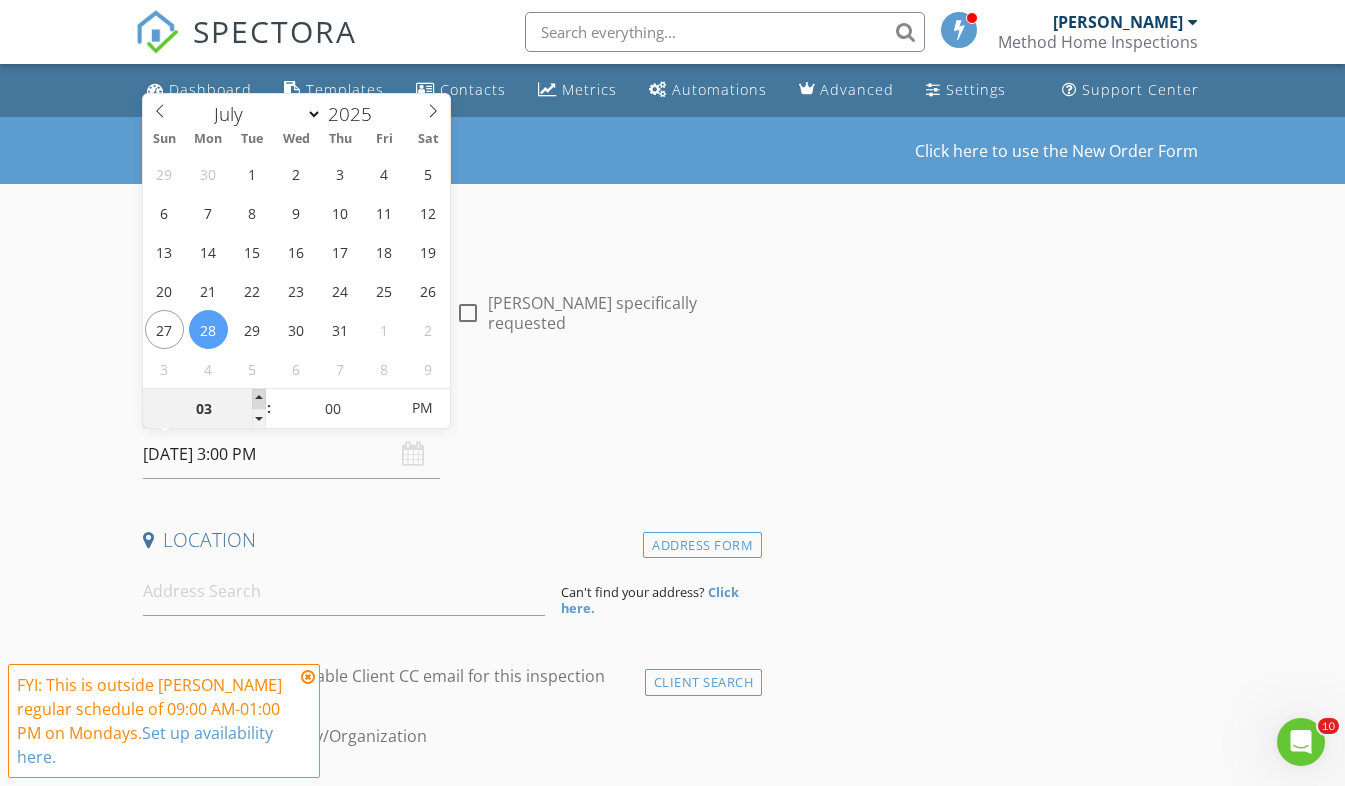type on "04" 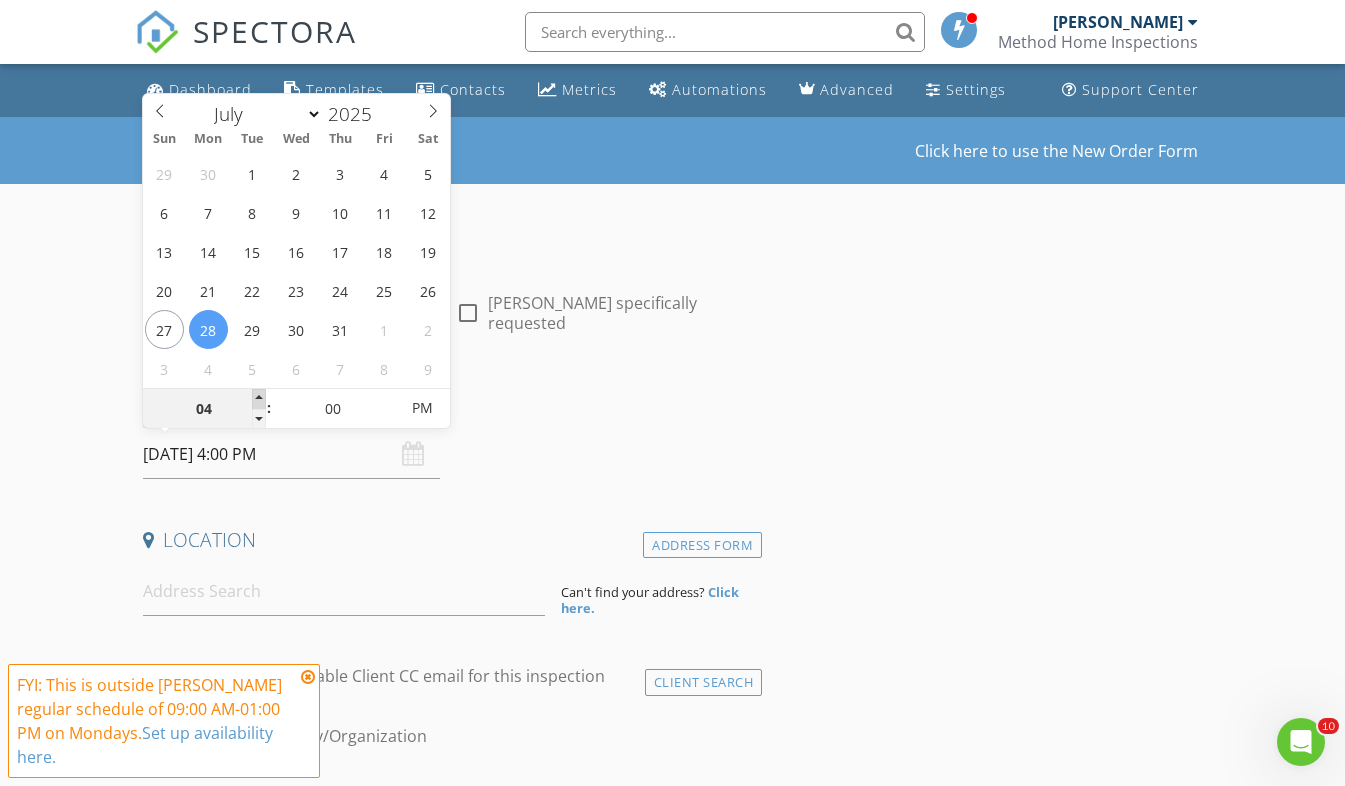 click at bounding box center (259, 399) 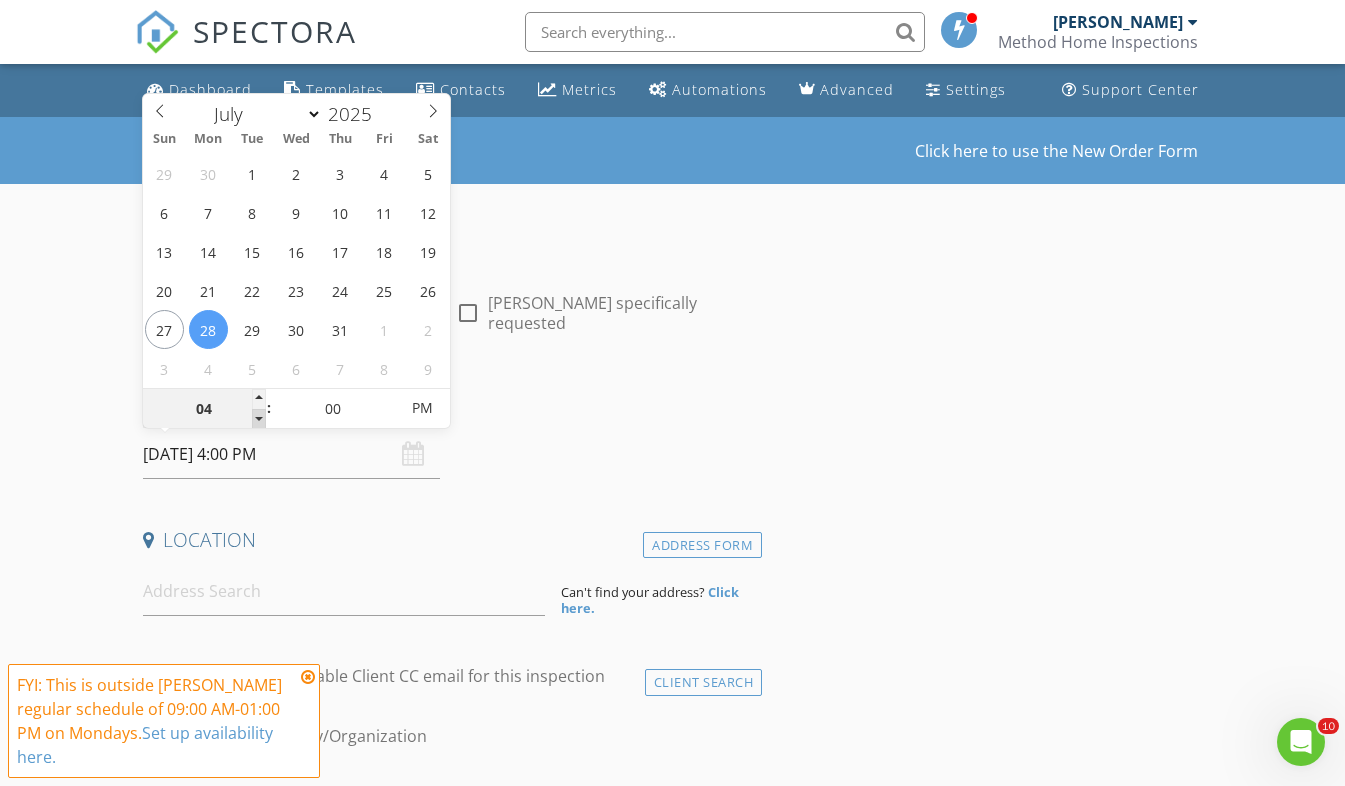 type on "03" 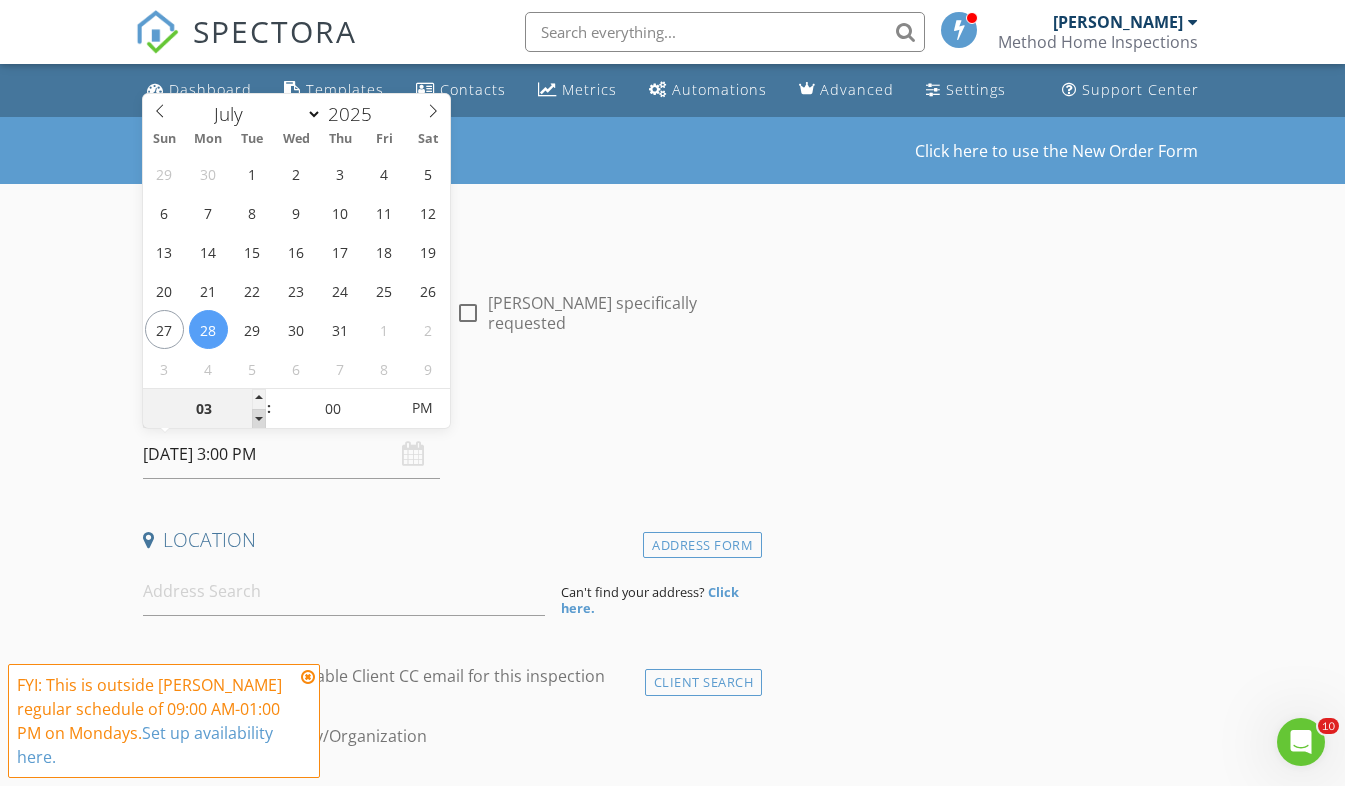 click at bounding box center [259, 419] 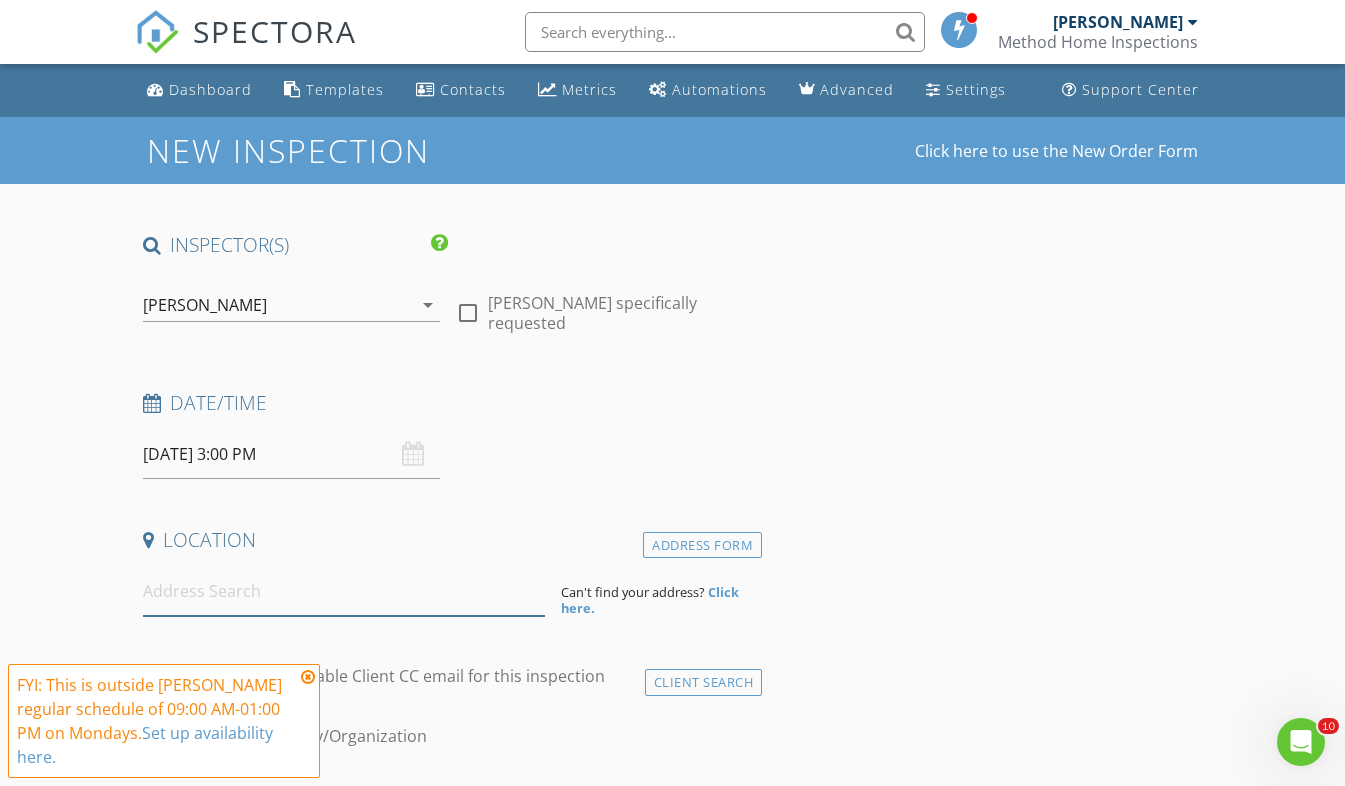 click at bounding box center (344, 591) 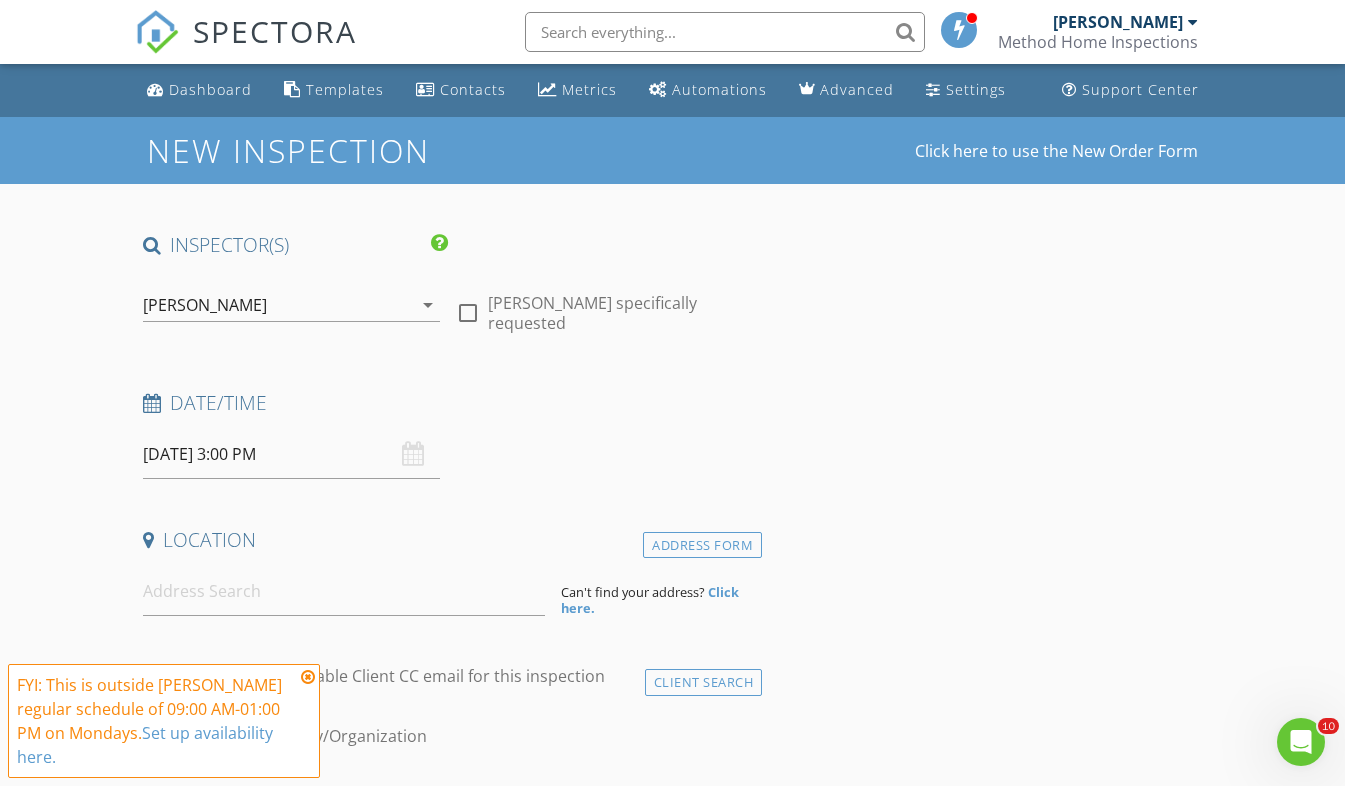 click at bounding box center (308, 677) 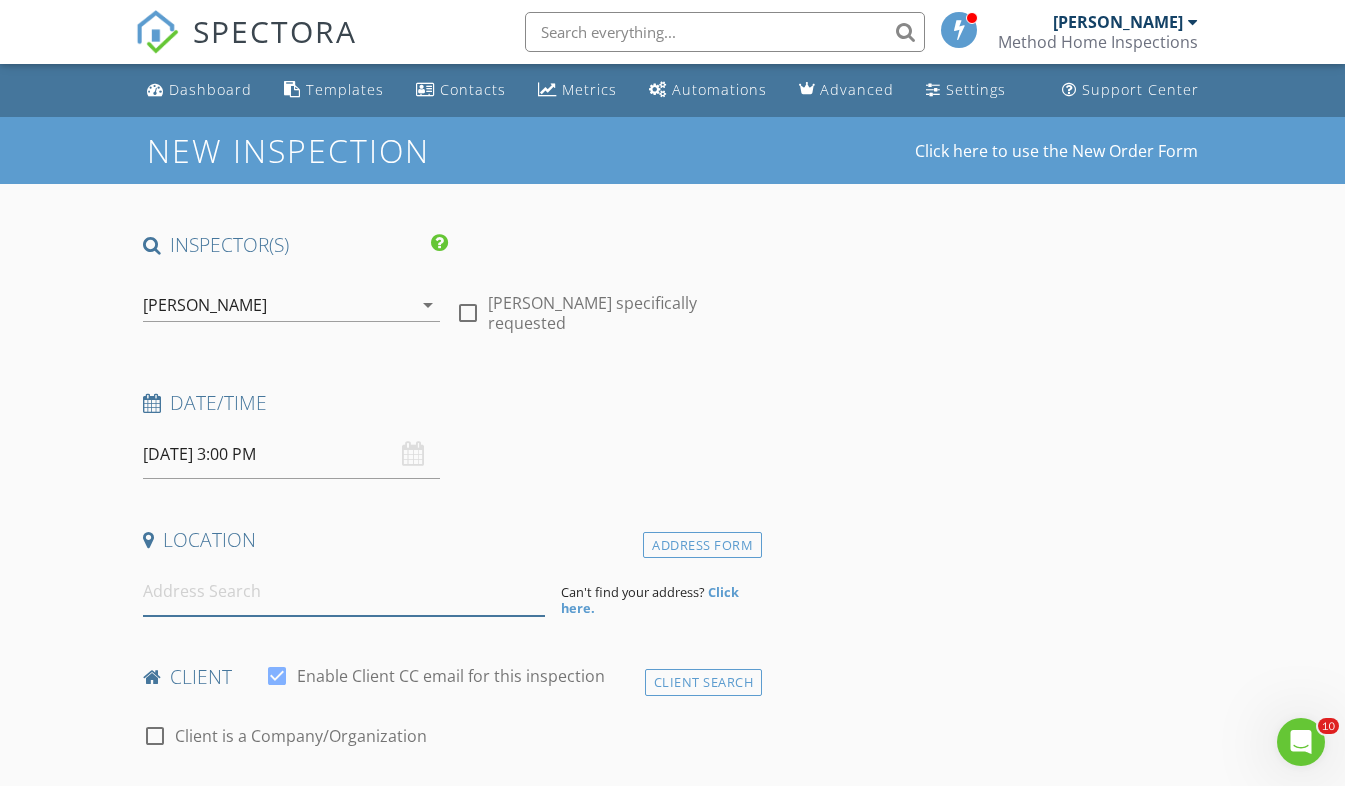 click at bounding box center (344, 591) 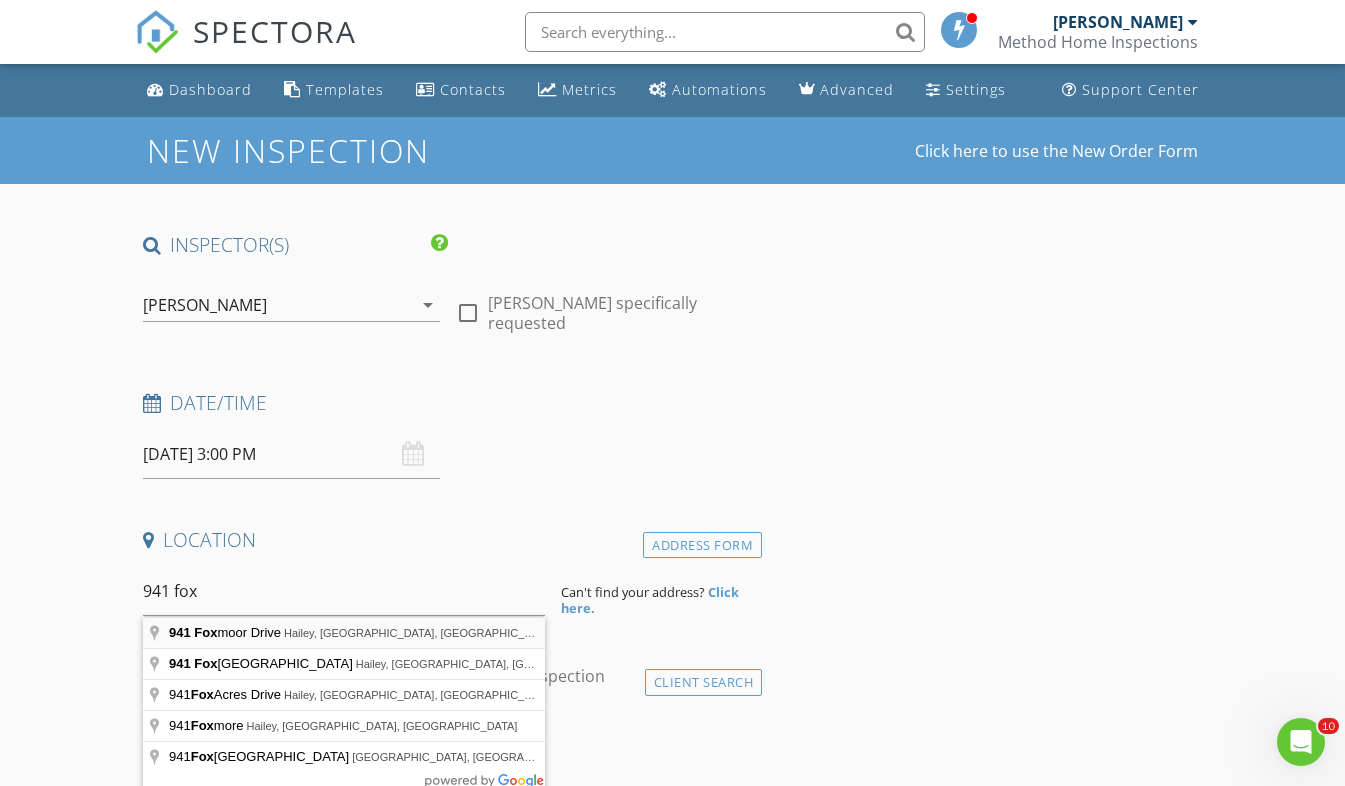 type on "941 Foxmoor Drive, Hailey, ID, USA" 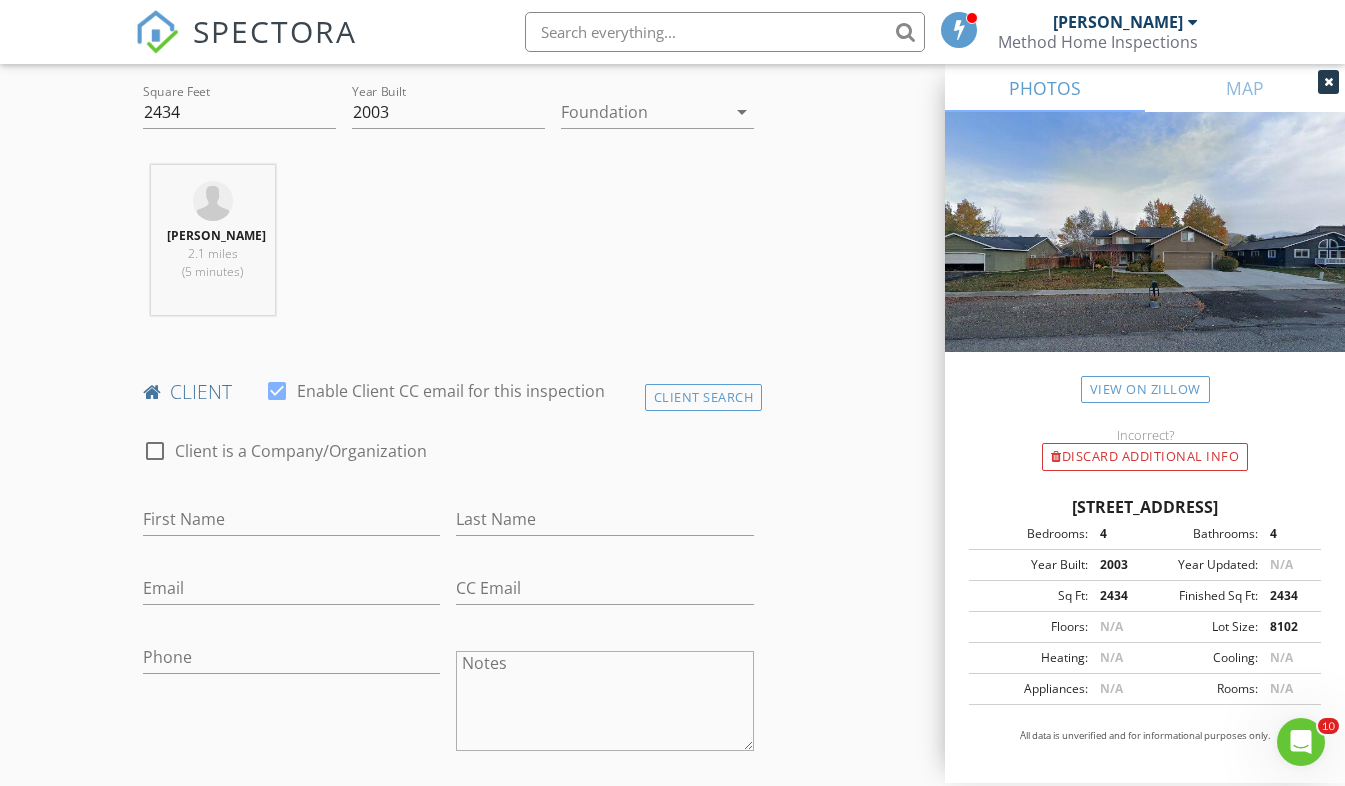 scroll, scrollTop: 696, scrollLeft: 0, axis: vertical 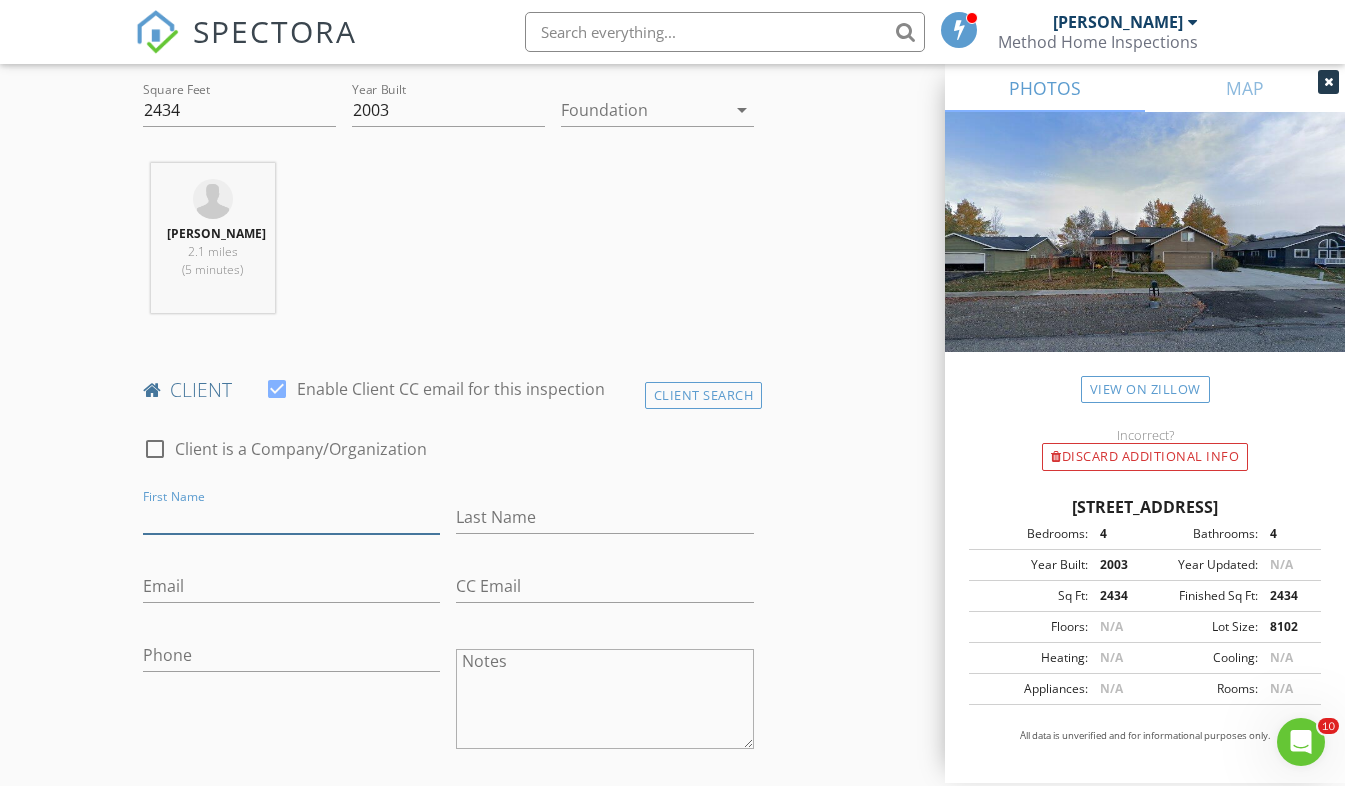 click on "First Name" at bounding box center [292, 517] 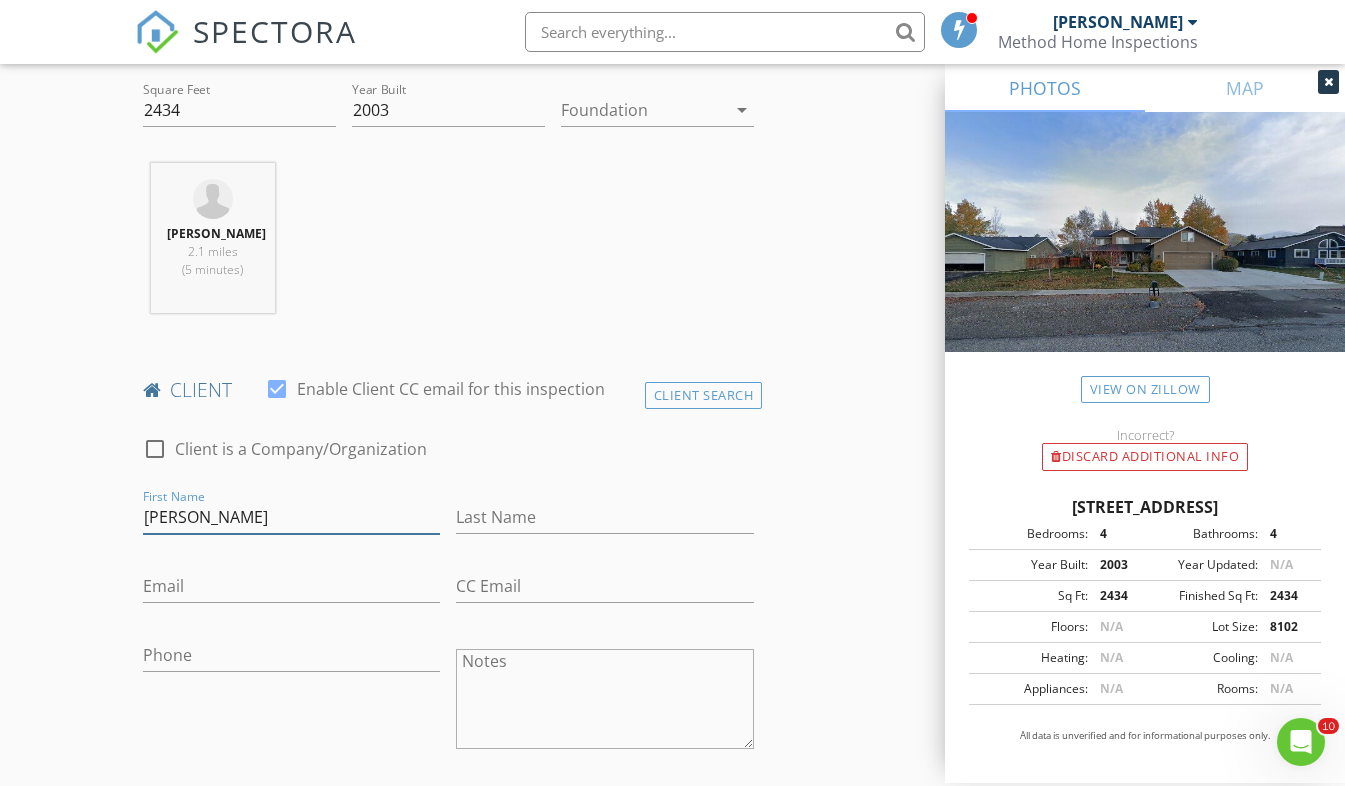 type on "Margo" 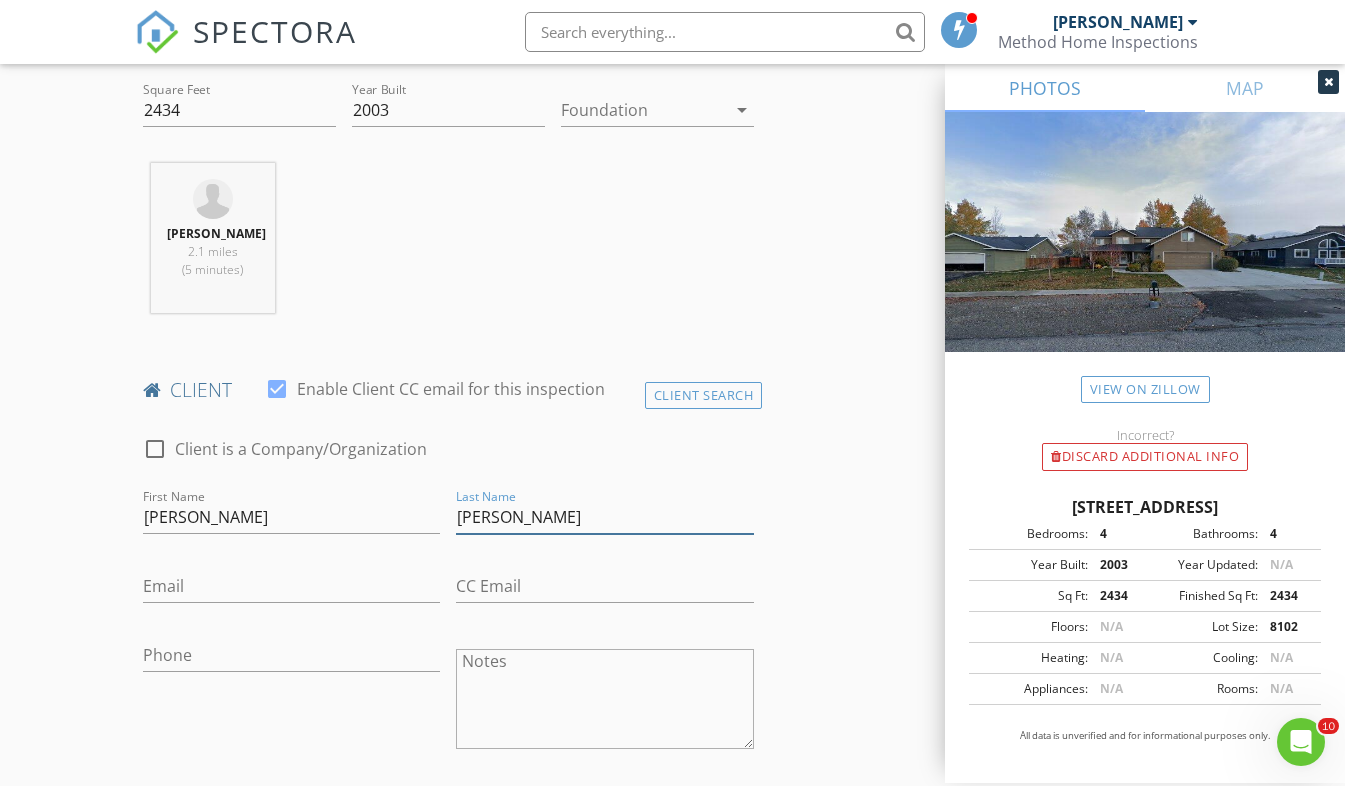 type on "Kane" 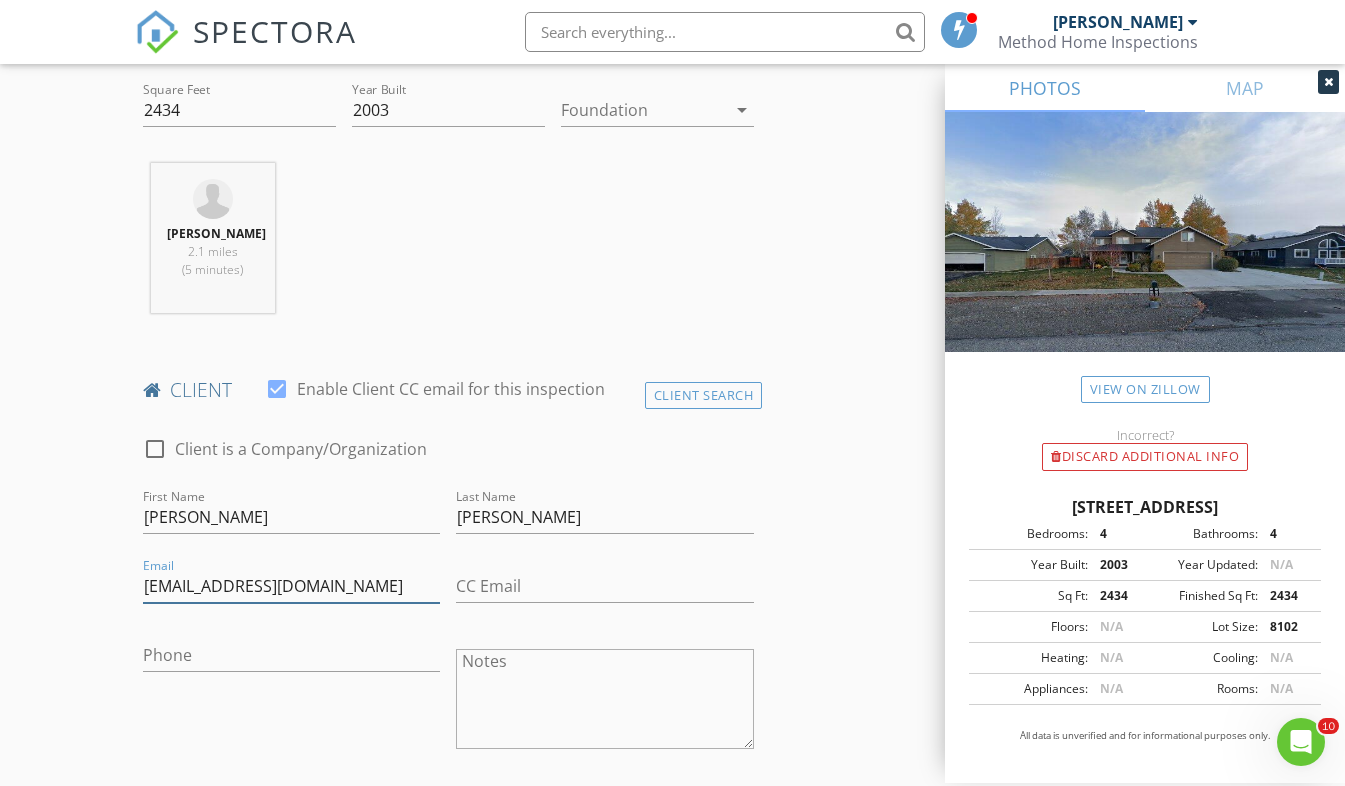 type on "margomariekane@gmail.com" 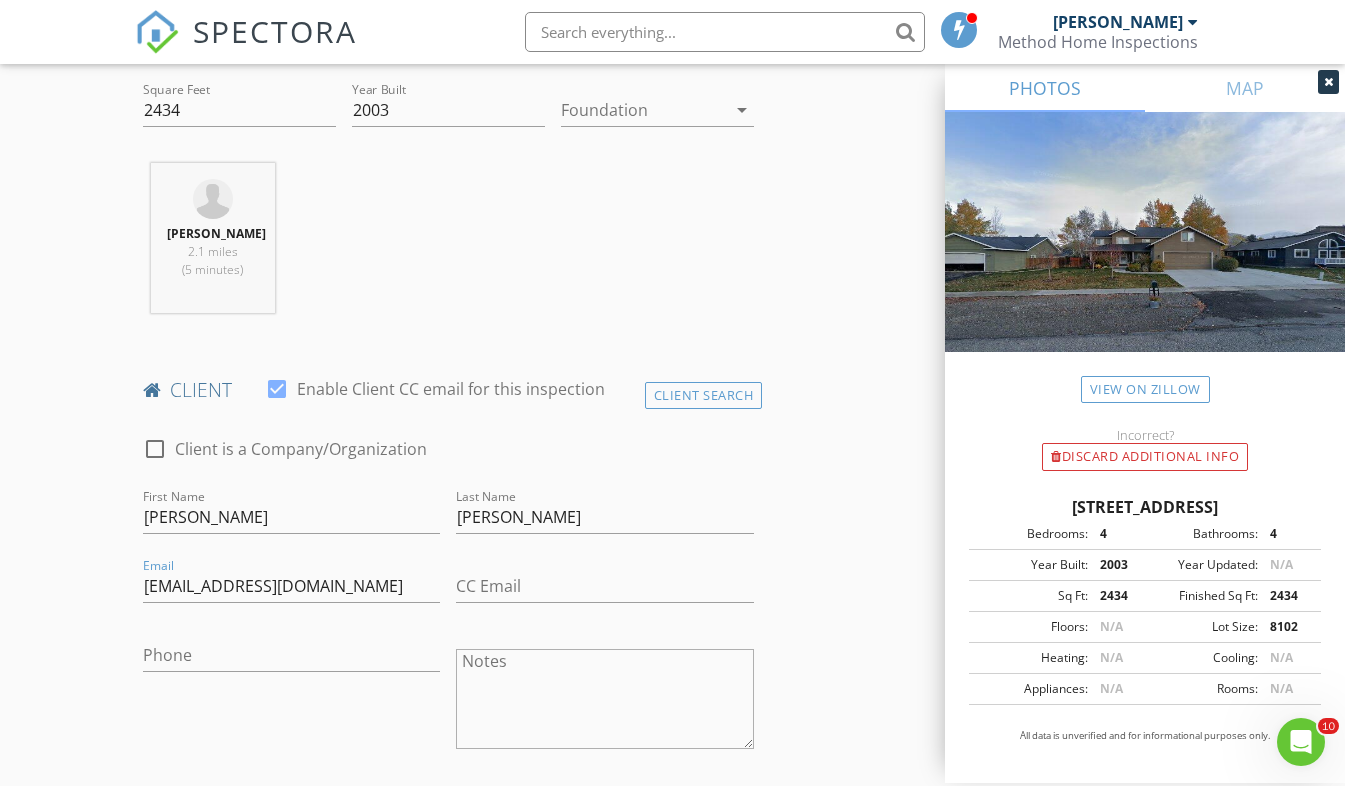 click on "New Inspection
Click here to use the New Order Form
INSPECTOR(S)
check_box   Tanner Sanders   PRIMARY   Tanner Sanders arrow_drop_down   check_box_outline_blank Tanner Sanders specifically requested
Date/Time
07/28/2025 3:00 PM
Location
Address Search       Address 941 Foxmoor Dr   Unit   City Hailey   State ID   Zip 83333   County Blaine     Square Feet 2434   Year Built 2003   Foundation arrow_drop_down     Tanner Sanders     2.1 miles     (5 minutes)
client
check_box Enable Client CC email for this inspection   Client Search     check_box_outline_blank Client is a Company/Organization     First Name Margo   Last Name Kane   Email margomariekane@gmail.com   CC Email   Phone           Notes   Private Notes
ADD ADDITIONAL client
SERVICES
Radon           Gas" at bounding box center (672, 1142) 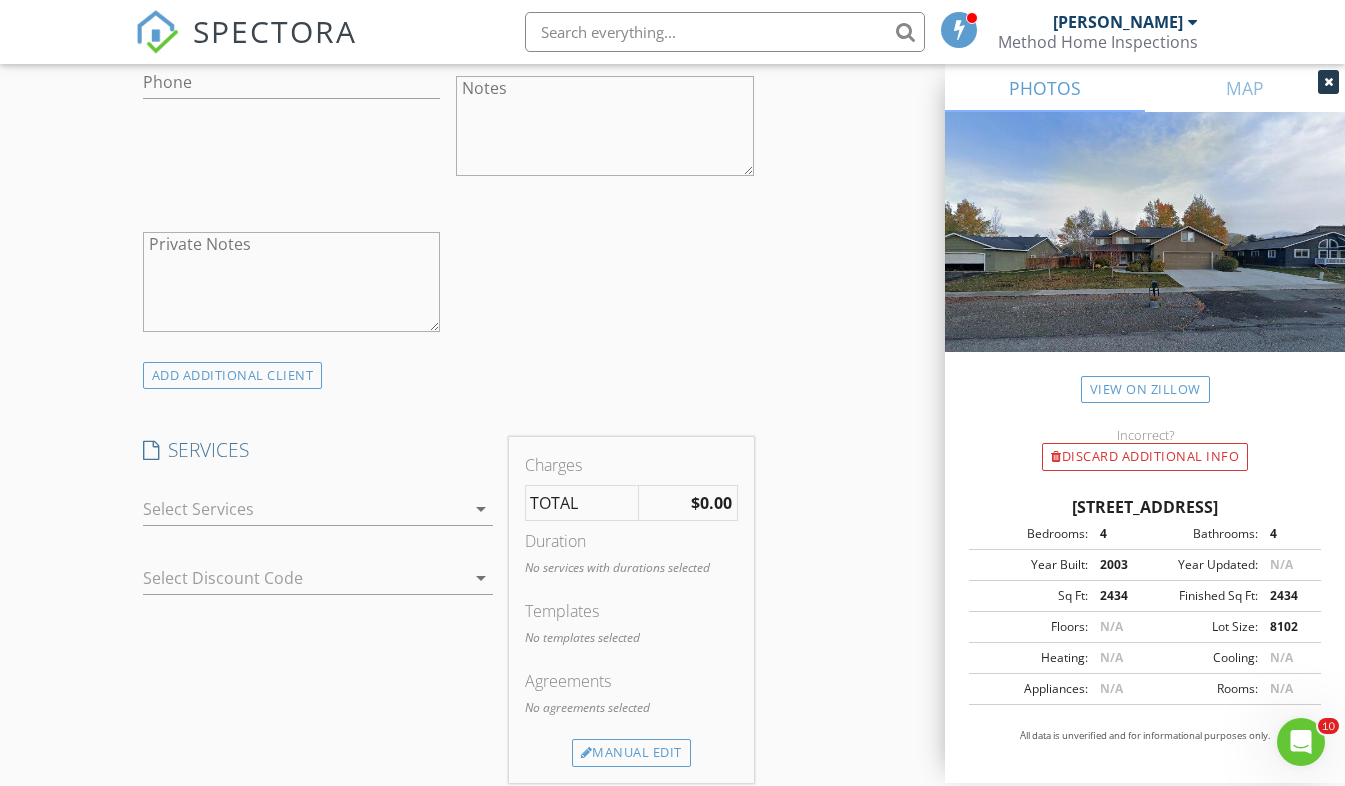 scroll, scrollTop: 1270, scrollLeft: 0, axis: vertical 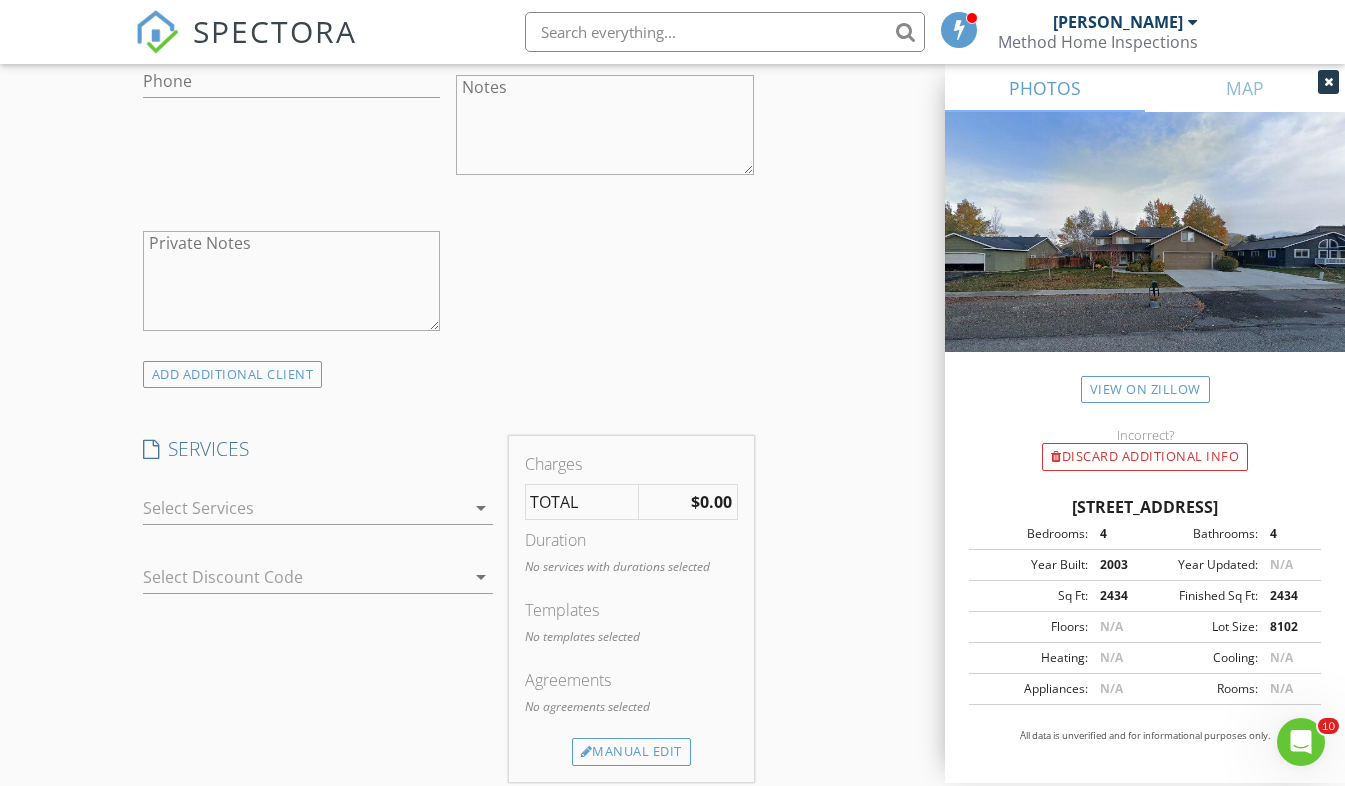 click at bounding box center (304, 508) 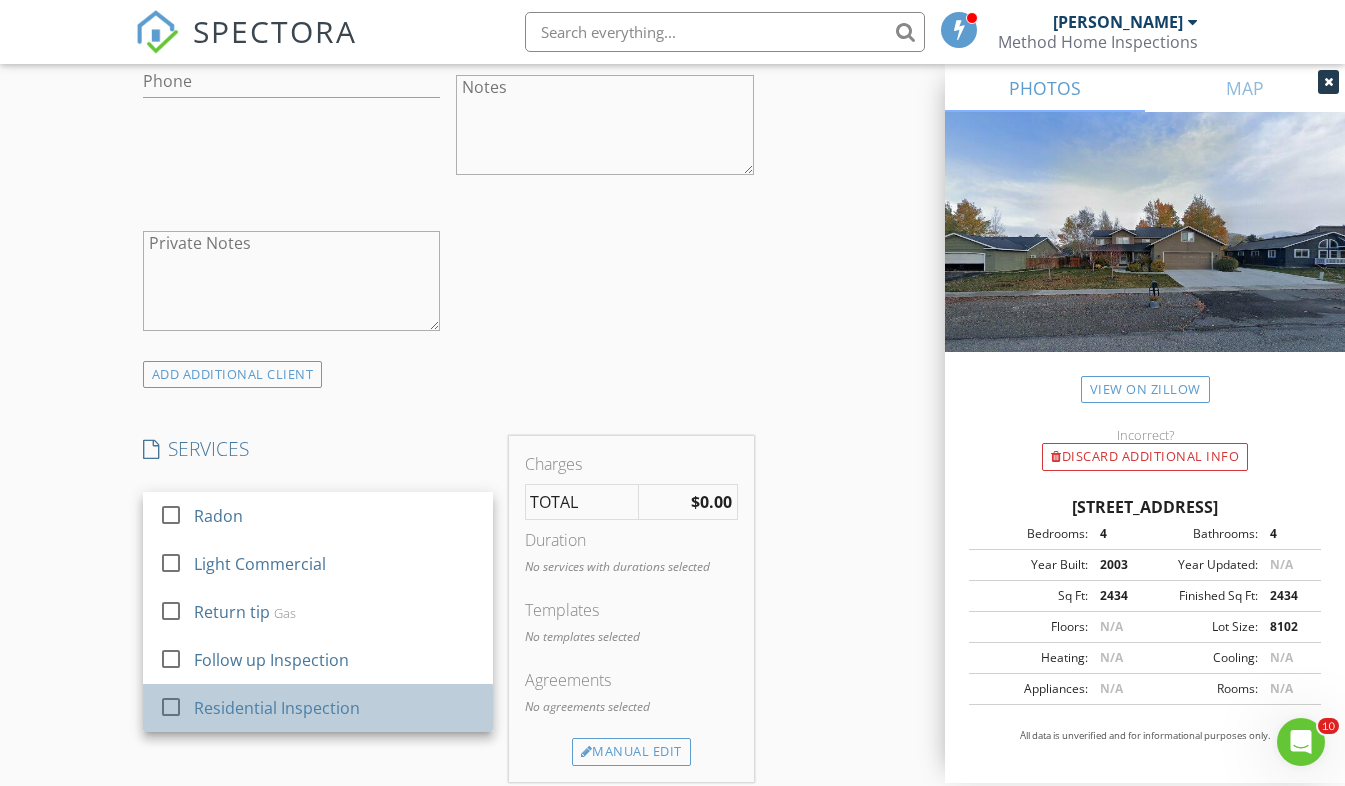 click on "Residential Inspection" at bounding box center [276, 708] 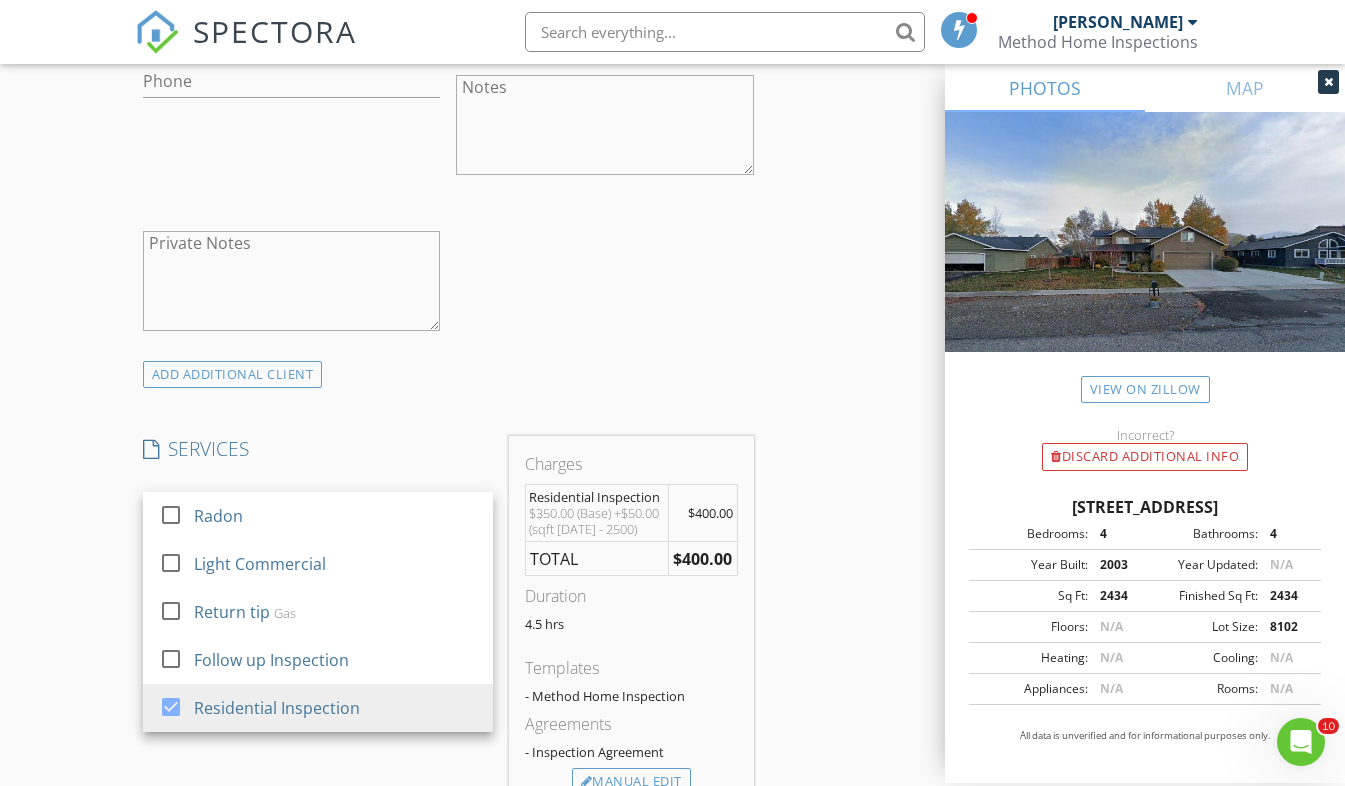 click on "New Inspection
Click here to use the New Order Form
INSPECTOR(S)
check_box   Tanner Sanders   PRIMARY   Tanner Sanders arrow_drop_down   check_box_outline_blank Tanner Sanders specifically requested
Date/Time
07/28/2025 3:00 PM
Location
Address Search       Address 941 Foxmoor Dr   Unit   City Hailey   State ID   Zip 83333   County Blaine     Square Feet 2434   Year Built 2003   Foundation arrow_drop_down     Tanner Sanders     2.1 miles     (5 minutes)
client
check_box Enable Client CC email for this inspection   Client Search     check_box_outline_blank Client is a Company/Organization     First Name Margo   Last Name Kane   Email margomariekane@gmail.com   CC Email   Phone           Notes   Private Notes
ADD ADDITIONAL client
SERVICES
Radon           Gas" at bounding box center (672, 583) 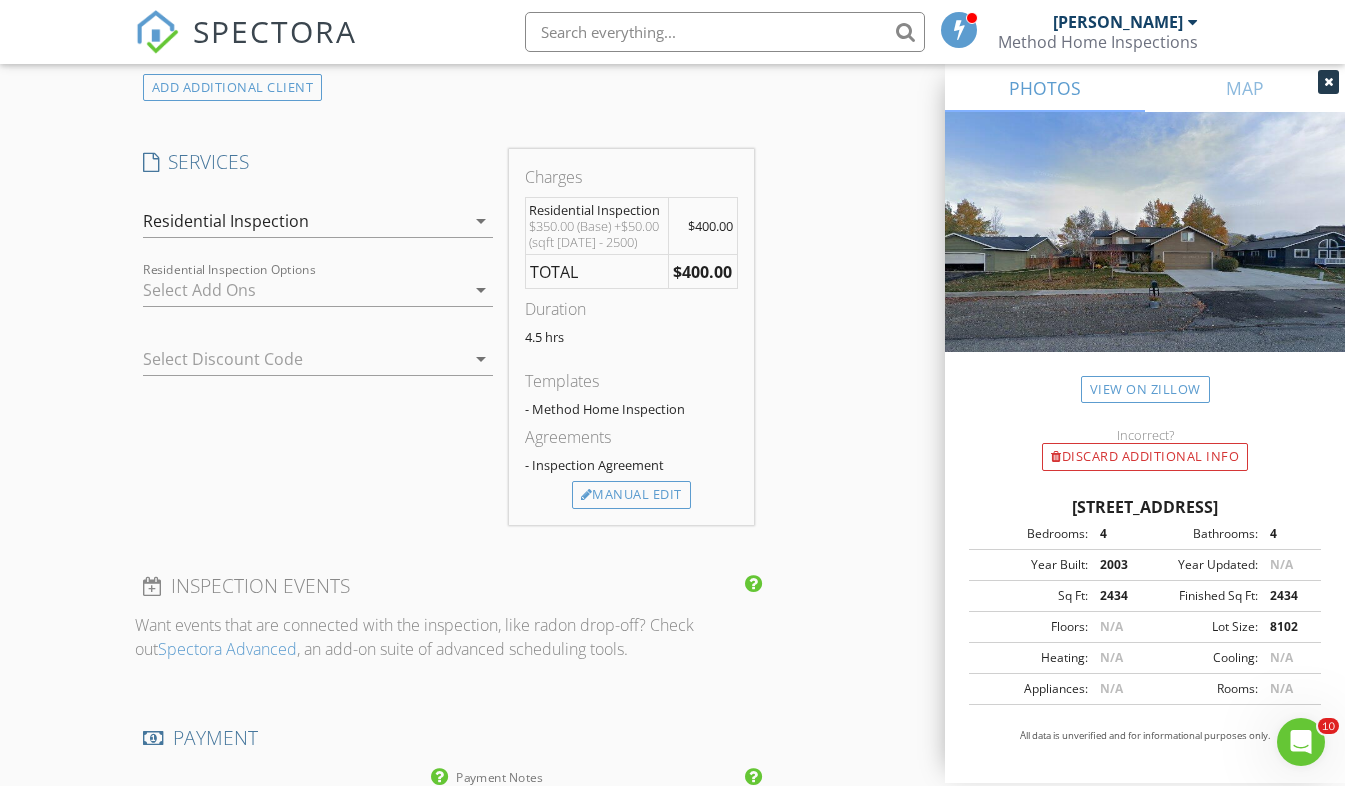scroll, scrollTop: 1559, scrollLeft: 0, axis: vertical 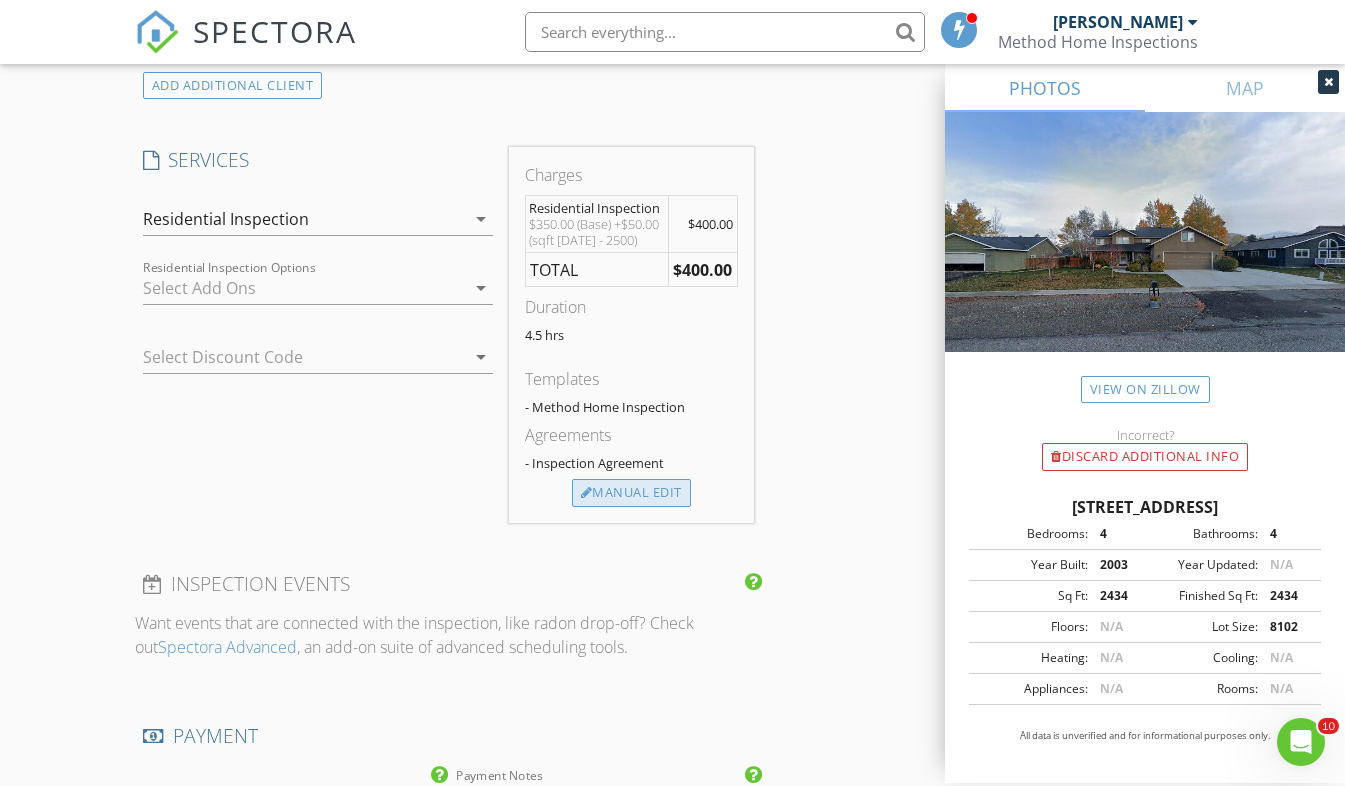 click on "Manual Edit" at bounding box center (631, 493) 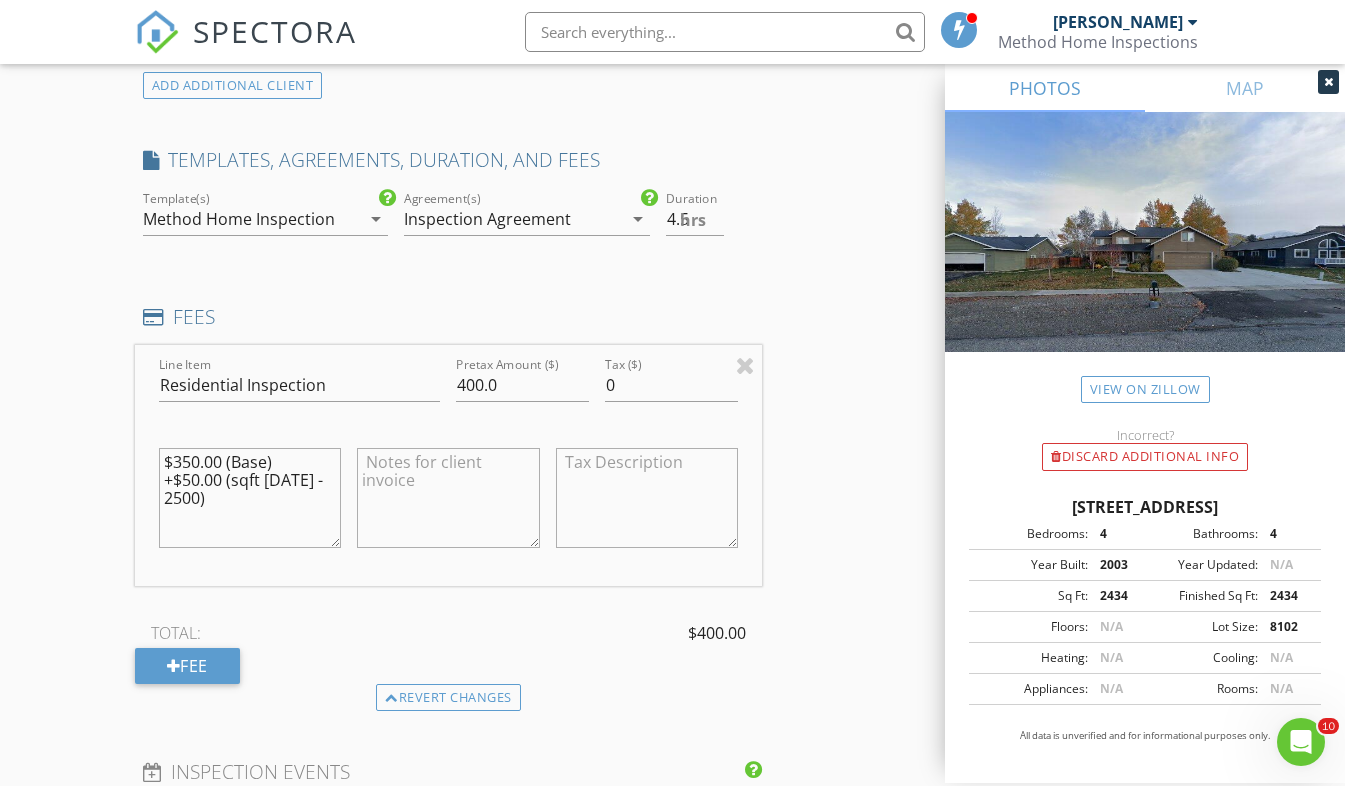 click on "$350.00 (Base)
+$50.00 (sqft 2000 - 2500)" at bounding box center (250, 498) 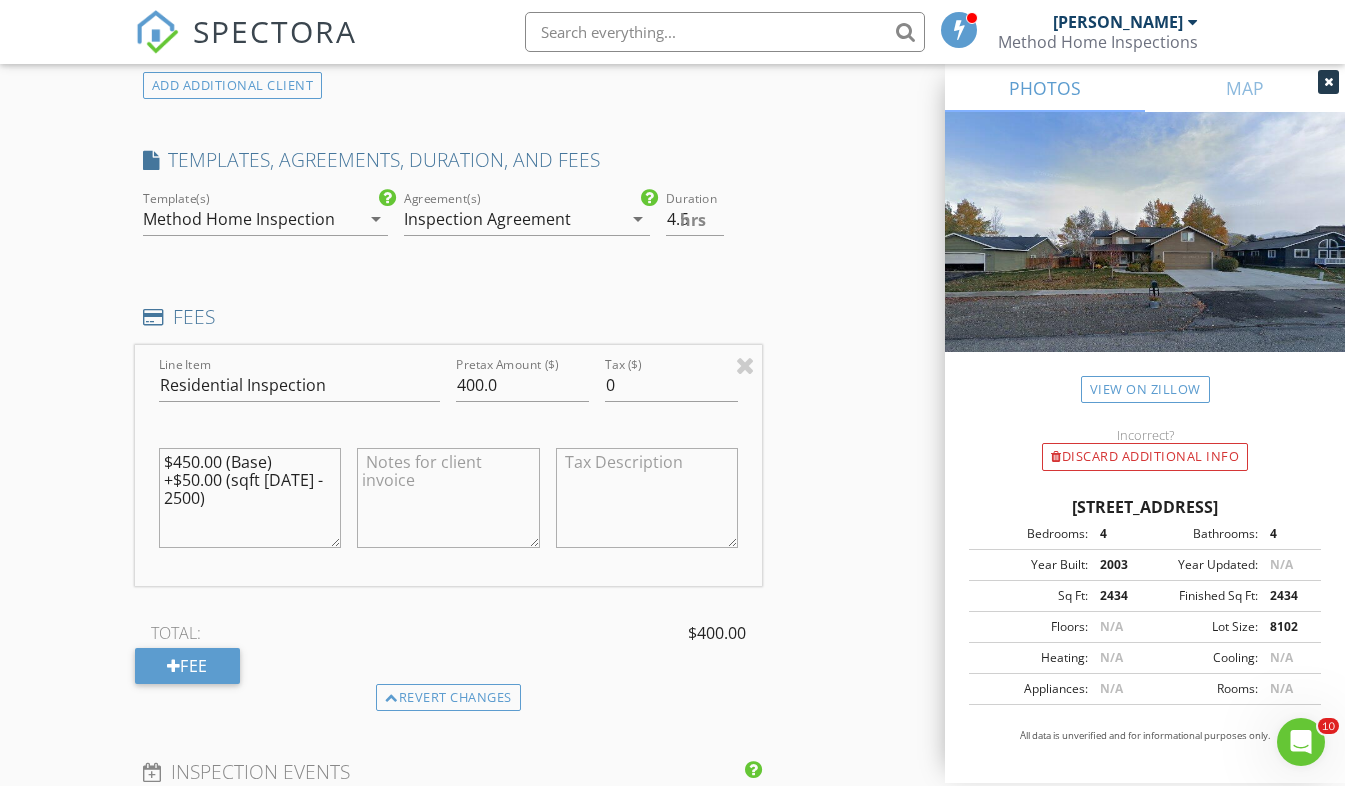 type on "$450.00 (Base)
+$50.00 (sqft 2000 - 2500)" 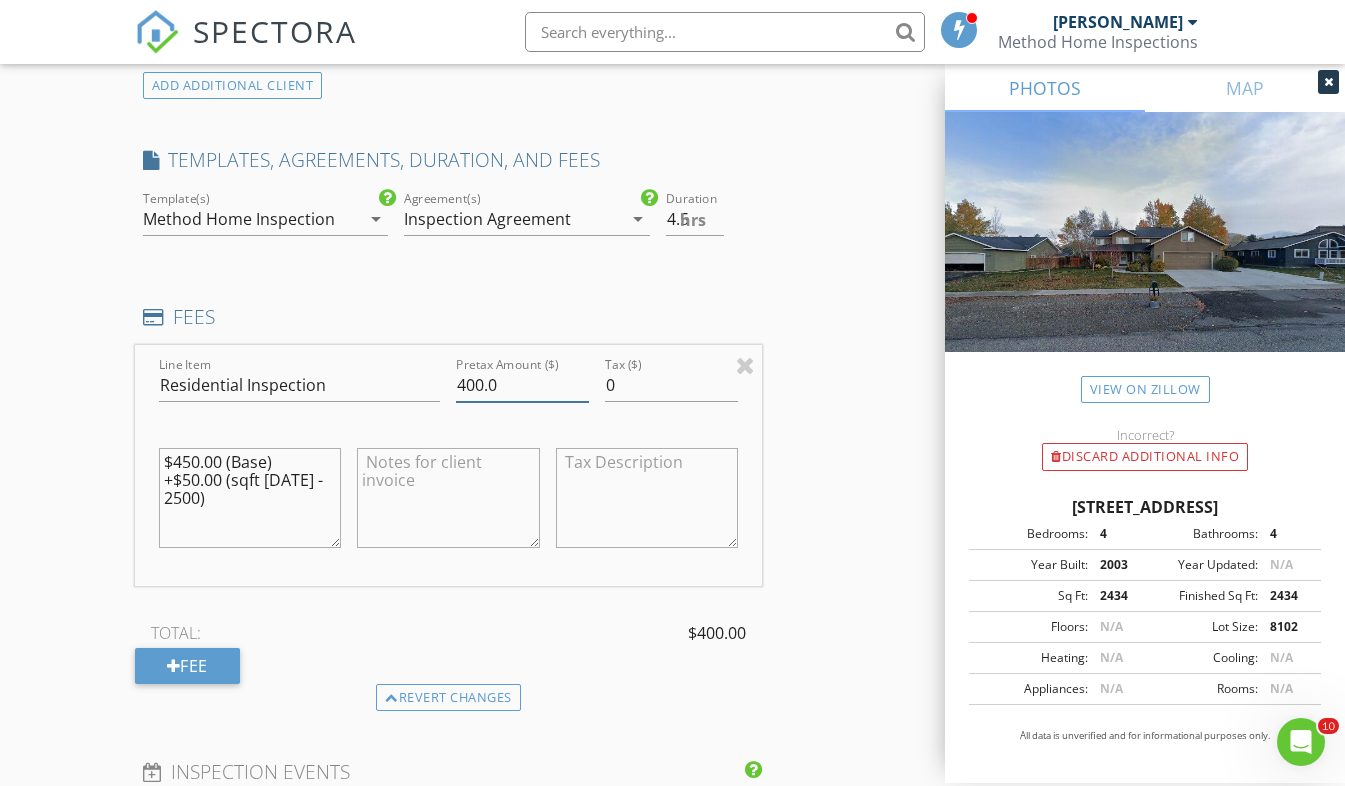 click on "400.0" at bounding box center (522, 385) 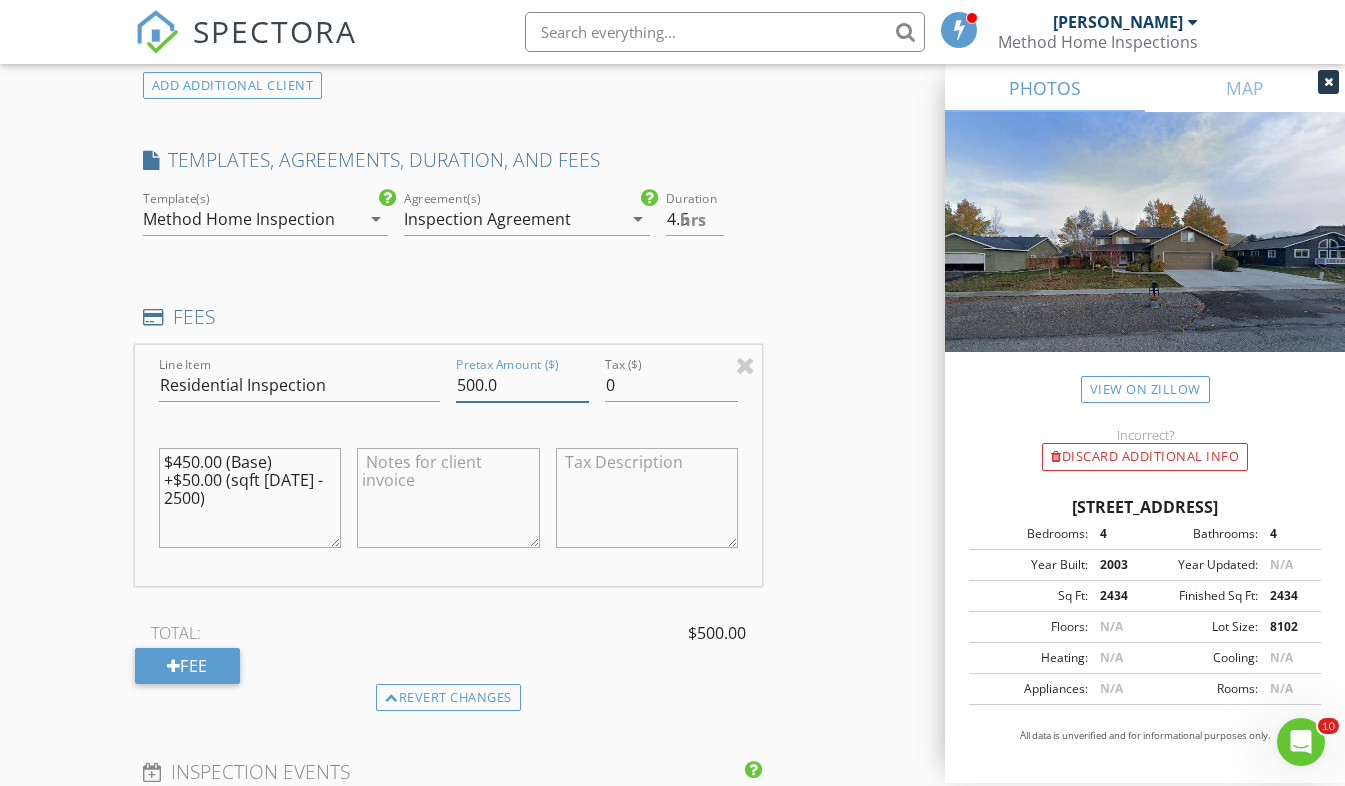 type on "500.0" 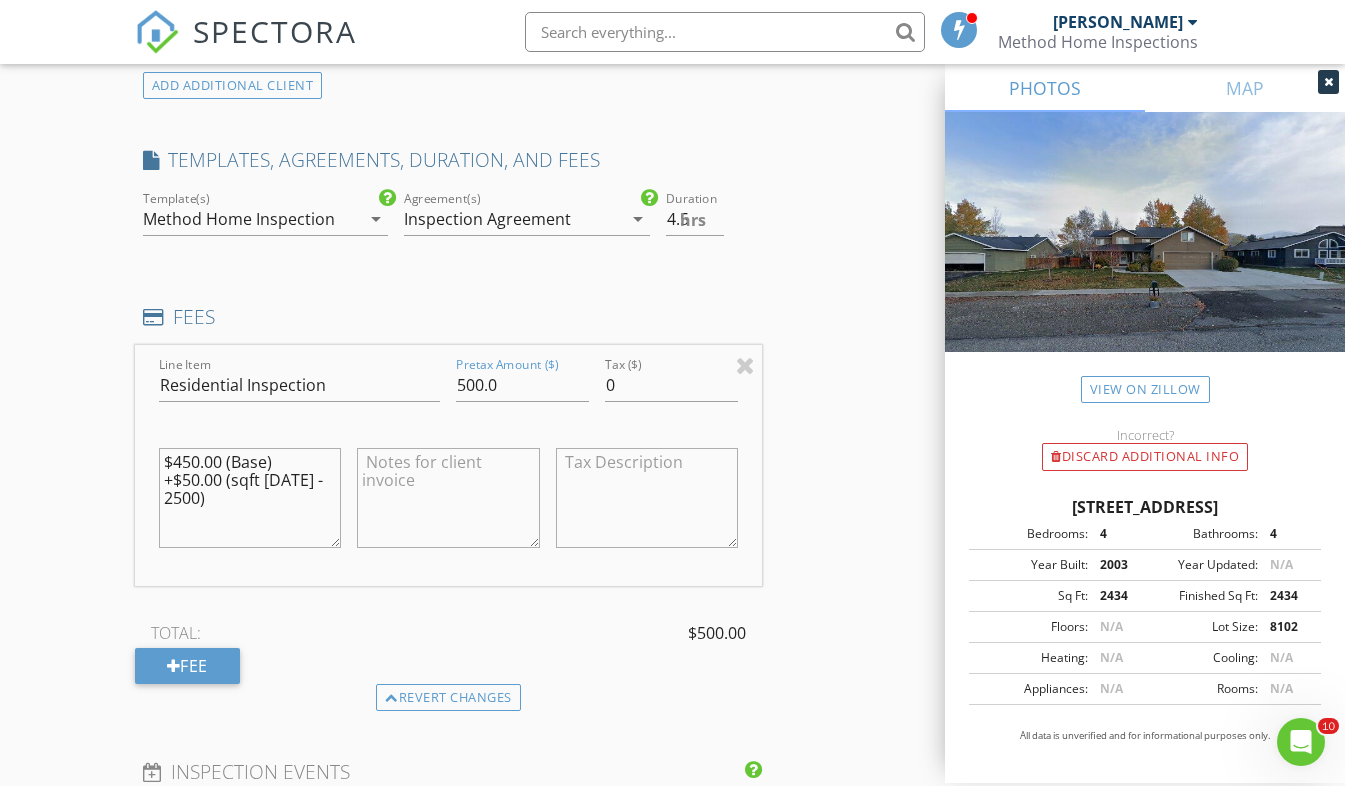 click on "New Inspection
Click here to use the New Order Form
INSPECTOR(S)
check_box   Tanner Sanders   PRIMARY   Tanner Sanders arrow_drop_down   check_box_outline_blank Tanner Sanders specifically requested
Date/Time
07/28/2025 3:00 PM
Location
Address Search       Address 941 Foxmoor Dr   Unit   City Hailey   State ID   Zip 83333   County Blaine     Square Feet 2434   Year Built 2003   Foundation arrow_drop_down     Tanner Sanders     2.1 miles     (5 minutes)
client
check_box Enable Client CC email for this inspection   Client Search     check_box_outline_blank Client is a Company/Organization     First Name Margo   Last Name Kane   Email margomariekane@gmail.com   CC Email   Phone           Notes   Private Notes
ADD ADDITIONAL client
SERVICES
Radon           Gas" at bounding box center (672, 388) 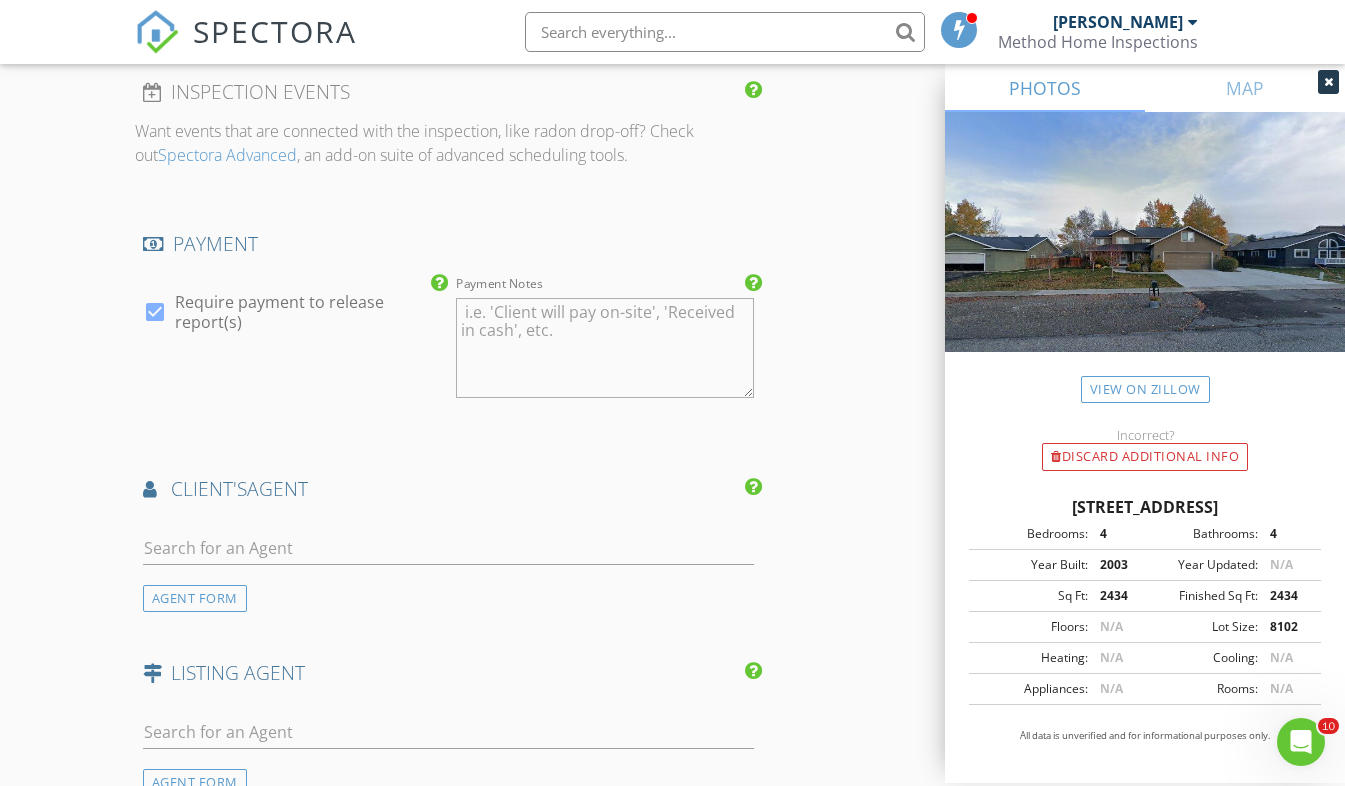 scroll, scrollTop: 2241, scrollLeft: 0, axis: vertical 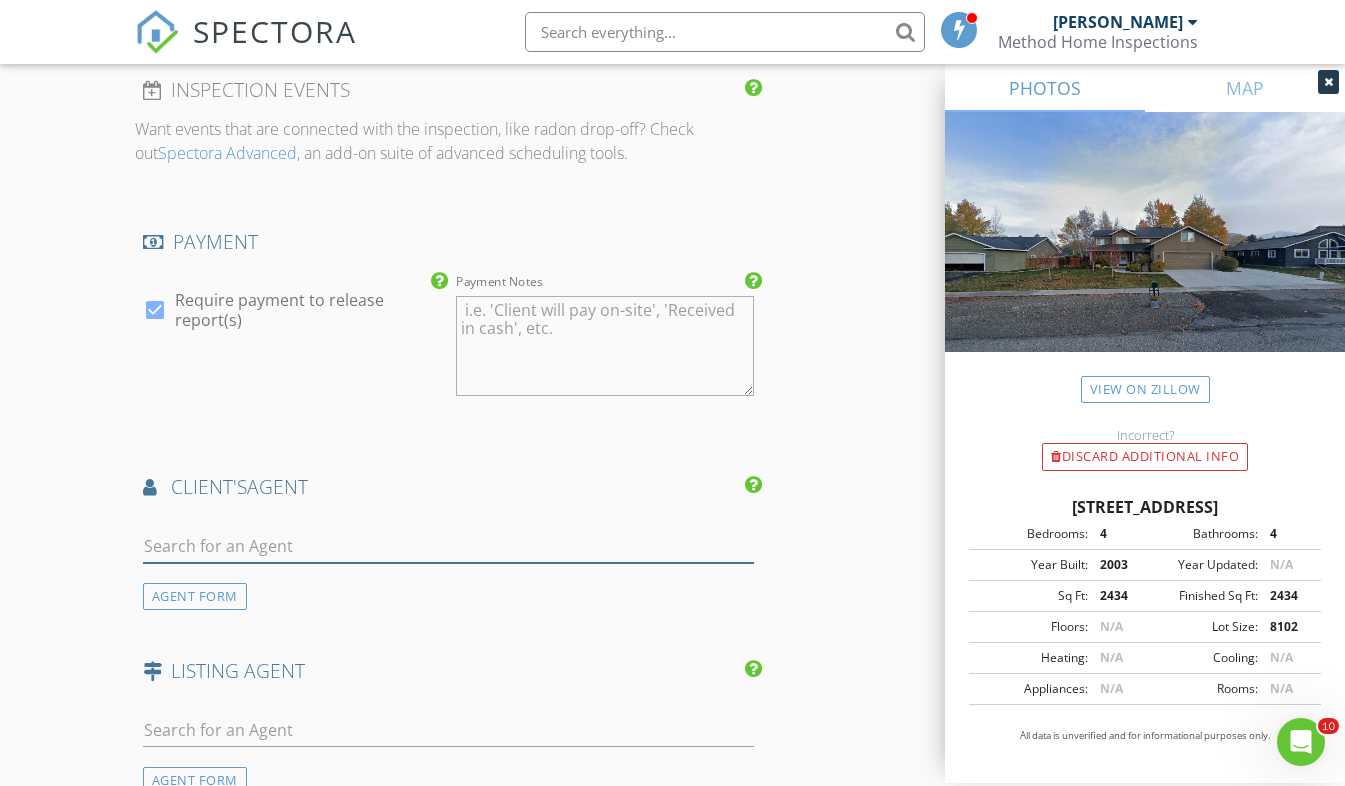 click at bounding box center [449, 546] 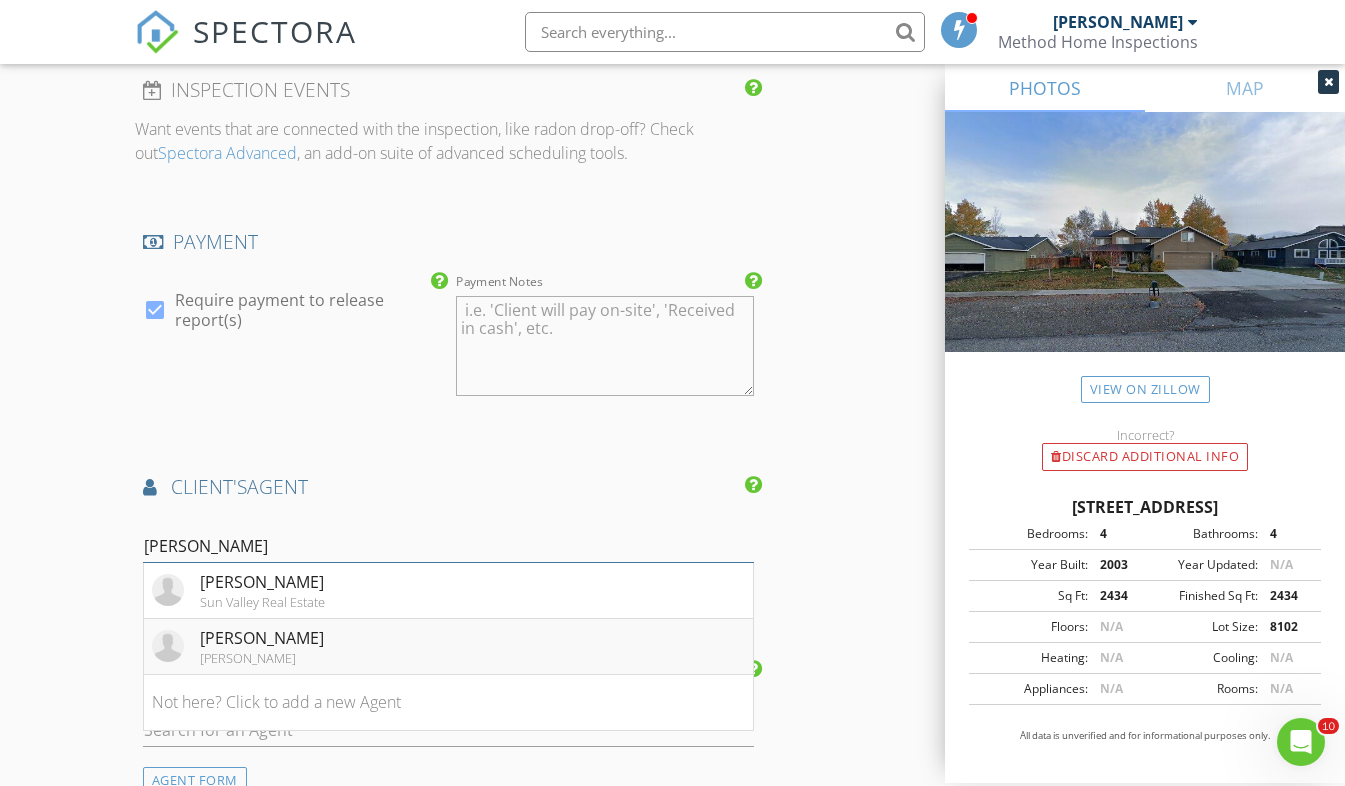 type on "Cindy" 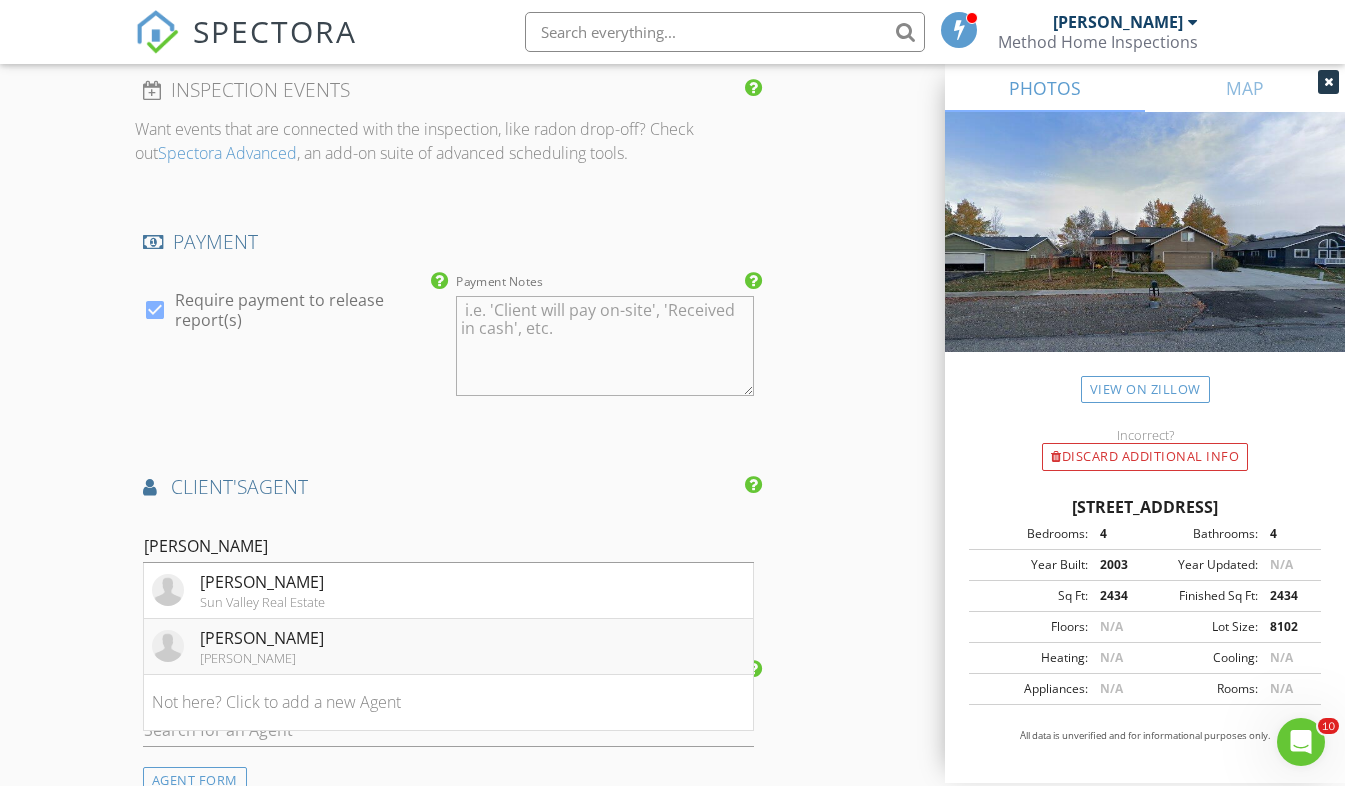 click on "Cindy Theobald" at bounding box center [262, 638] 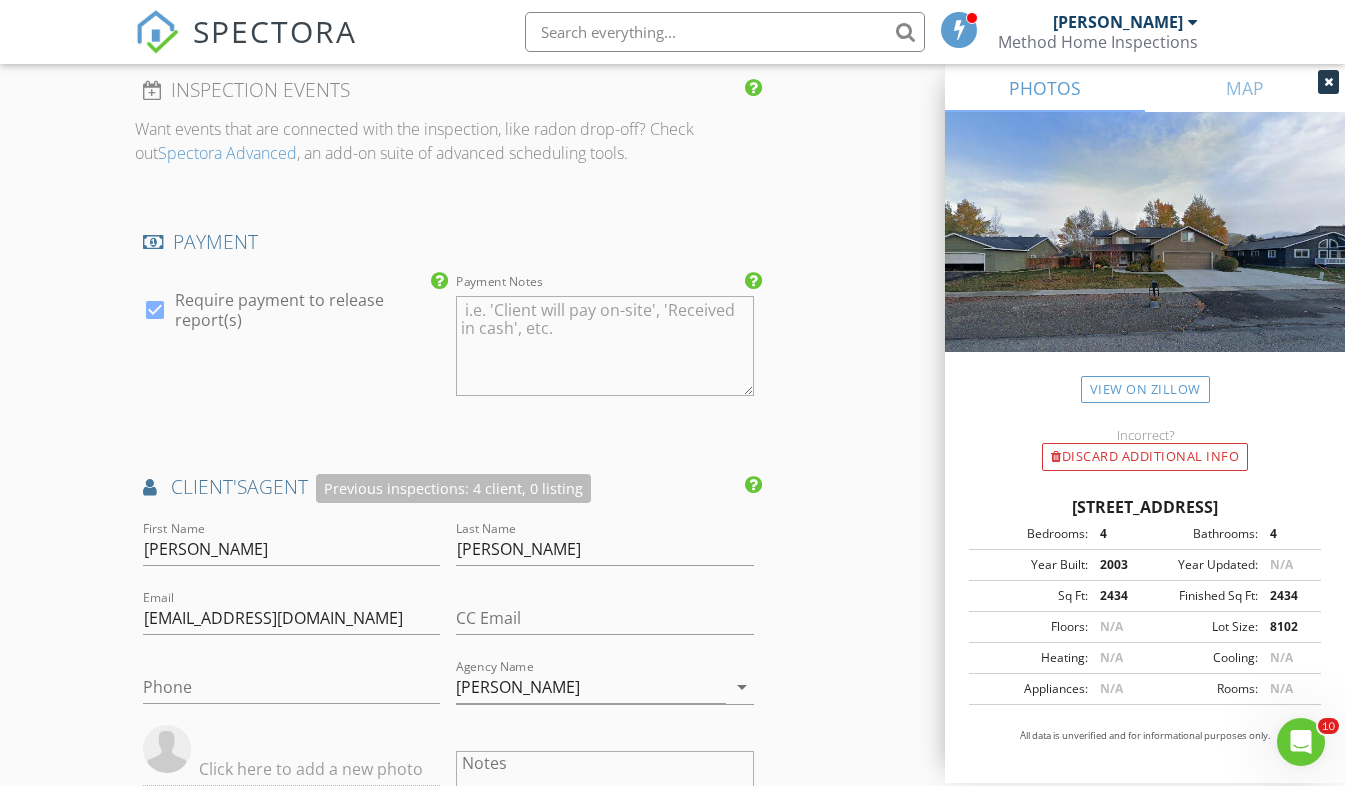 click on "New Inspection
Click here to use the New Order Form
INSPECTOR(S)
check_box   Tanner Sanders   PRIMARY   Tanner Sanders arrow_drop_down   check_box_outline_blank Tanner Sanders specifically requested
Date/Time
07/28/2025 3:00 PM
Location
Address Search       Address 941 Foxmoor Dr   Unit   City Hailey   State ID   Zip 83333   County Blaine     Square Feet 2434   Year Built 2003   Foundation arrow_drop_down     Tanner Sanders     2.1 miles     (5 minutes)
client
check_box Enable Client CC email for this inspection   Client Search     check_box_outline_blank Client is a Company/Organization     First Name Margo   Last Name Kane   Email margomariekane@gmail.com   CC Email   Phone           Notes   Private Notes
ADD ADDITIONAL client
SERVICES
Radon           Gas" at bounding box center [672, -66] 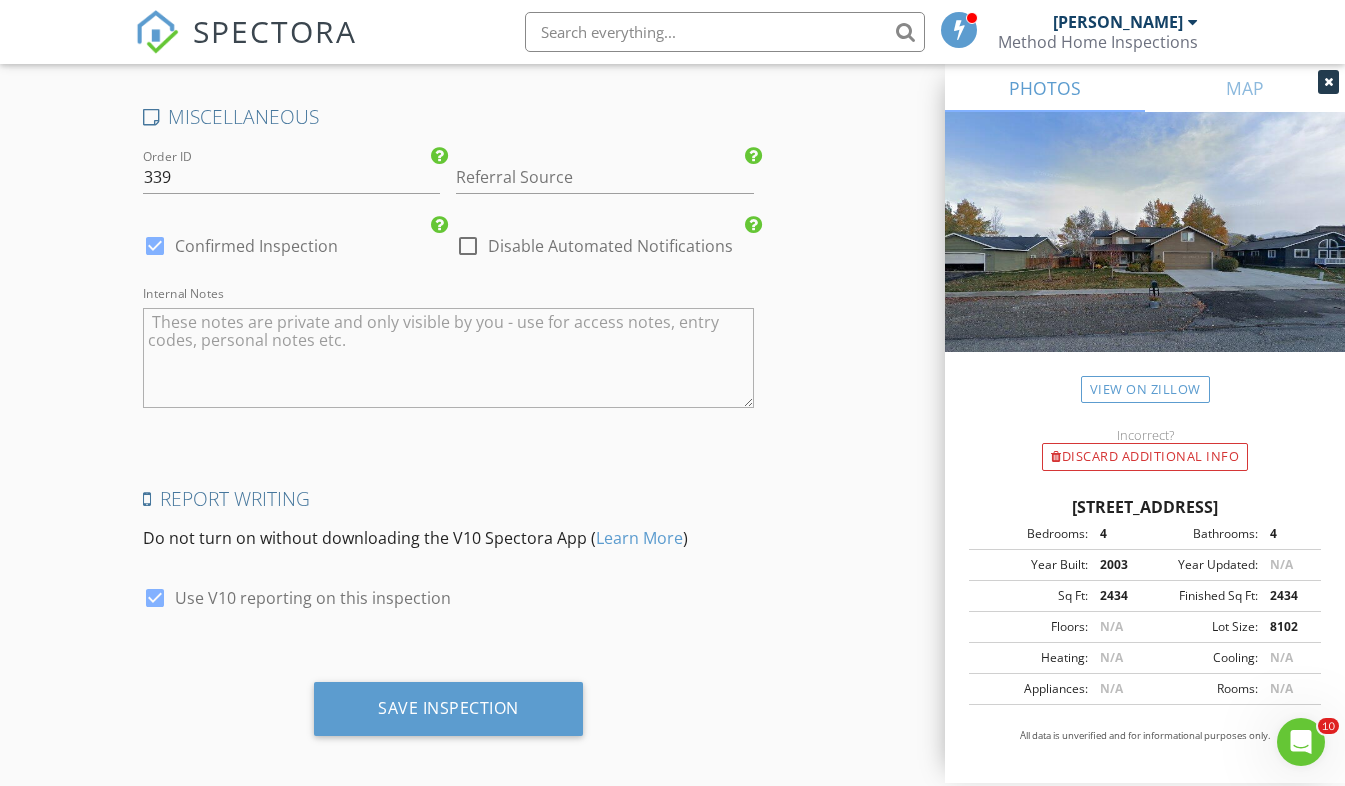 scroll, scrollTop: 3464, scrollLeft: 0, axis: vertical 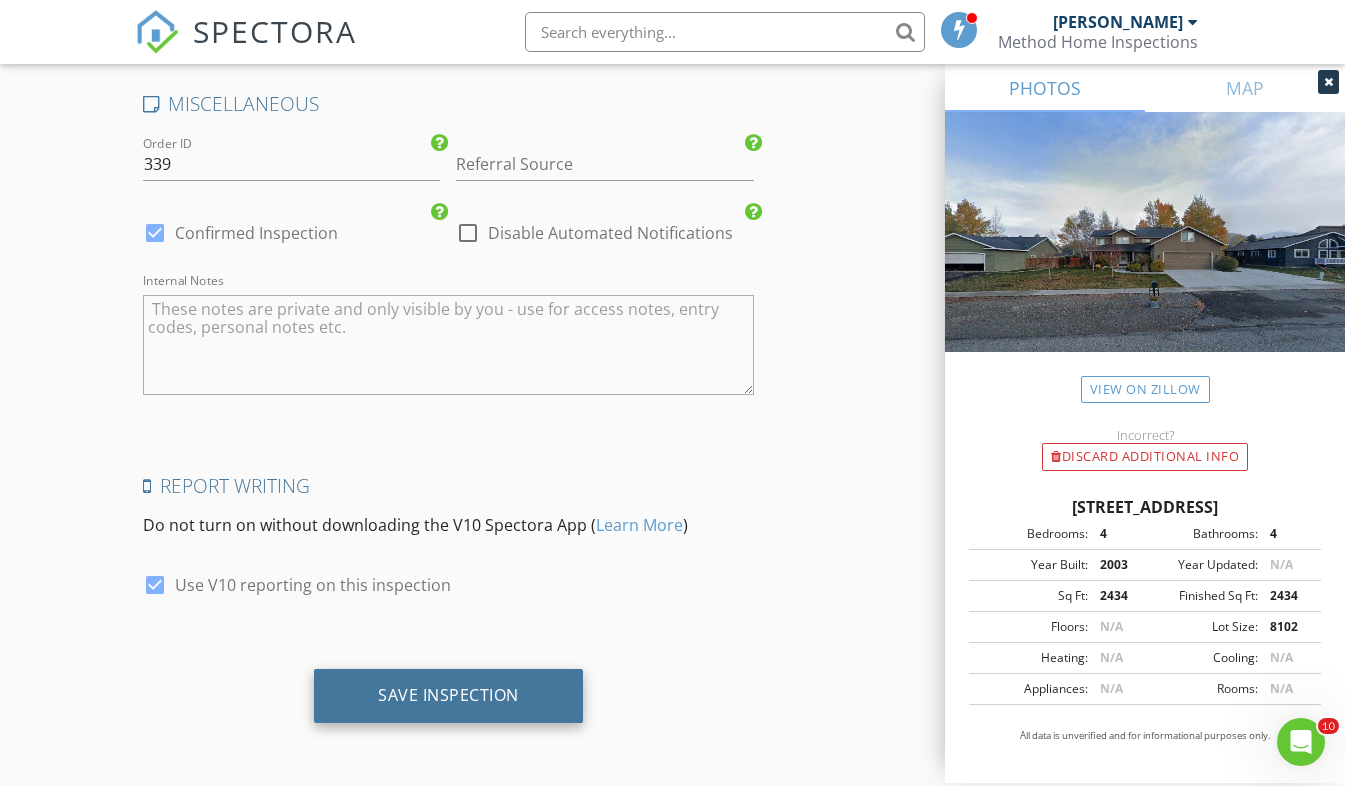 click on "Save Inspection" at bounding box center (448, 695) 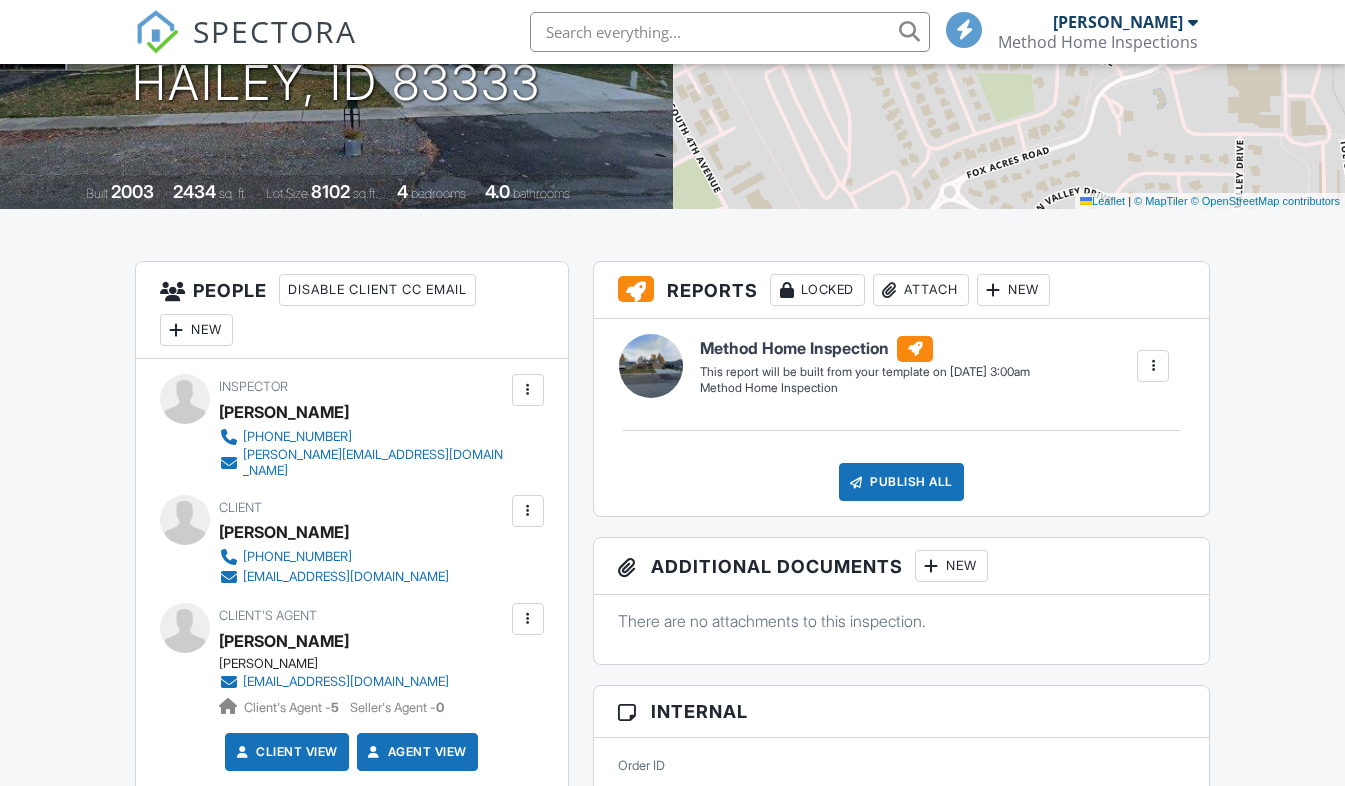 scroll, scrollTop: 0, scrollLeft: 0, axis: both 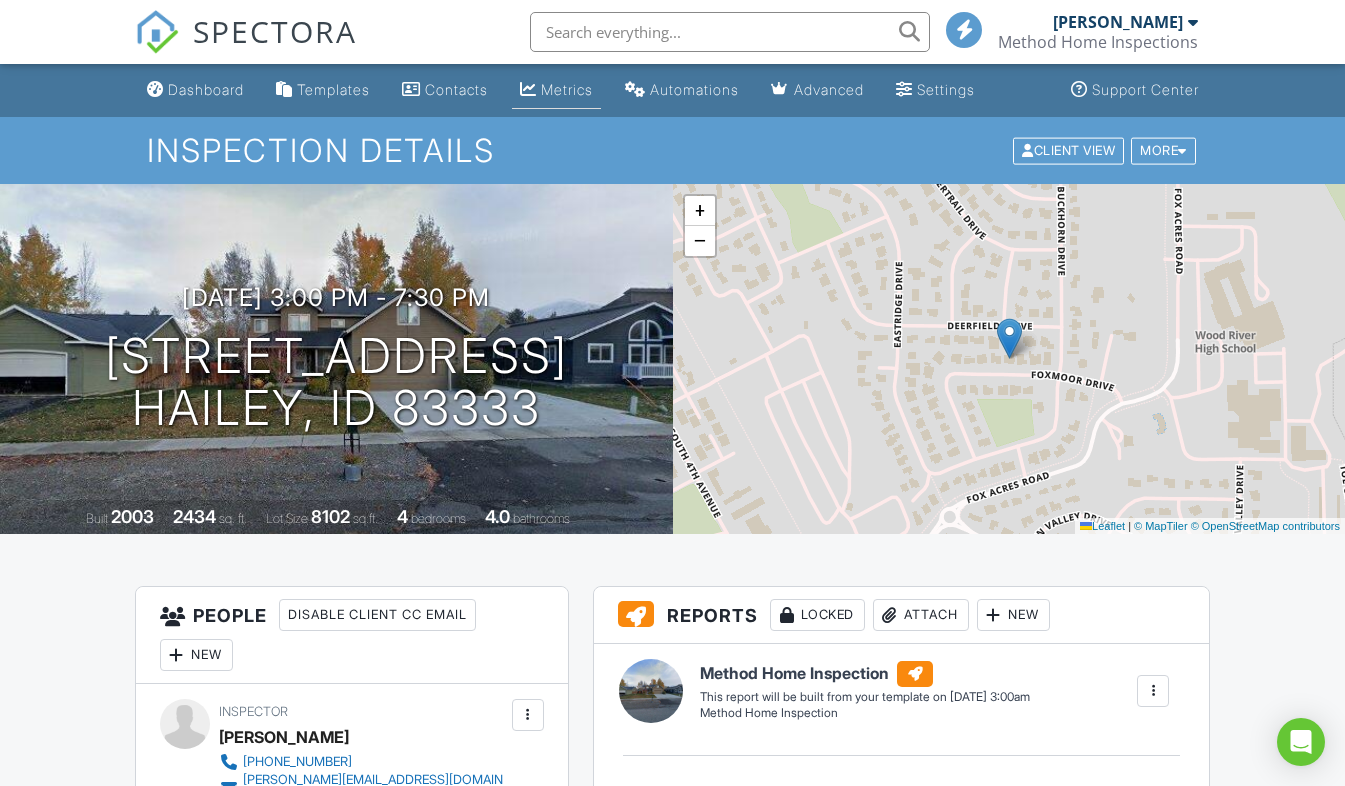 click on "Metrics" at bounding box center [567, 89] 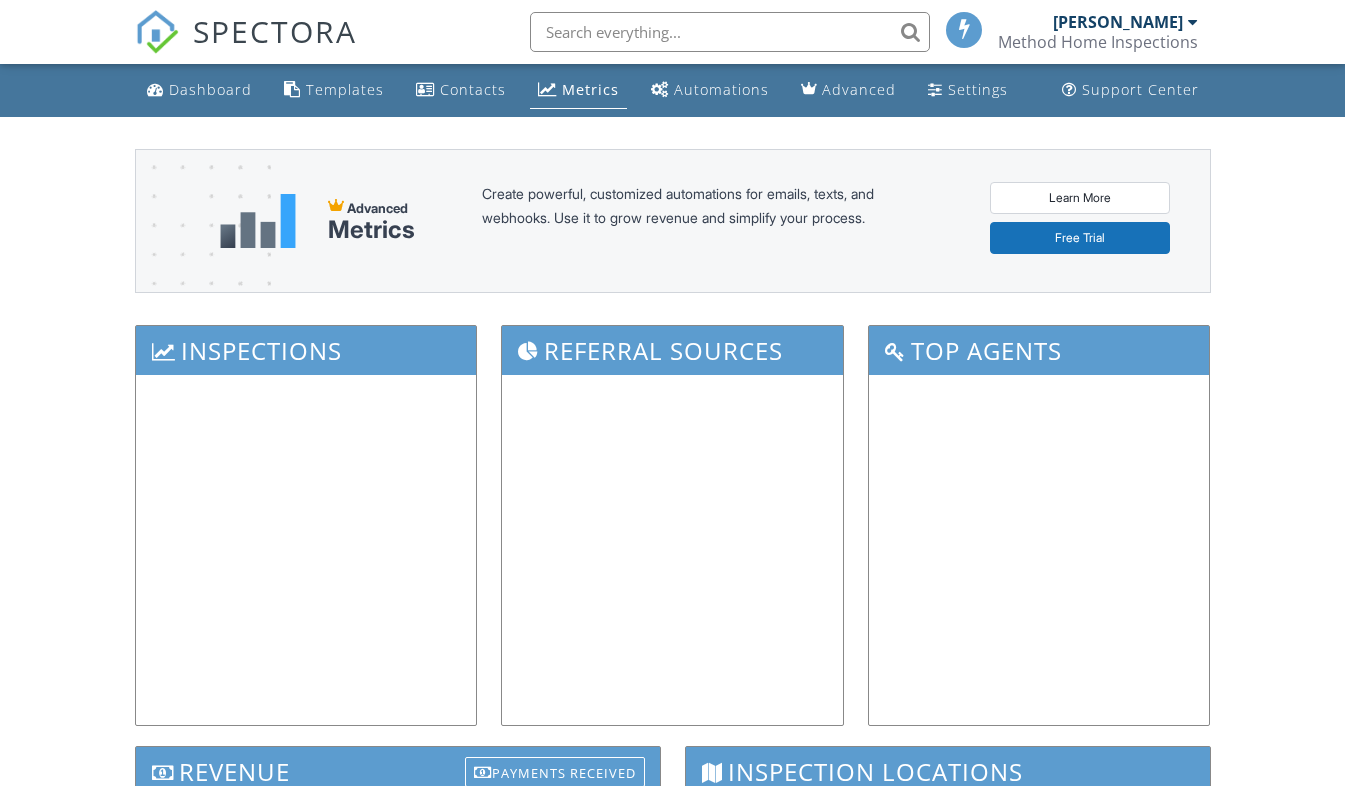 scroll, scrollTop: 0, scrollLeft: 0, axis: both 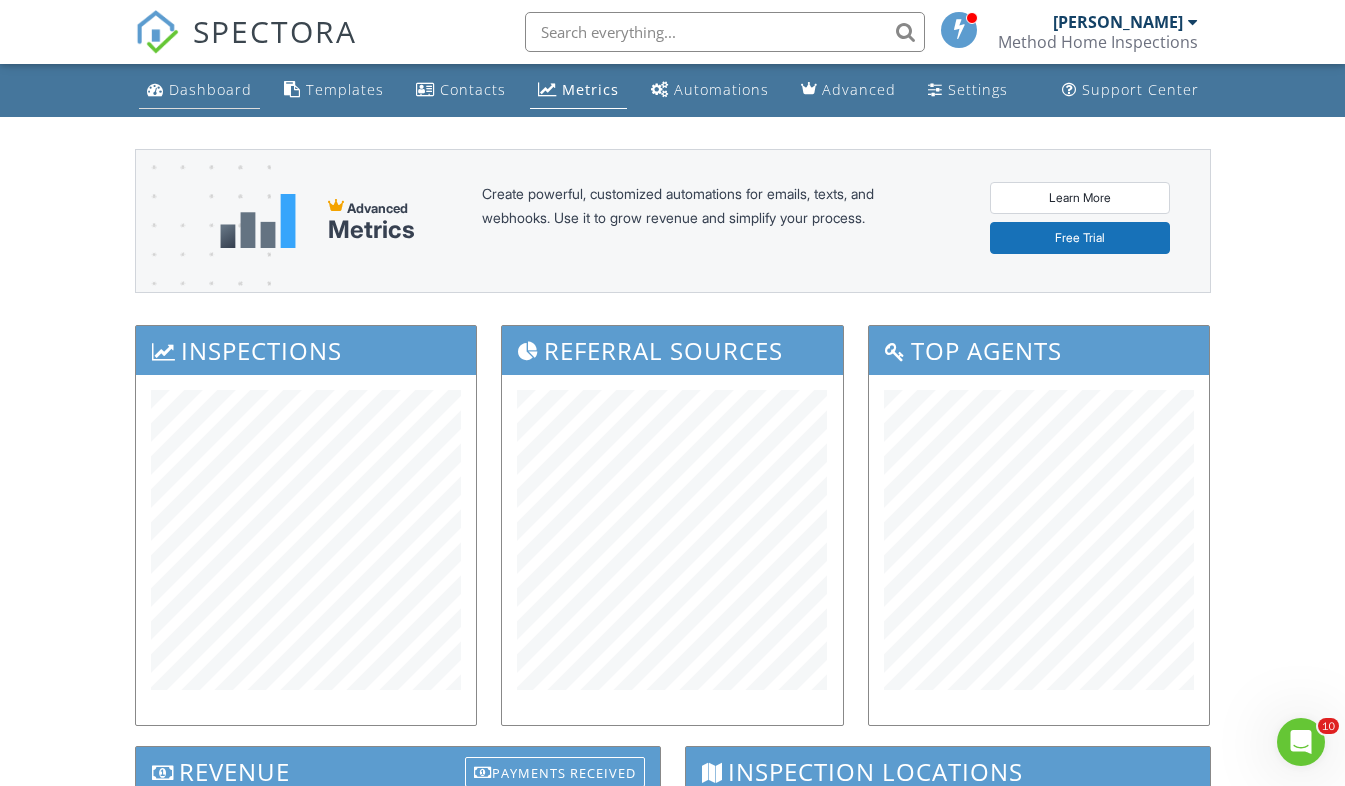 click on "Dashboard" at bounding box center (210, 89) 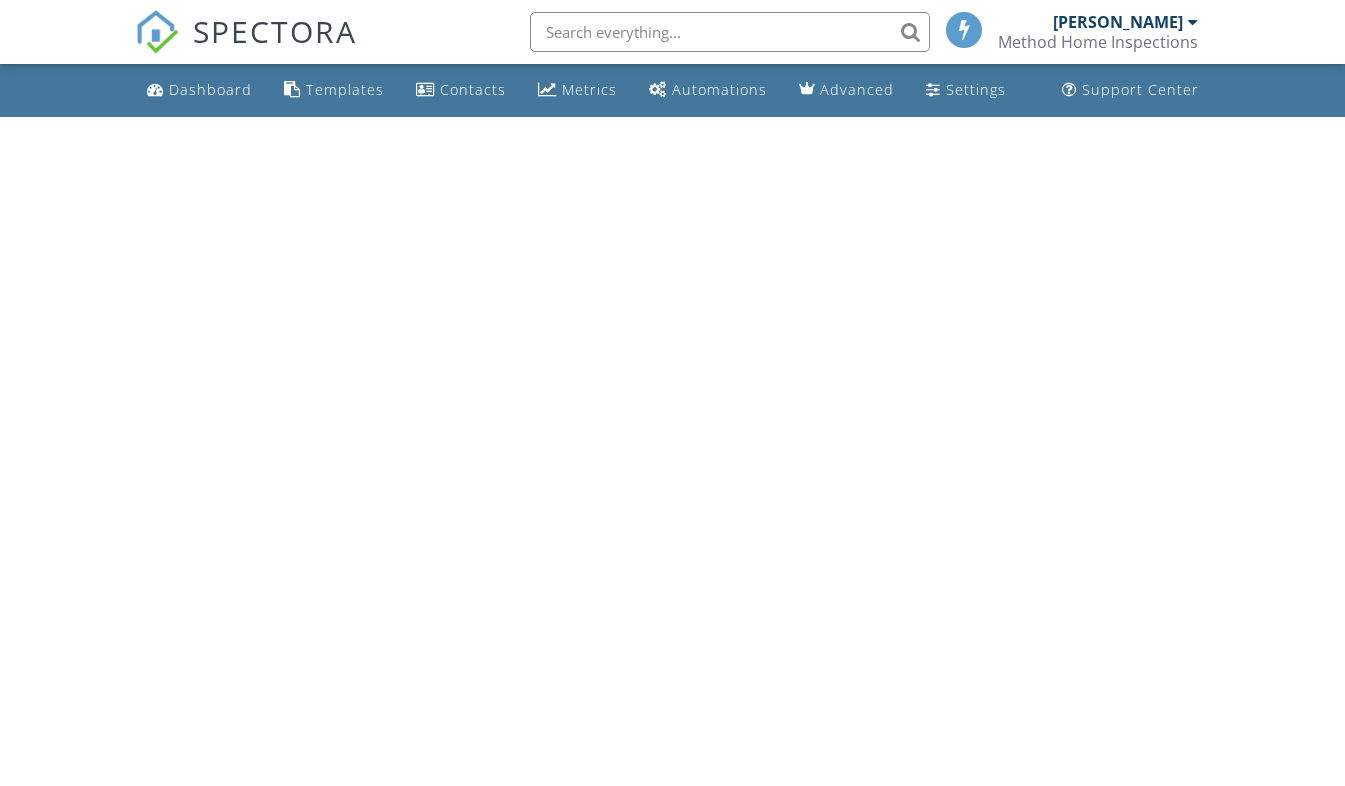 scroll, scrollTop: 0, scrollLeft: 0, axis: both 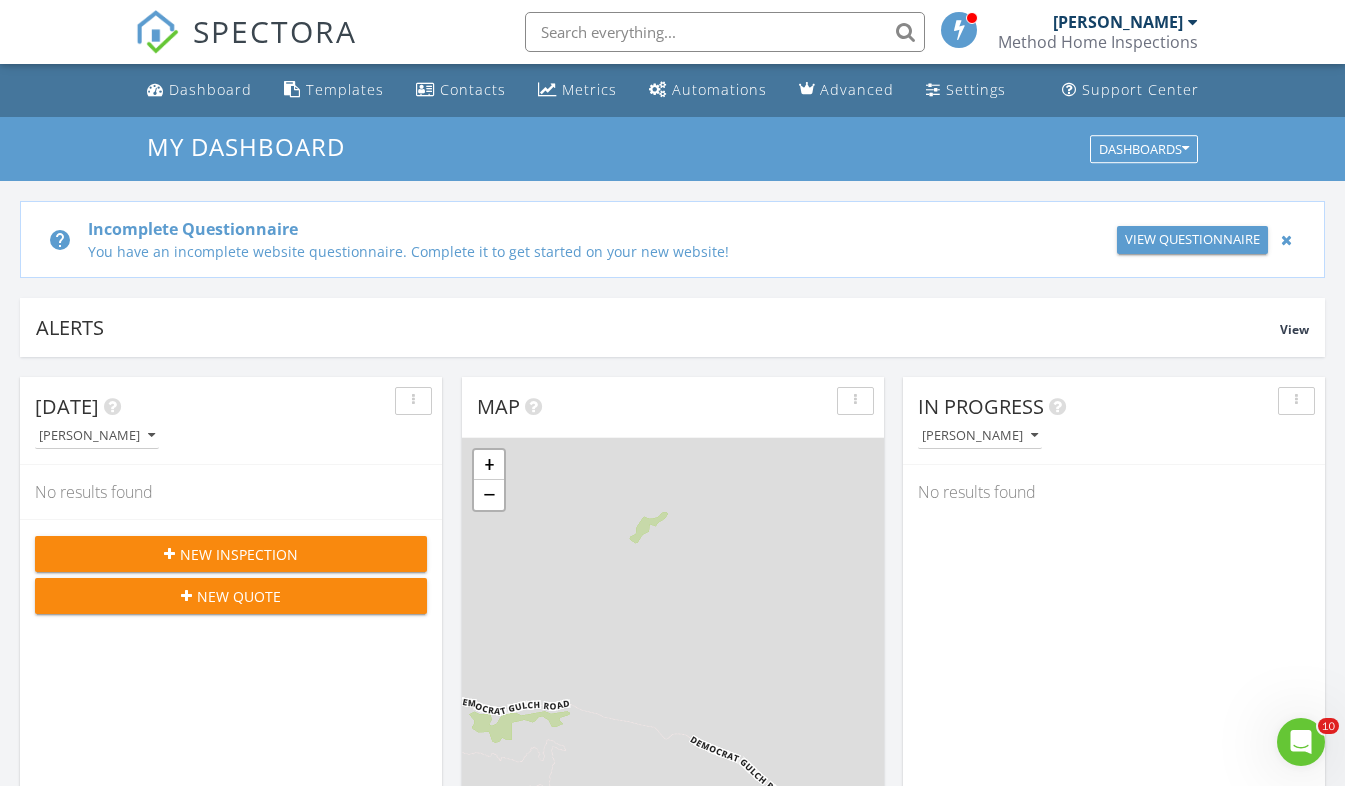 click on "New Inspection" at bounding box center (239, 554) 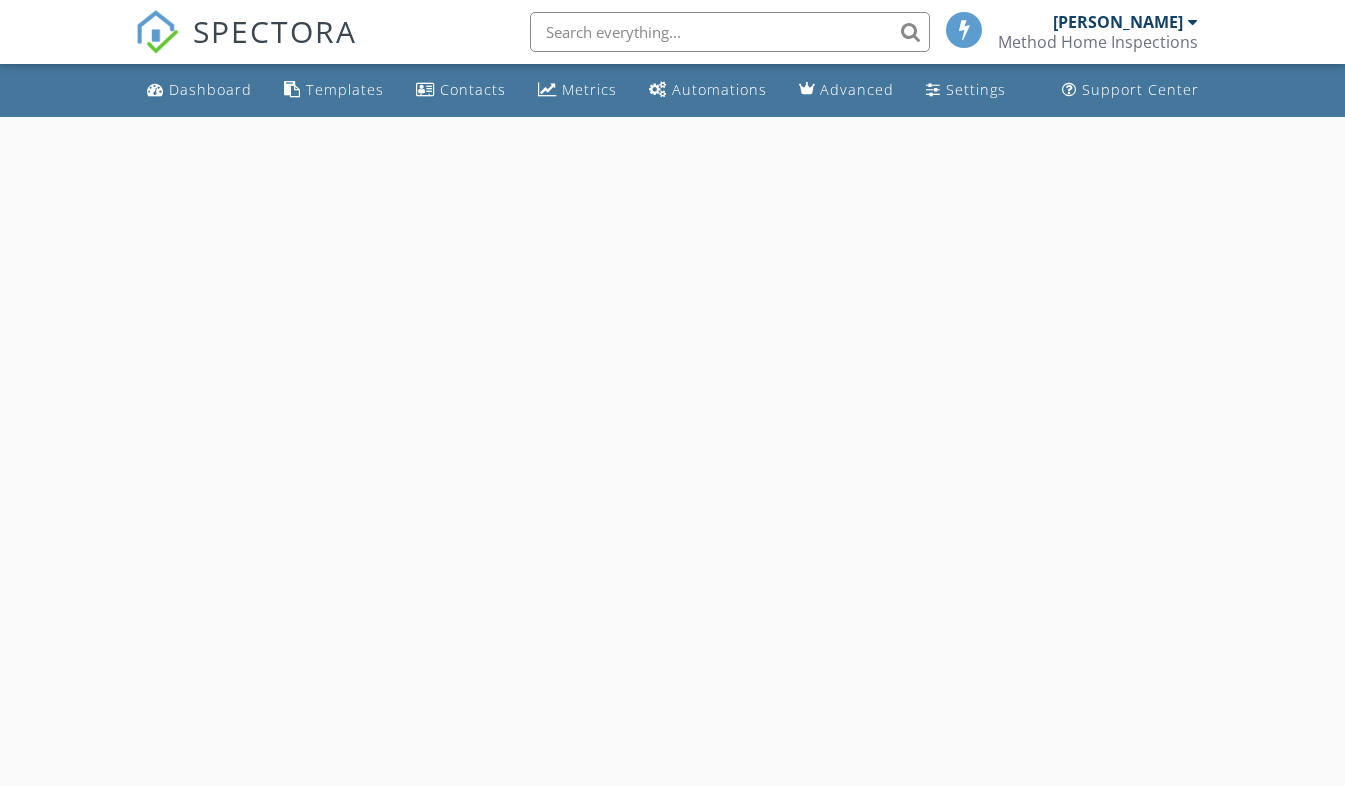 scroll, scrollTop: 0, scrollLeft: 0, axis: both 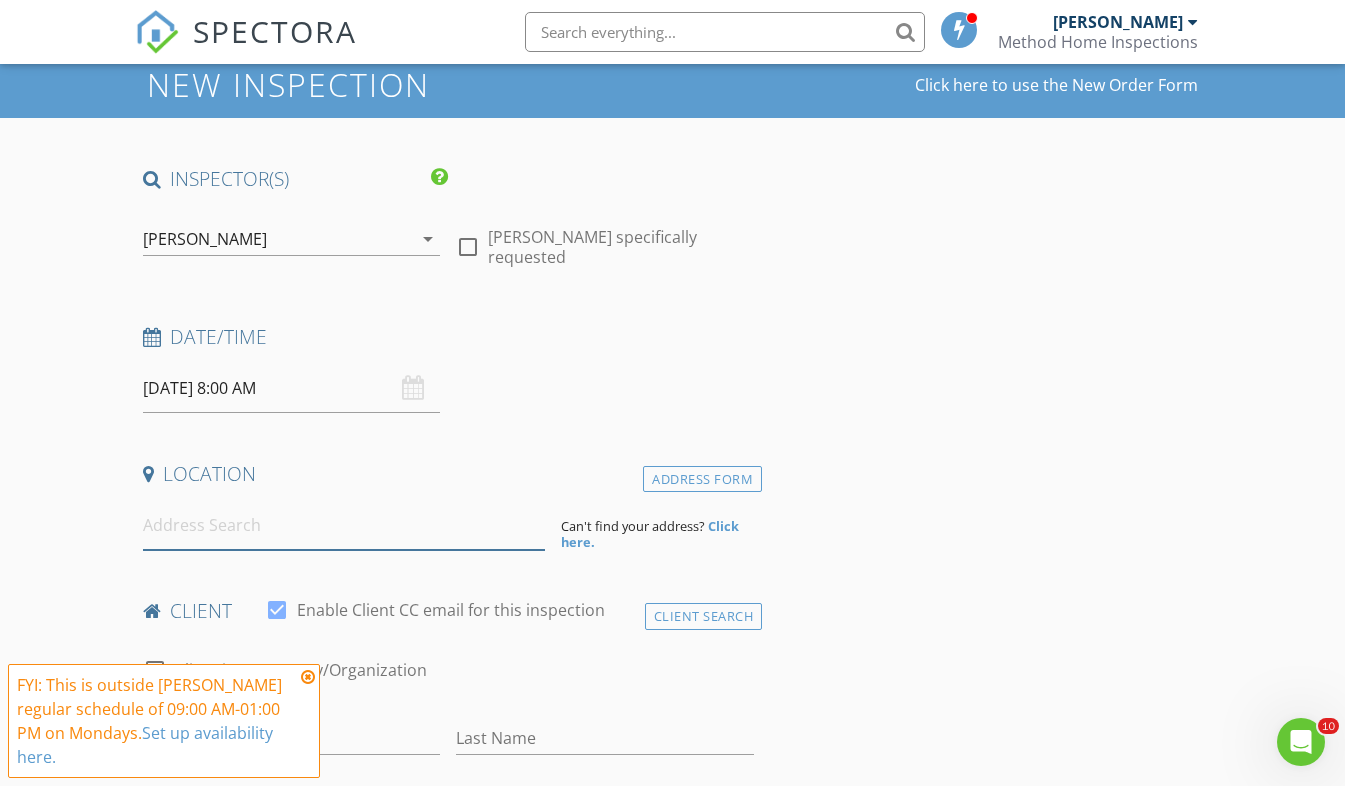 click at bounding box center [344, 525] 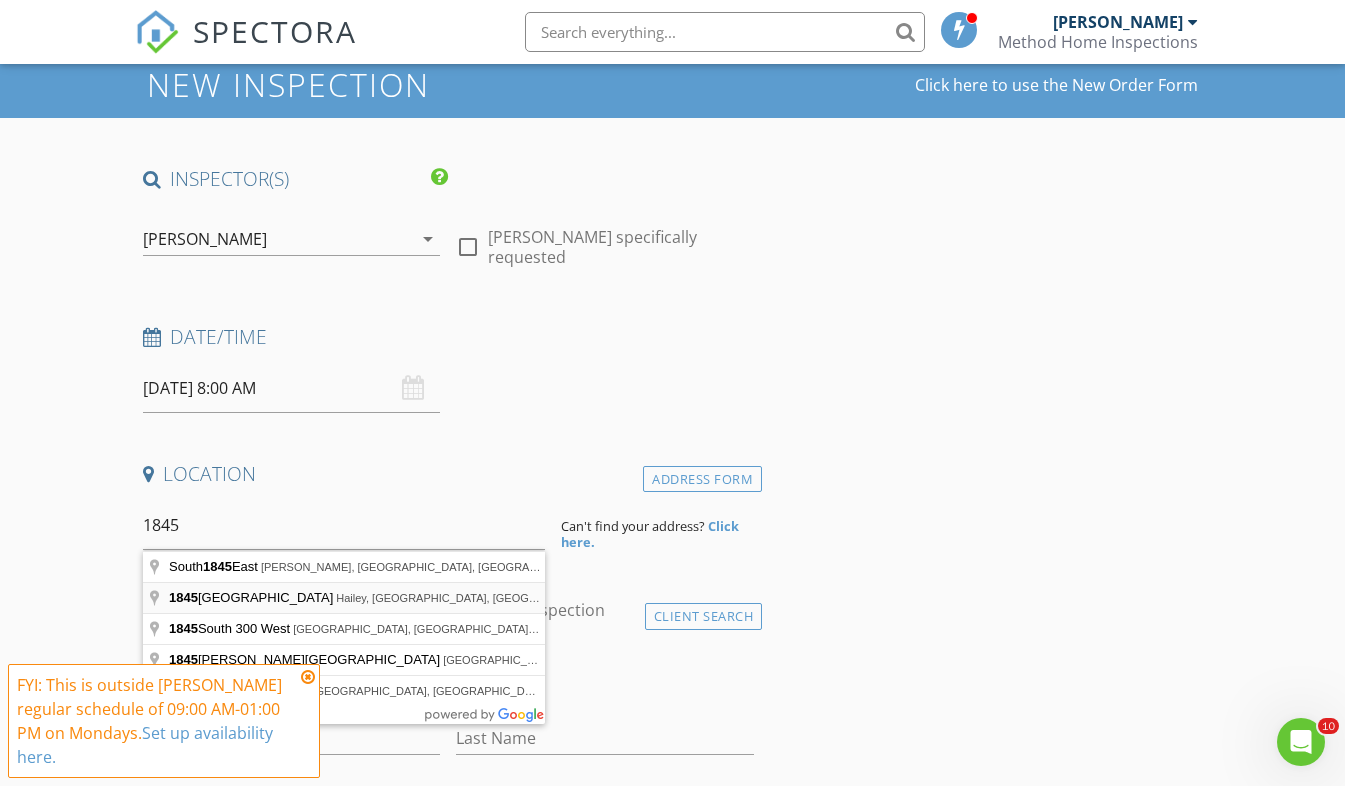 type on "1845 Ridge Rock Lane, Hailey, ID, USA" 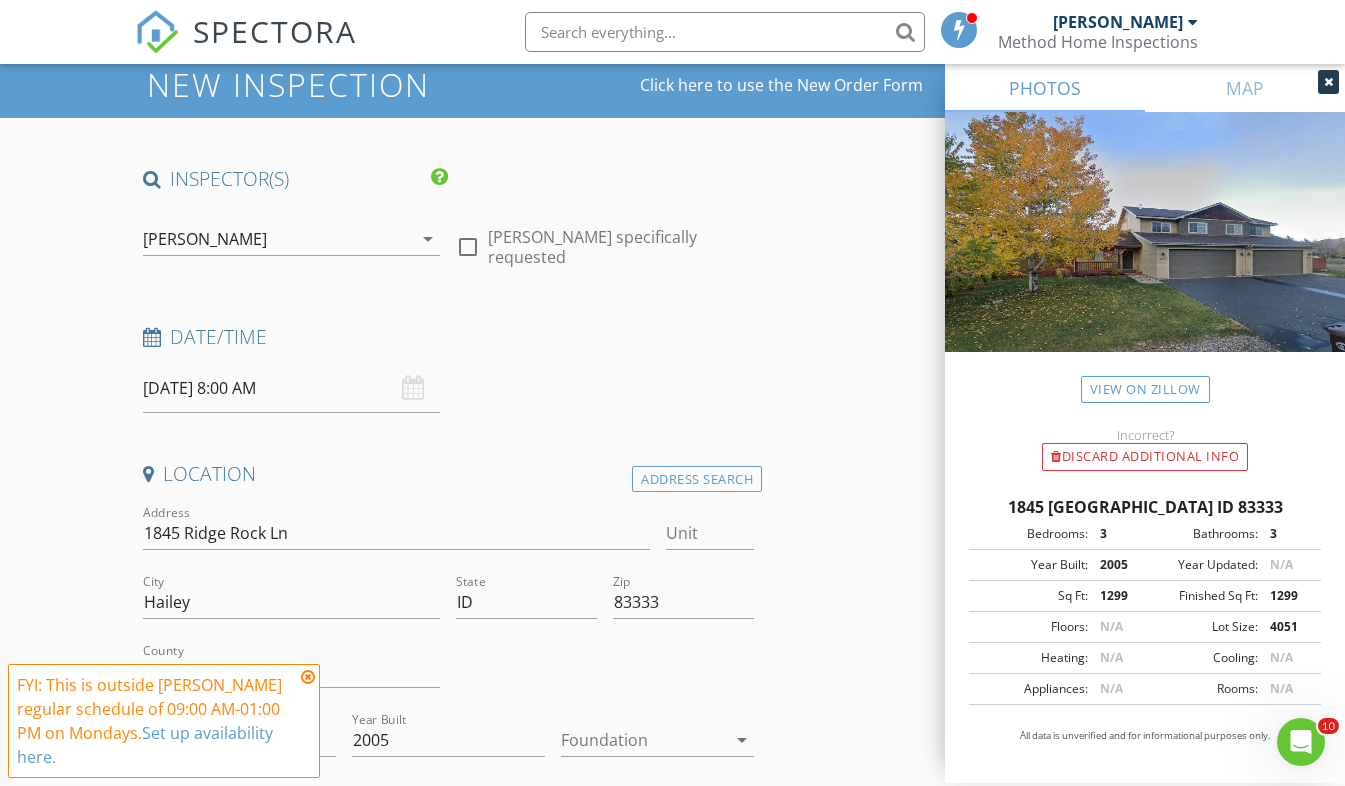 click at bounding box center [308, 677] 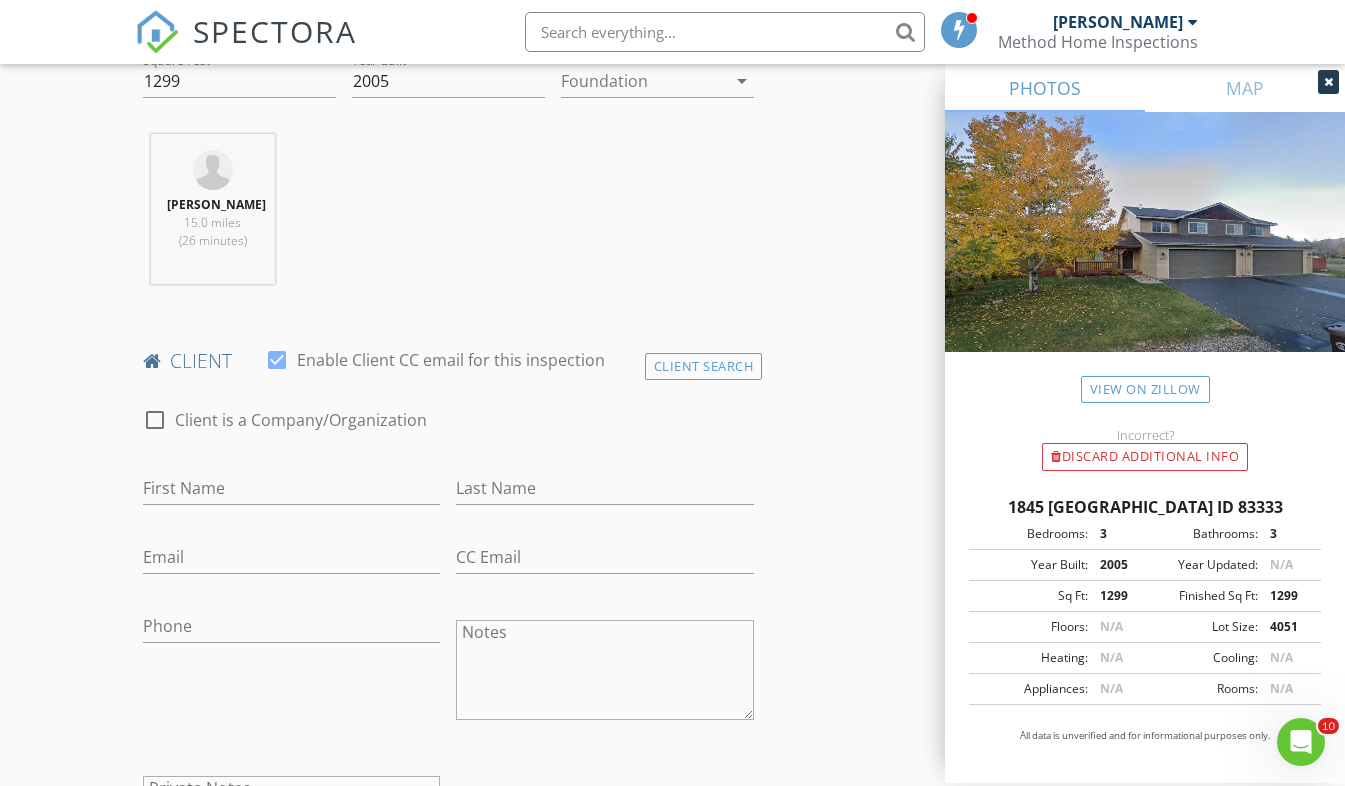 scroll, scrollTop: 726, scrollLeft: 0, axis: vertical 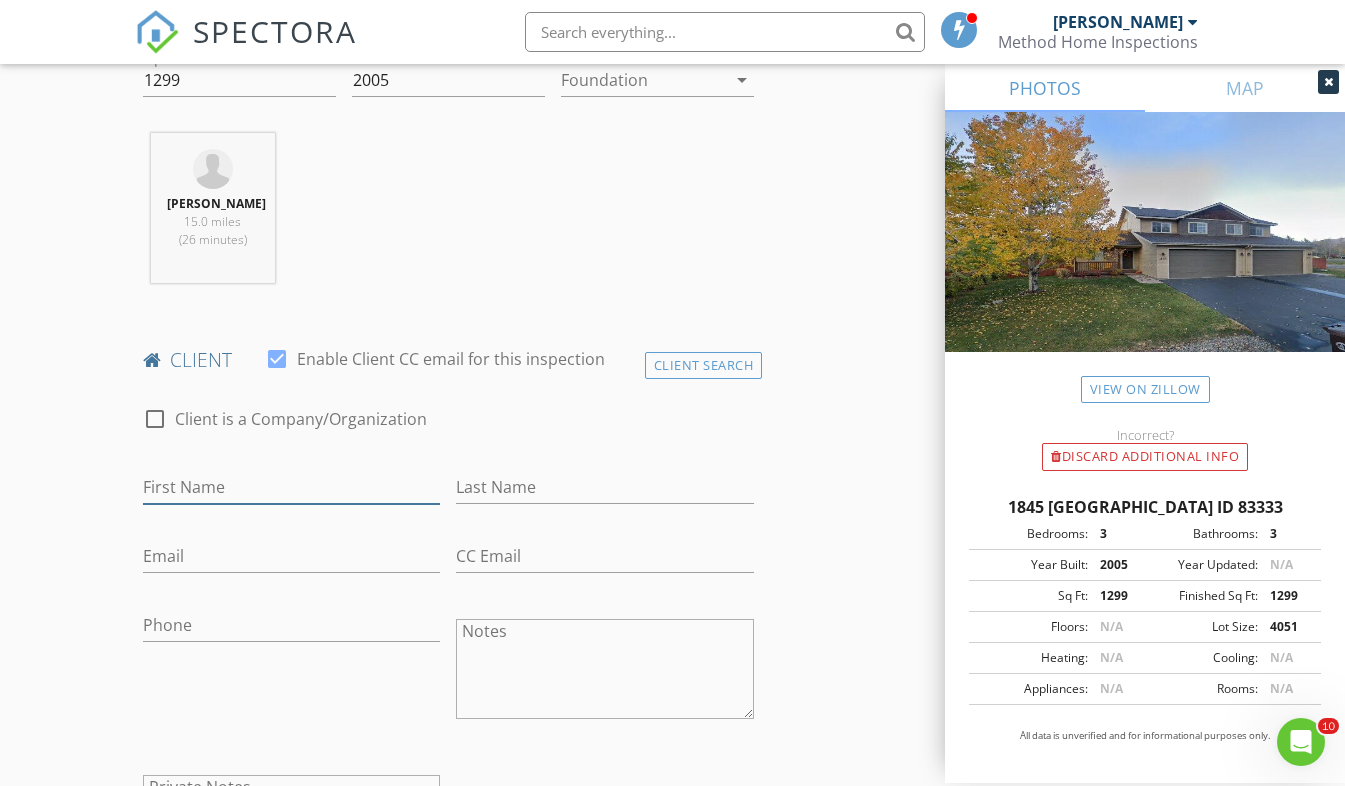 click on "First Name" at bounding box center [292, 487] 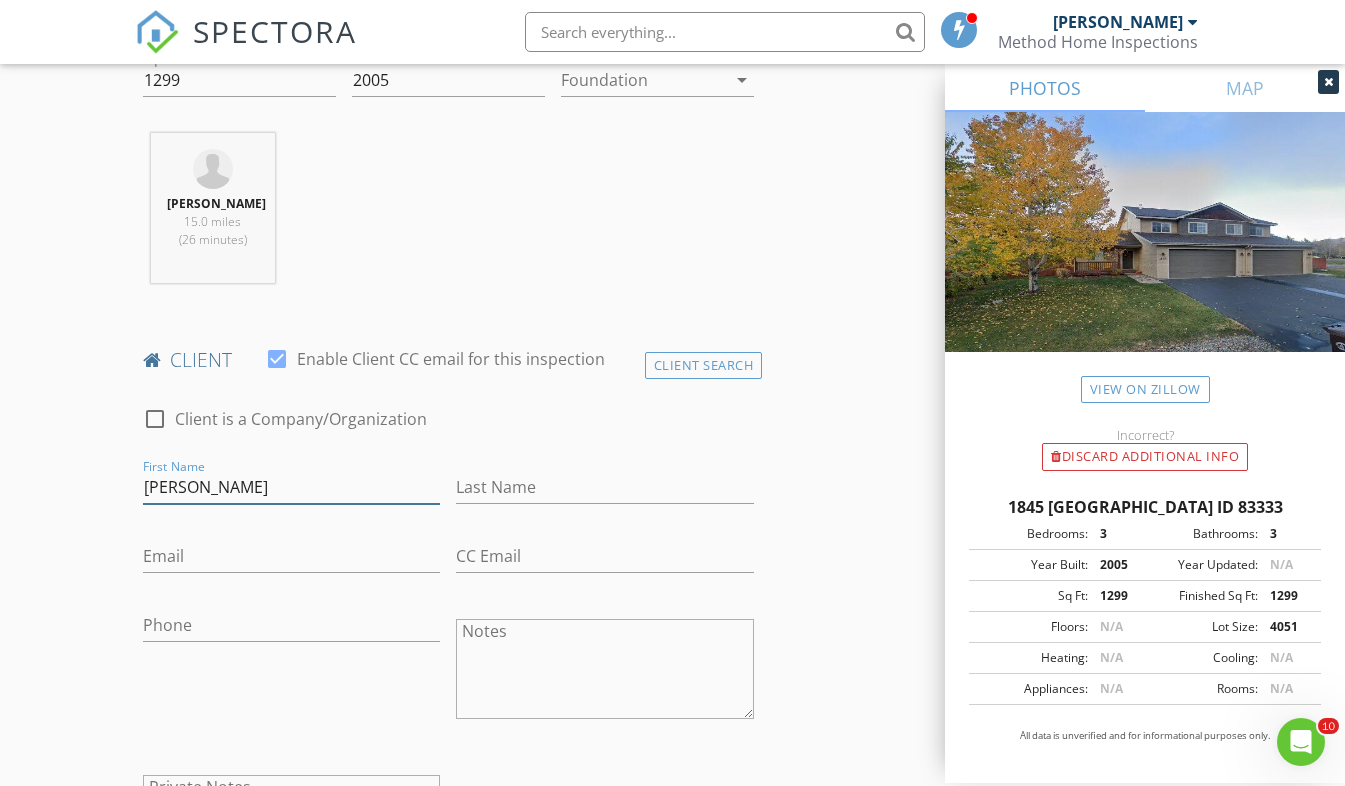 type on "Tom" 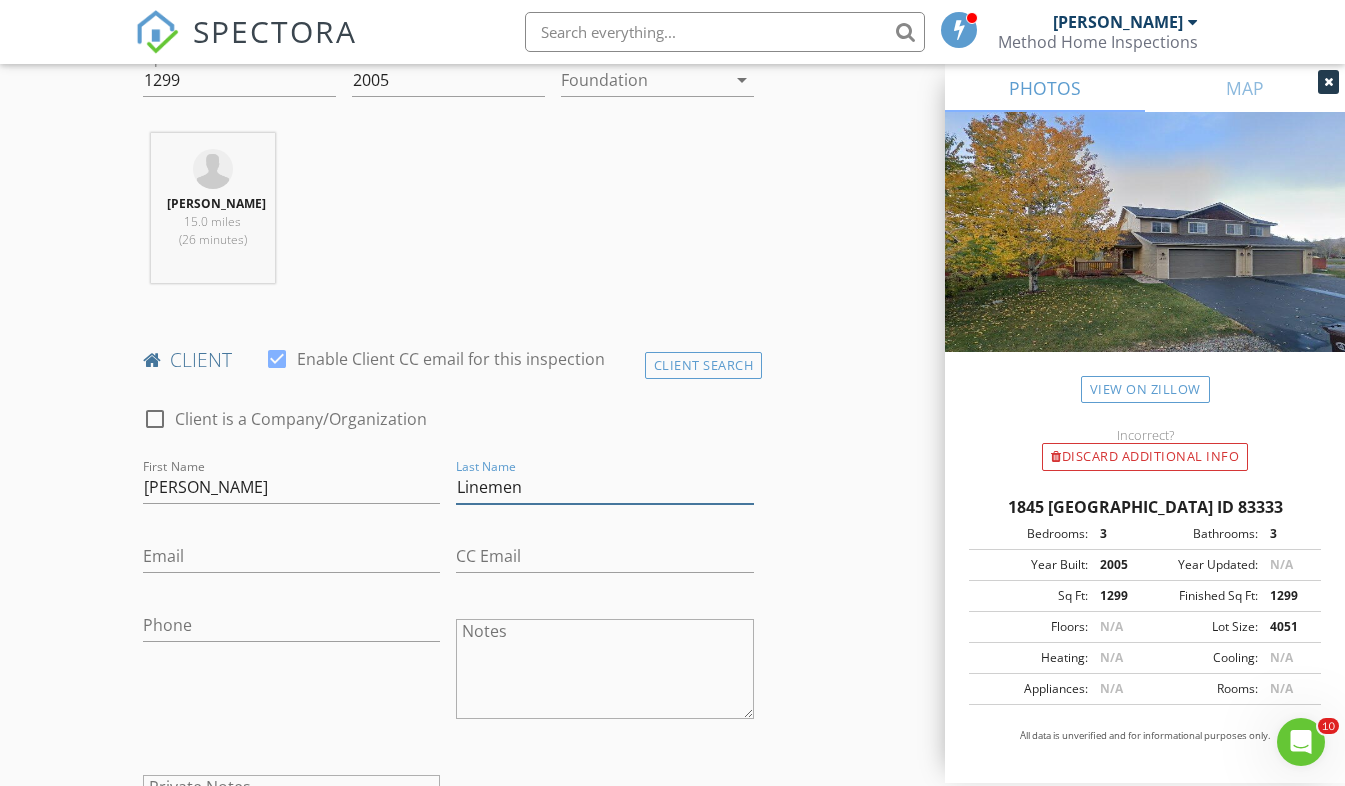 type on "Linemen" 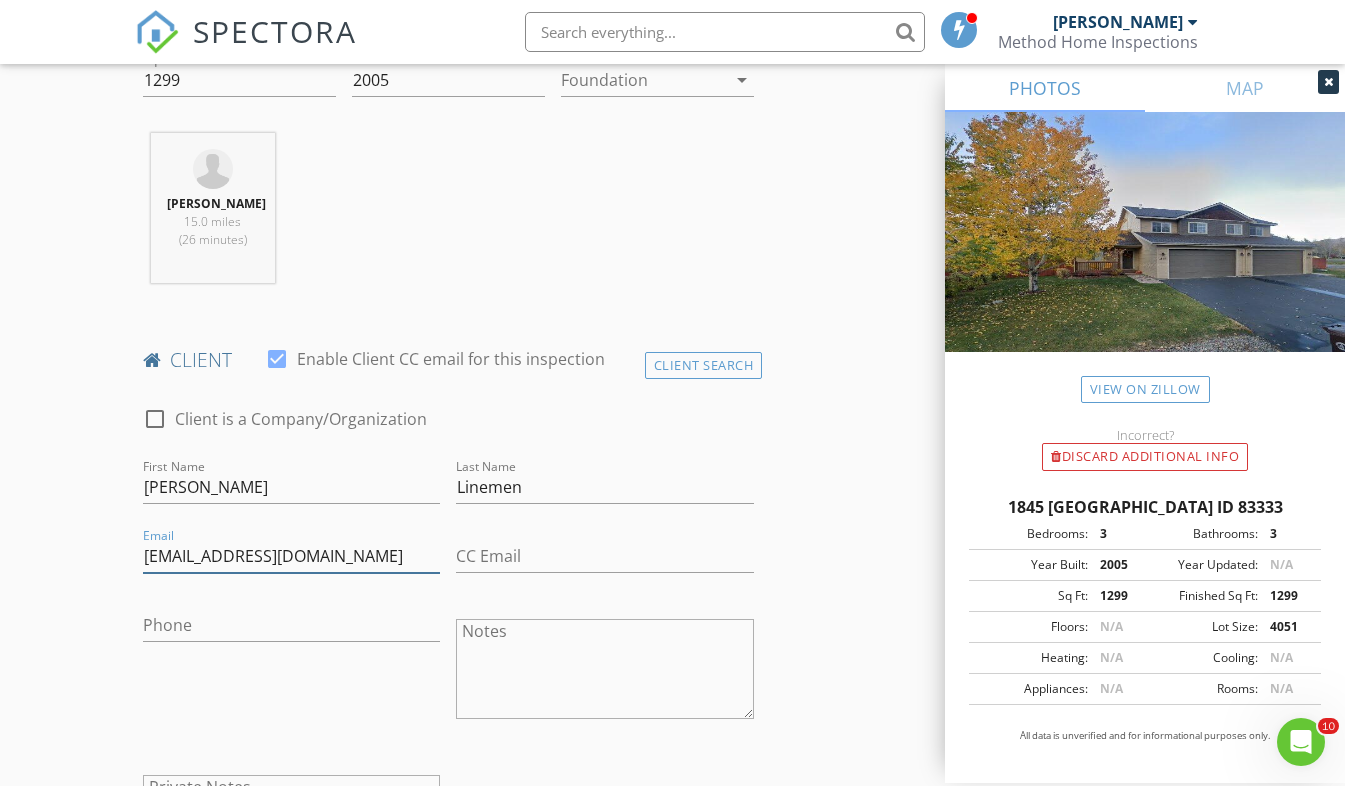 type on "tomlinemen@hotmail.com" 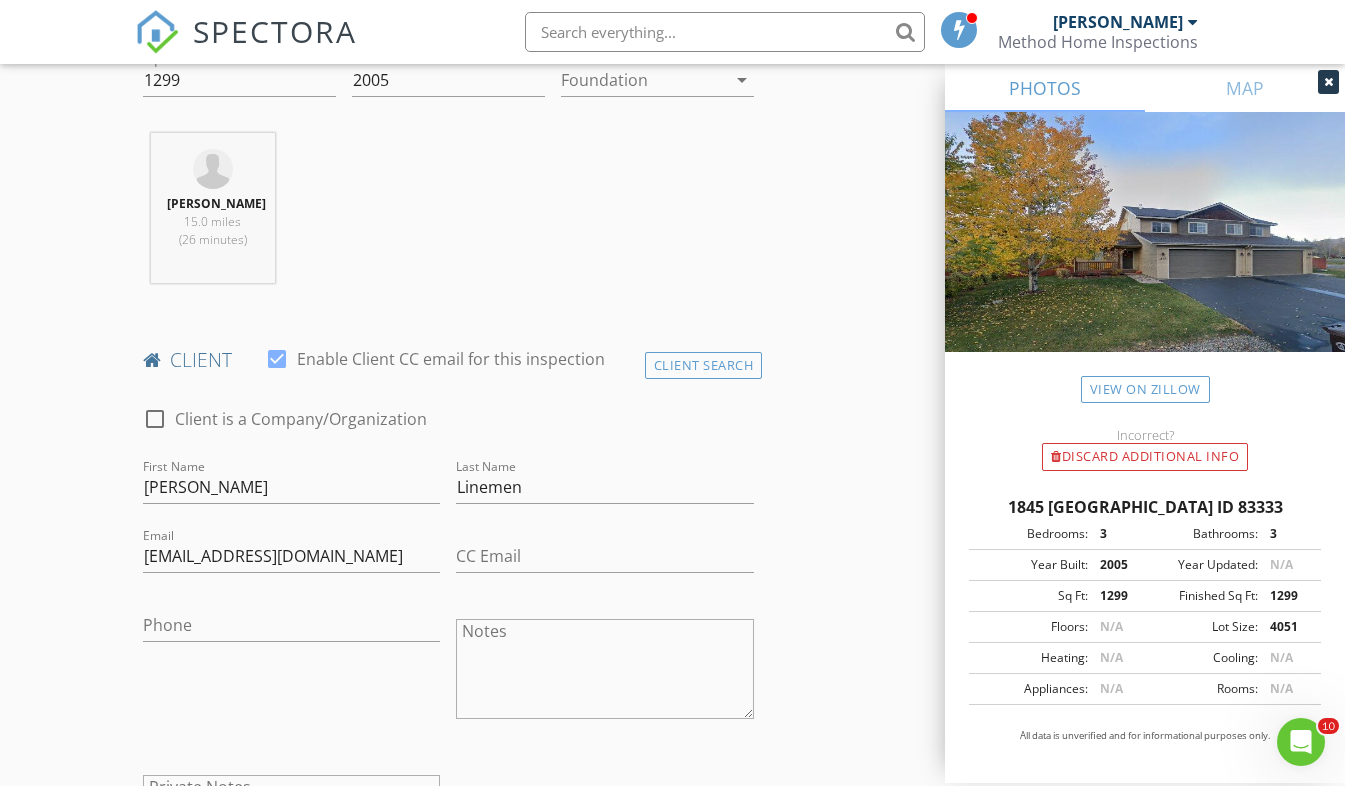 click on "New Inspection
Click here to use the New Order Form
INSPECTOR(S)
check_box   Tanner Sanders   PRIMARY   Tanner Sanders arrow_drop_down   check_box_outline_blank Tanner Sanders specifically requested
Date/Time
07/28/2025 8:00 AM
Location
Address Search       Address 1845 Ridge Rock Ln   Unit   City Hailey   State ID   Zip 83333   County Blaine     Square Feet 1299   Year Built 2005   Foundation arrow_drop_down     Tanner Sanders     15.0 miles     (26 minutes)
client
check_box Enable Client CC email for this inspection   Client Search     check_box_outline_blank Client is a Company/Organization     First Name Tom   Last Name Linemen   Email tomlinemen@hotmail.com   CC Email   Phone           Notes   Private Notes
ADD ADDITIONAL client
SERVICES
Radon" at bounding box center (672, 1112) 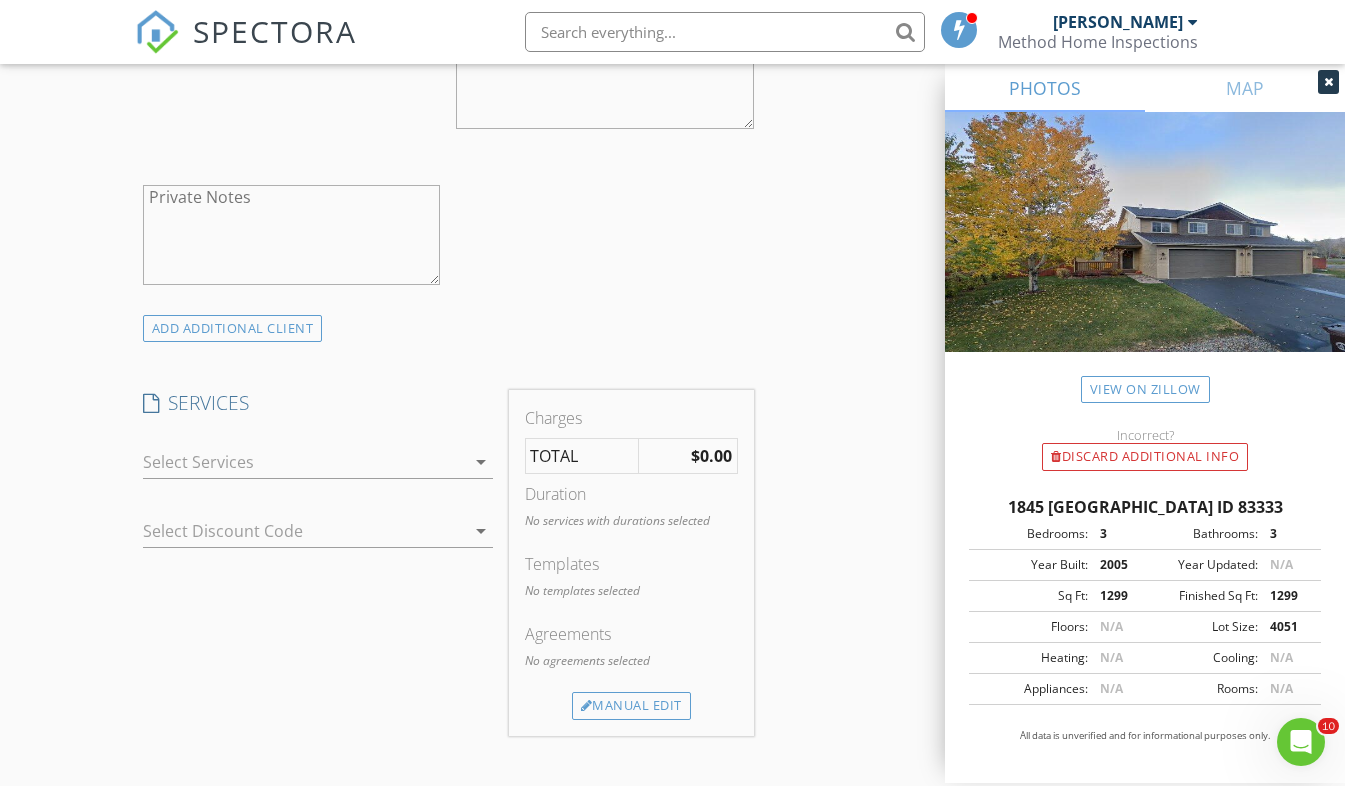 scroll, scrollTop: 1319, scrollLeft: 0, axis: vertical 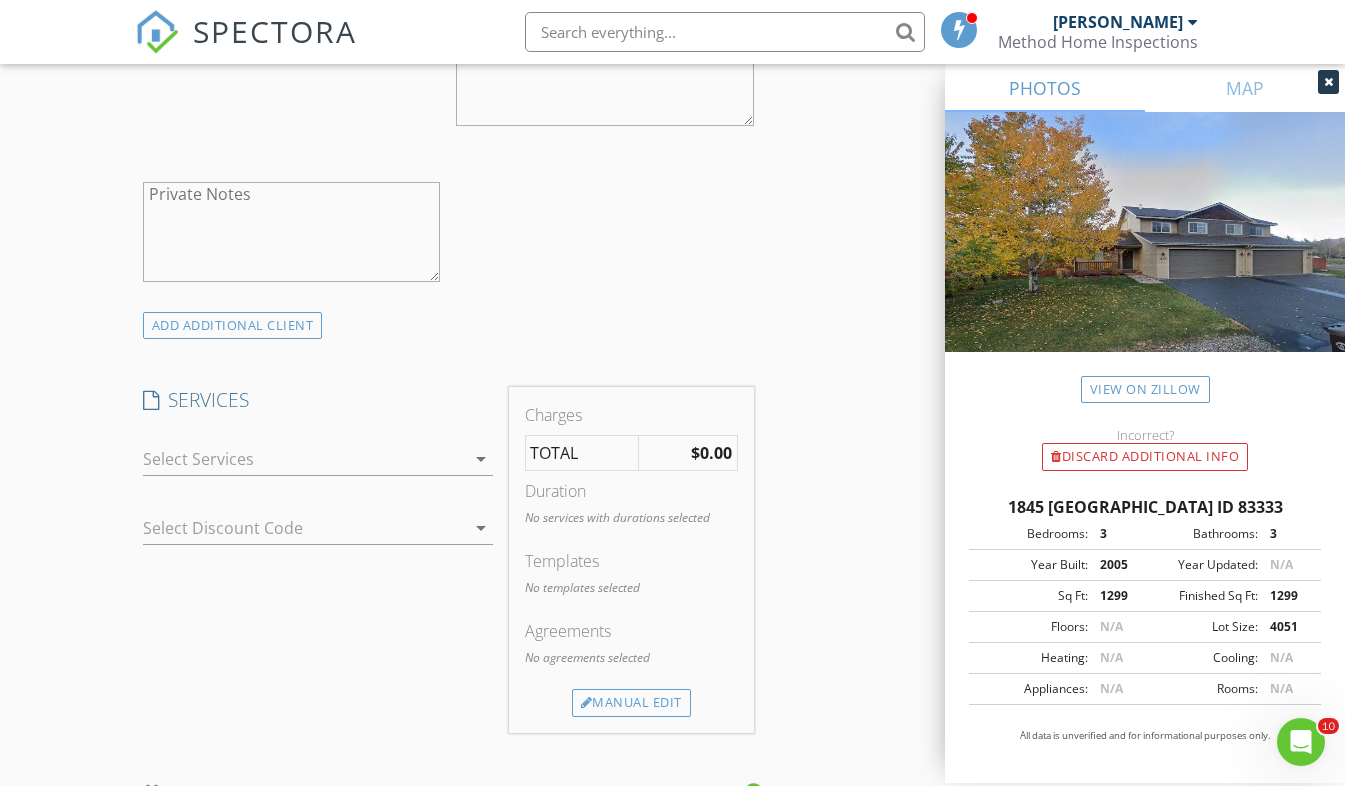 click at bounding box center (304, 459) 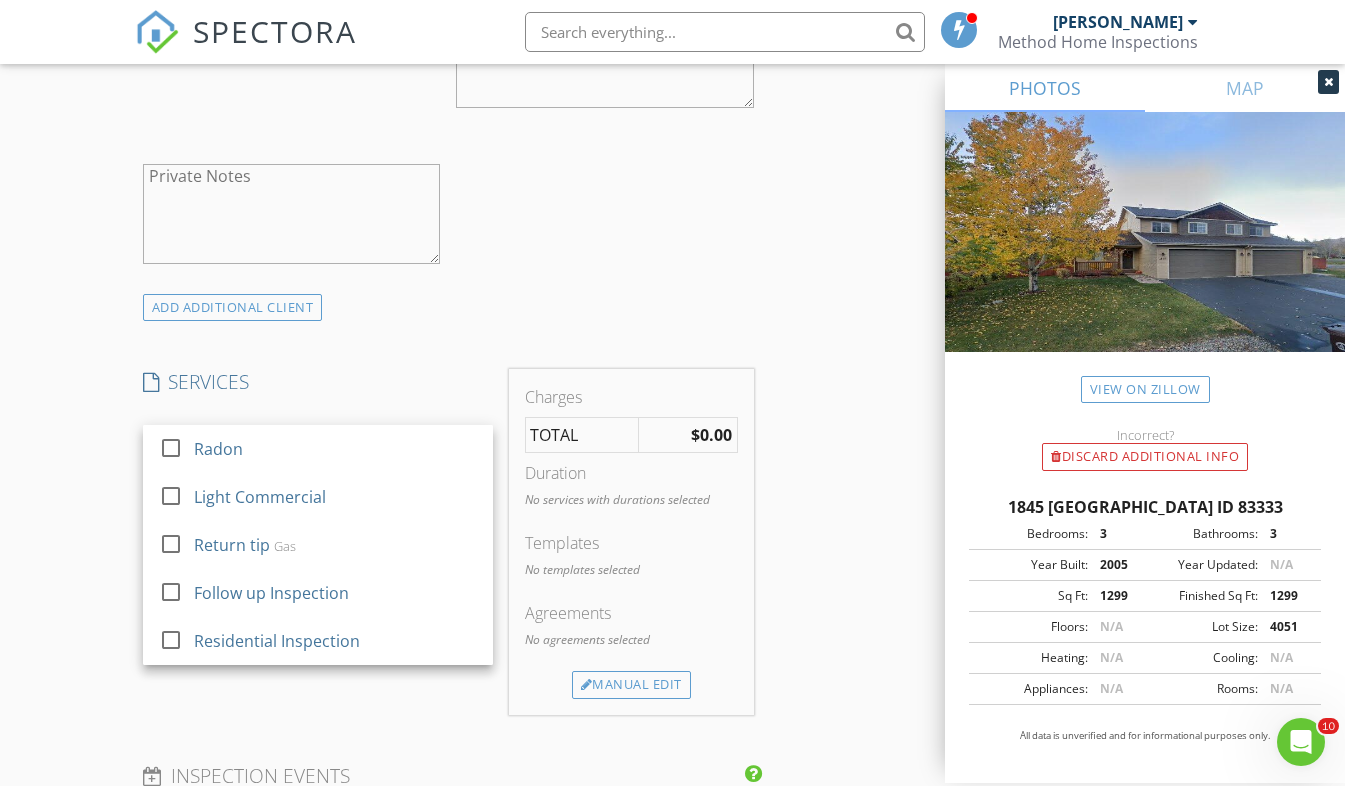 scroll, scrollTop: 1342, scrollLeft: 0, axis: vertical 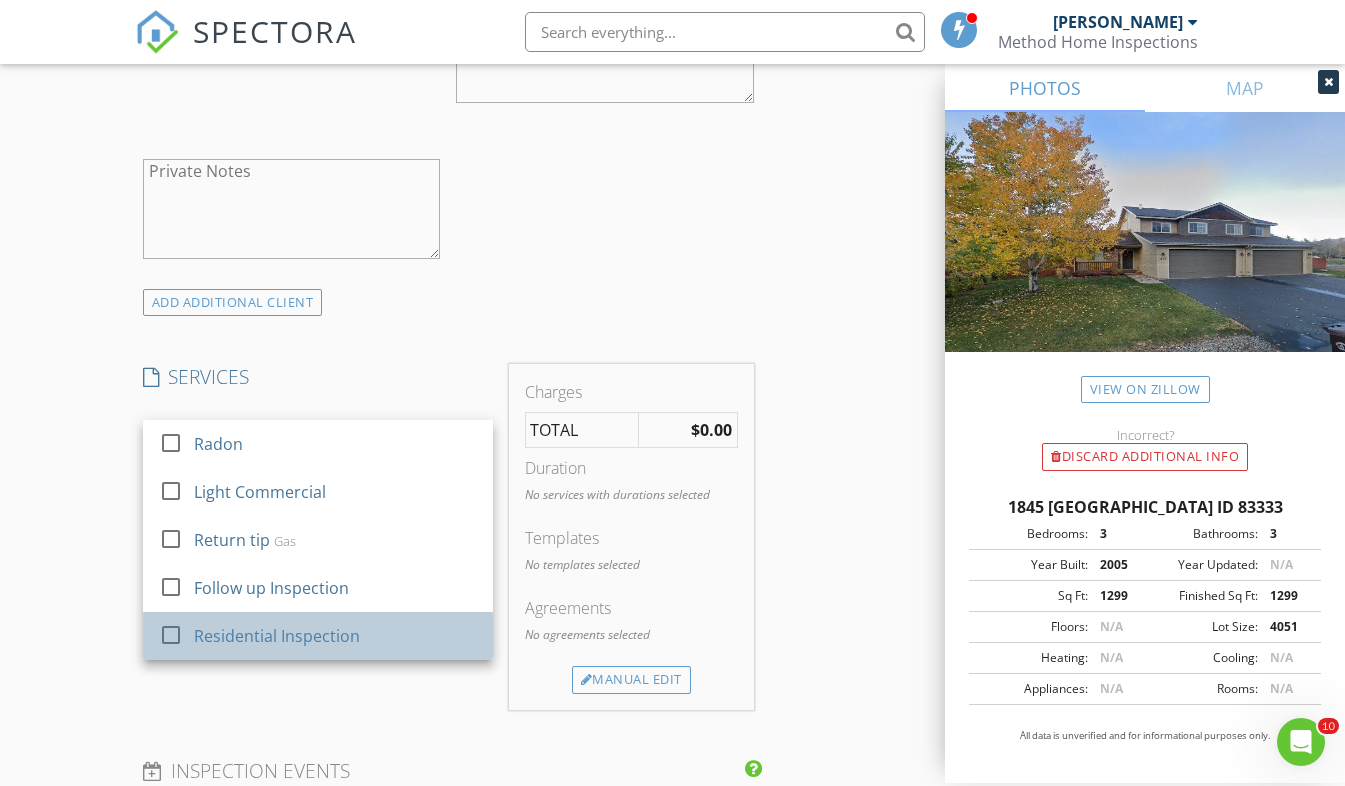 click on "Residential Inspection" at bounding box center [276, 636] 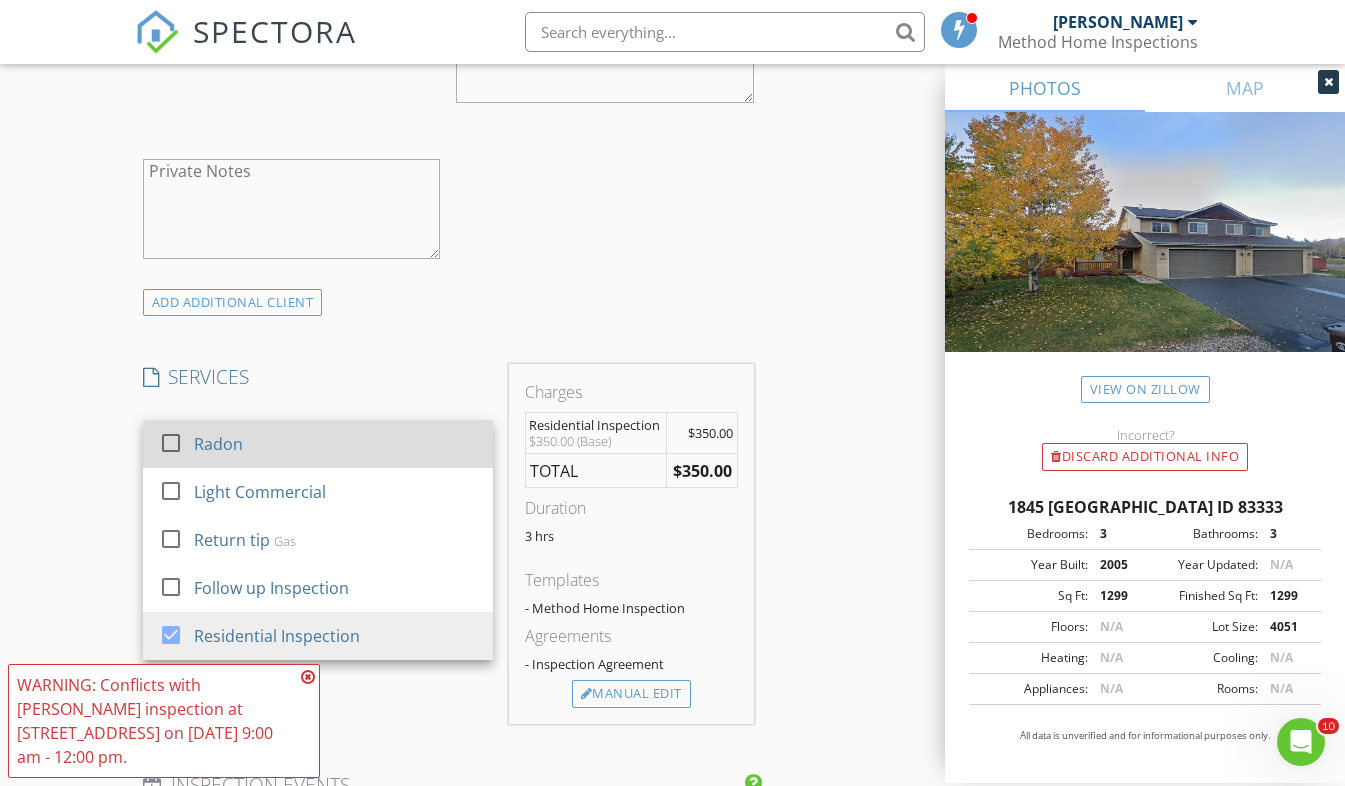 click on "Radon" at bounding box center [217, 444] 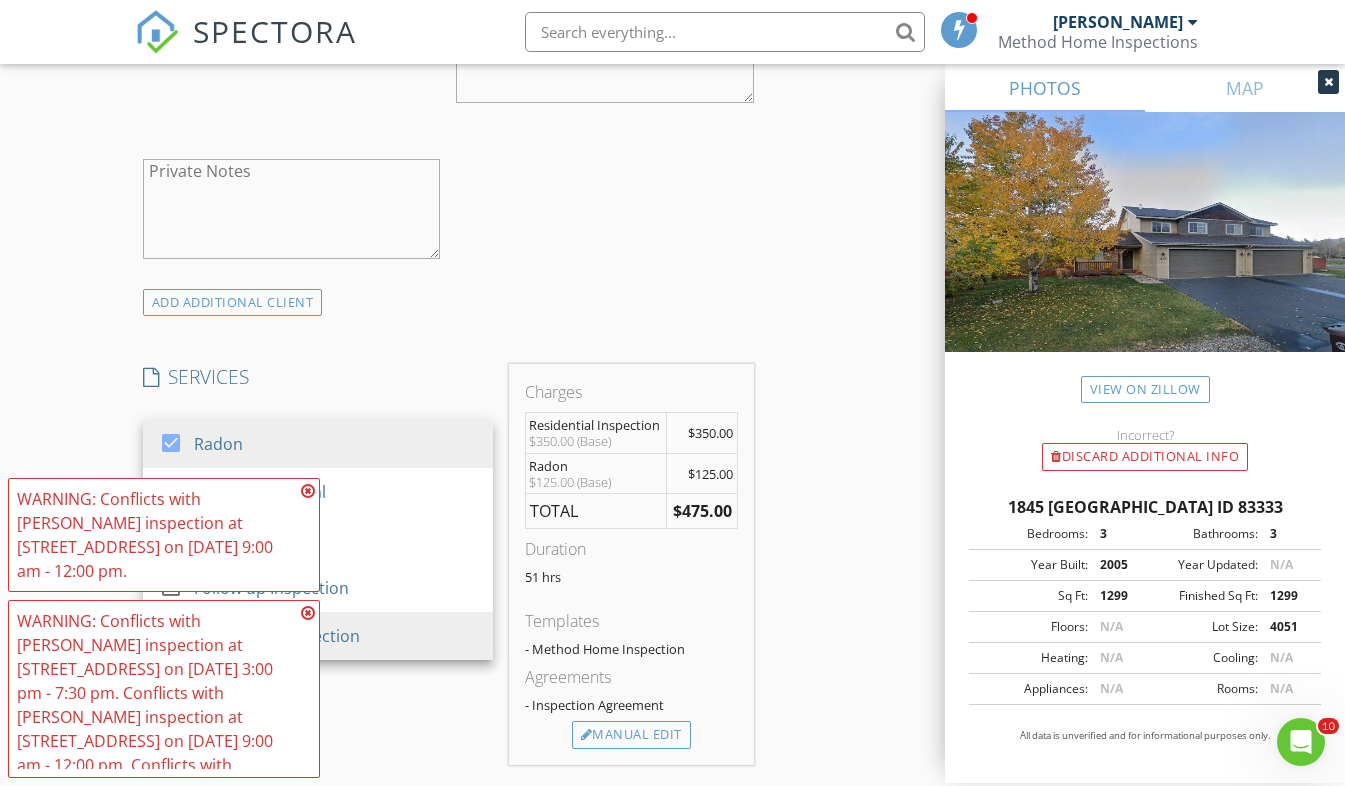 click at bounding box center [308, 491] 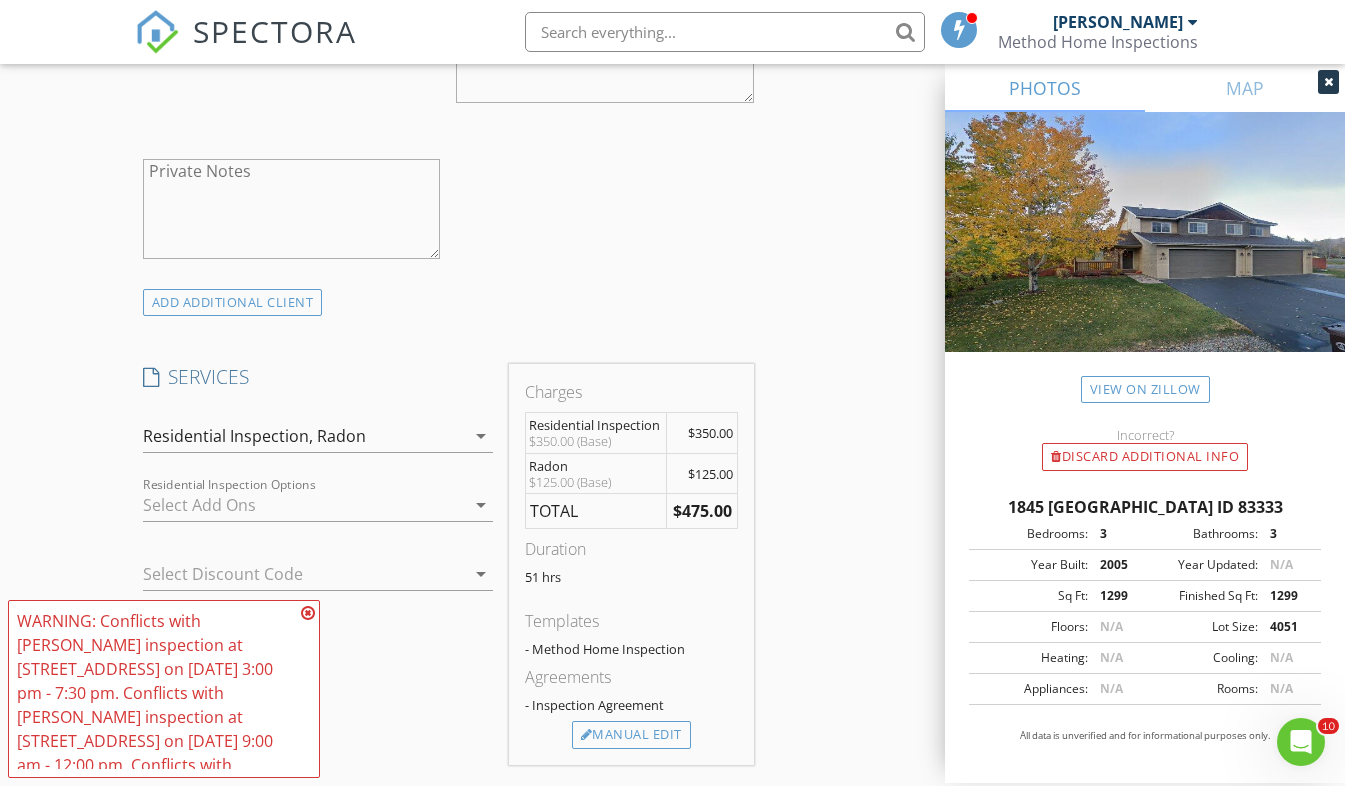 click at bounding box center (308, 613) 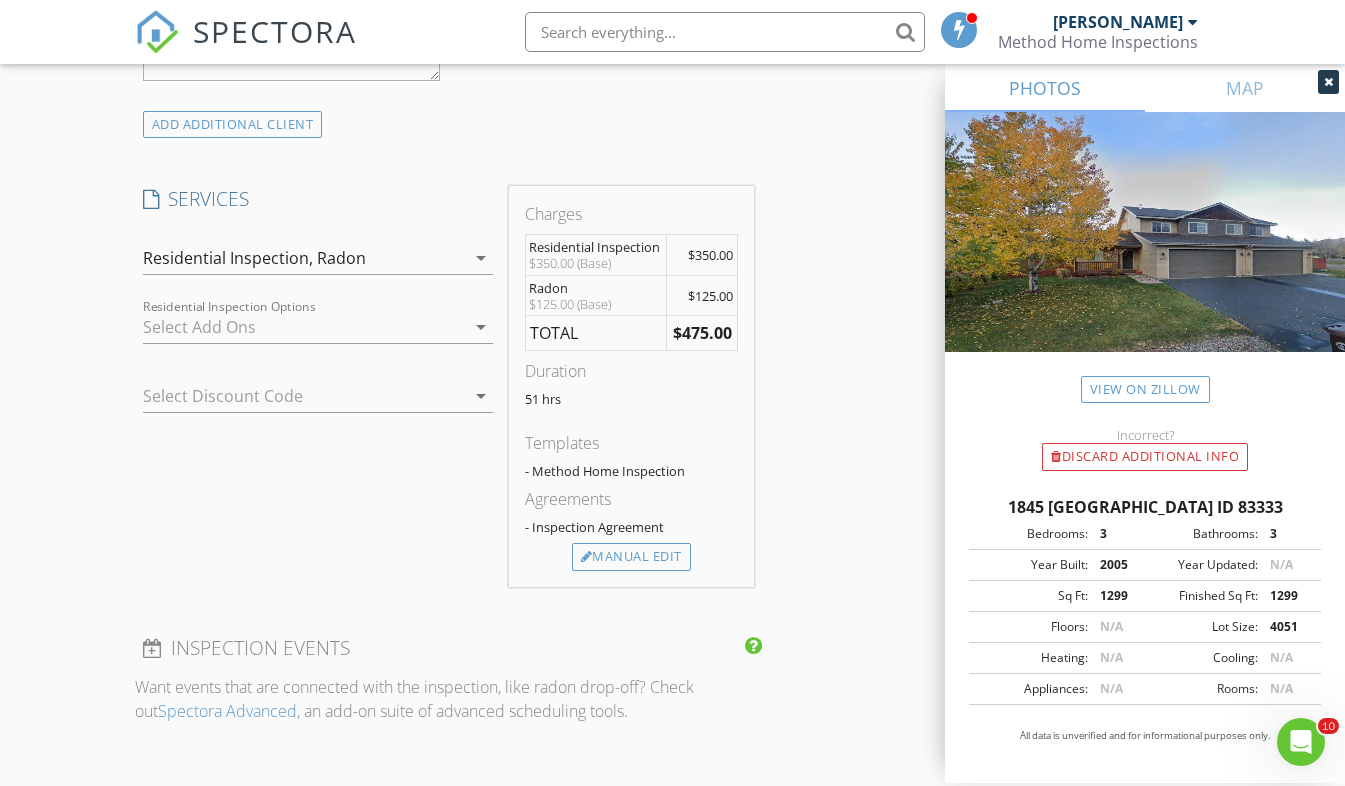 scroll, scrollTop: 1521, scrollLeft: 0, axis: vertical 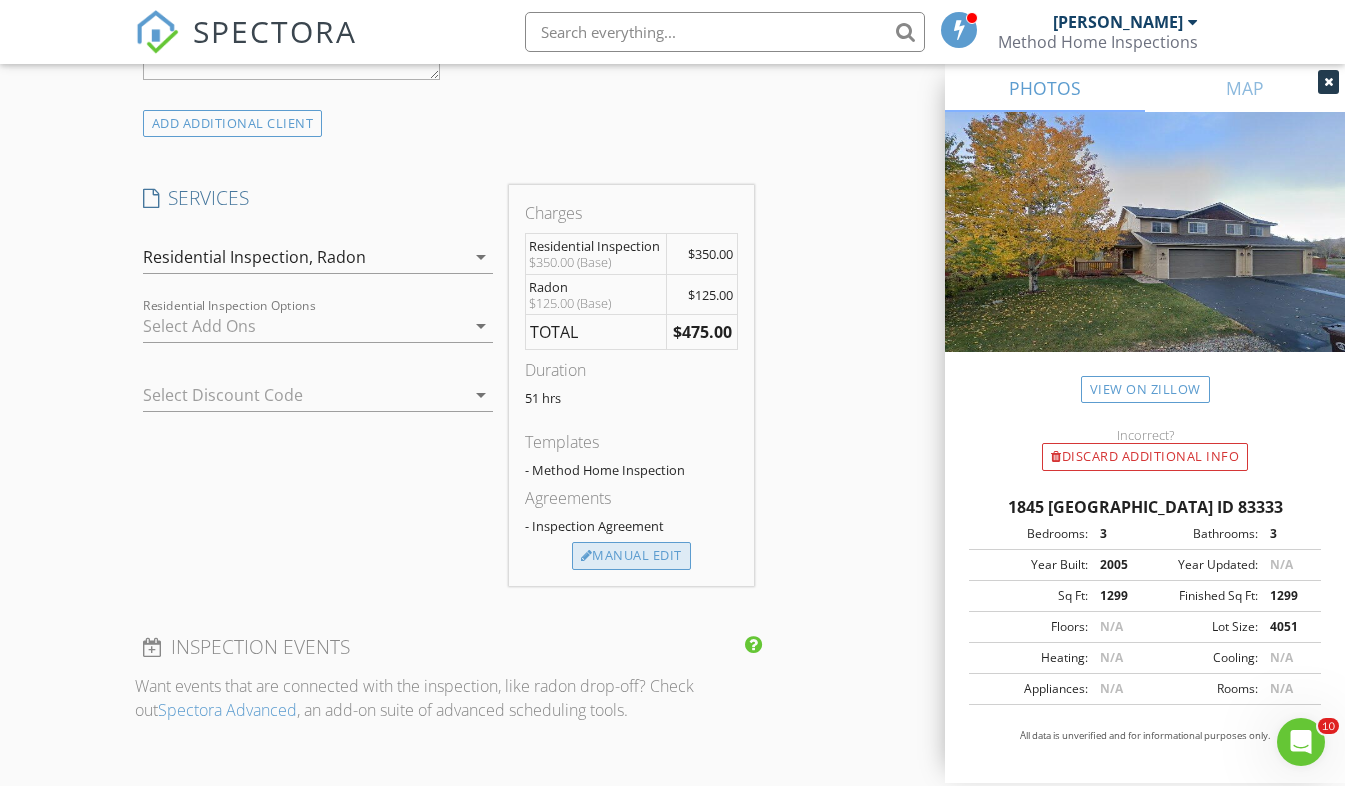 click on "Manual Edit" at bounding box center [631, 556] 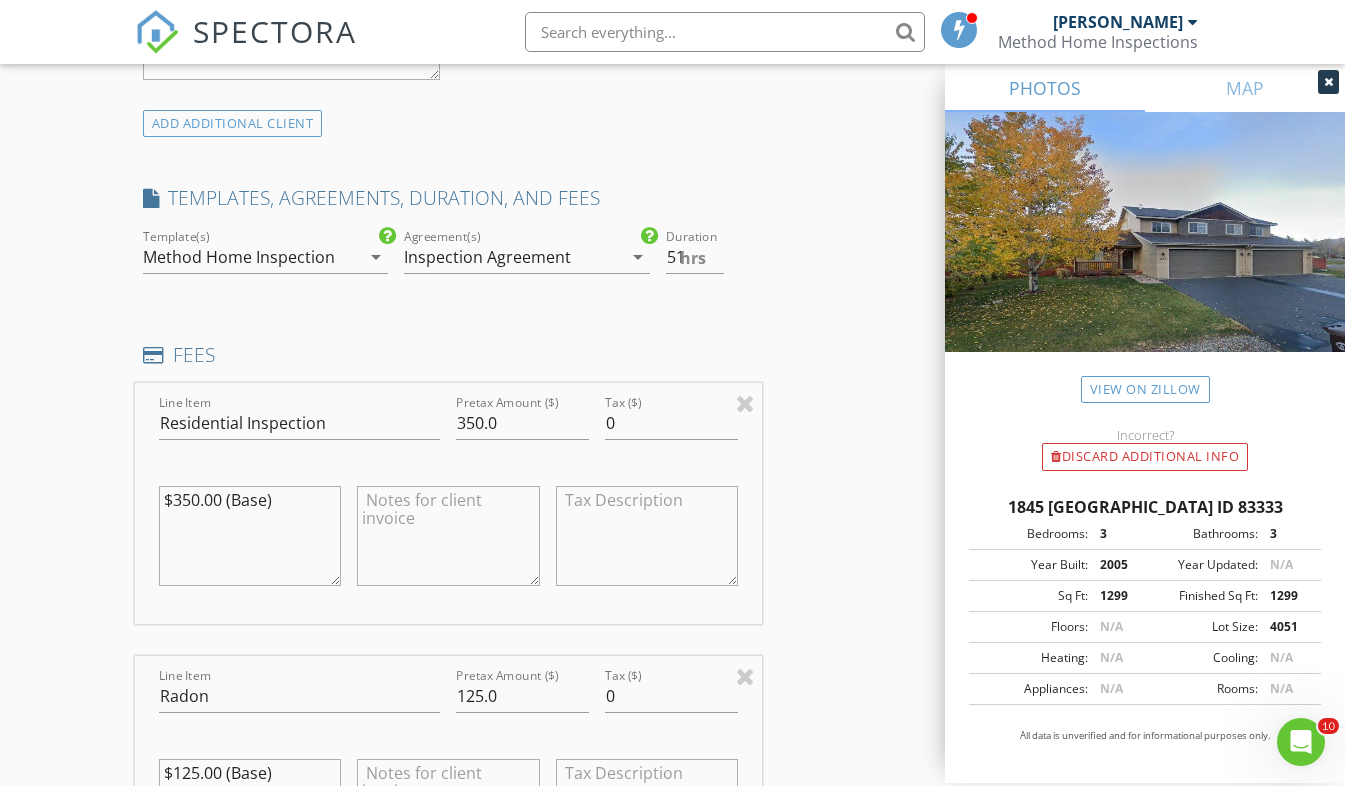 click on "$350.00 (Base)" at bounding box center [250, 536] 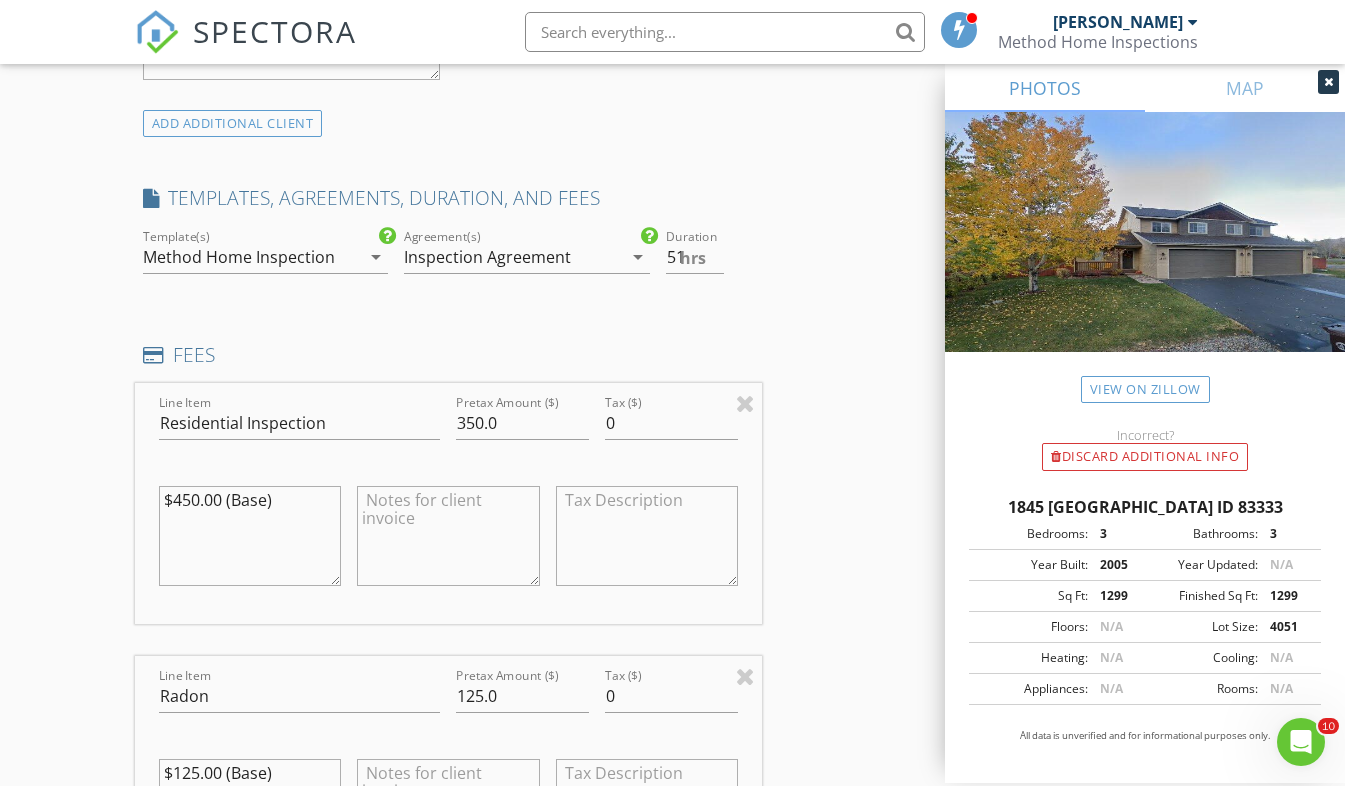 type on "$450.00 (Base)" 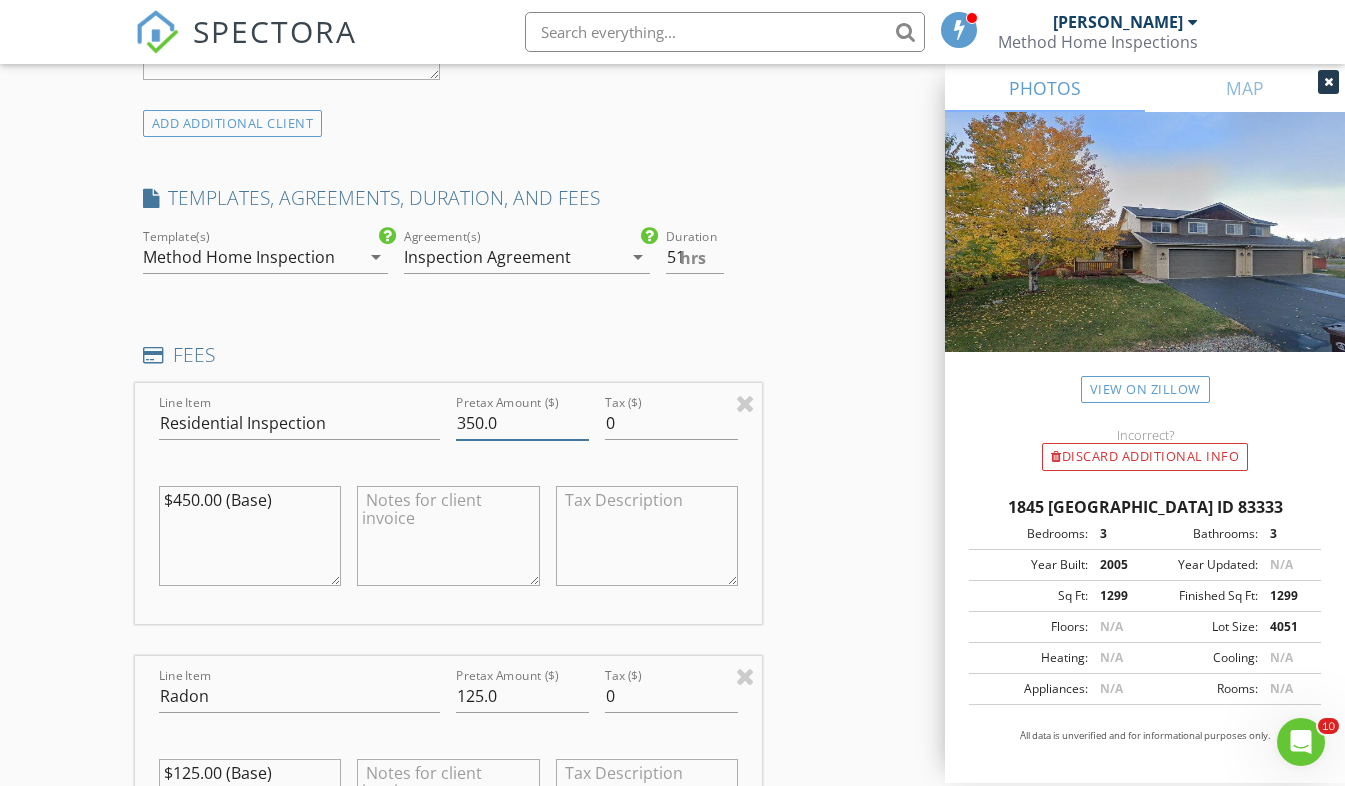 click on "350.0" at bounding box center [522, 423] 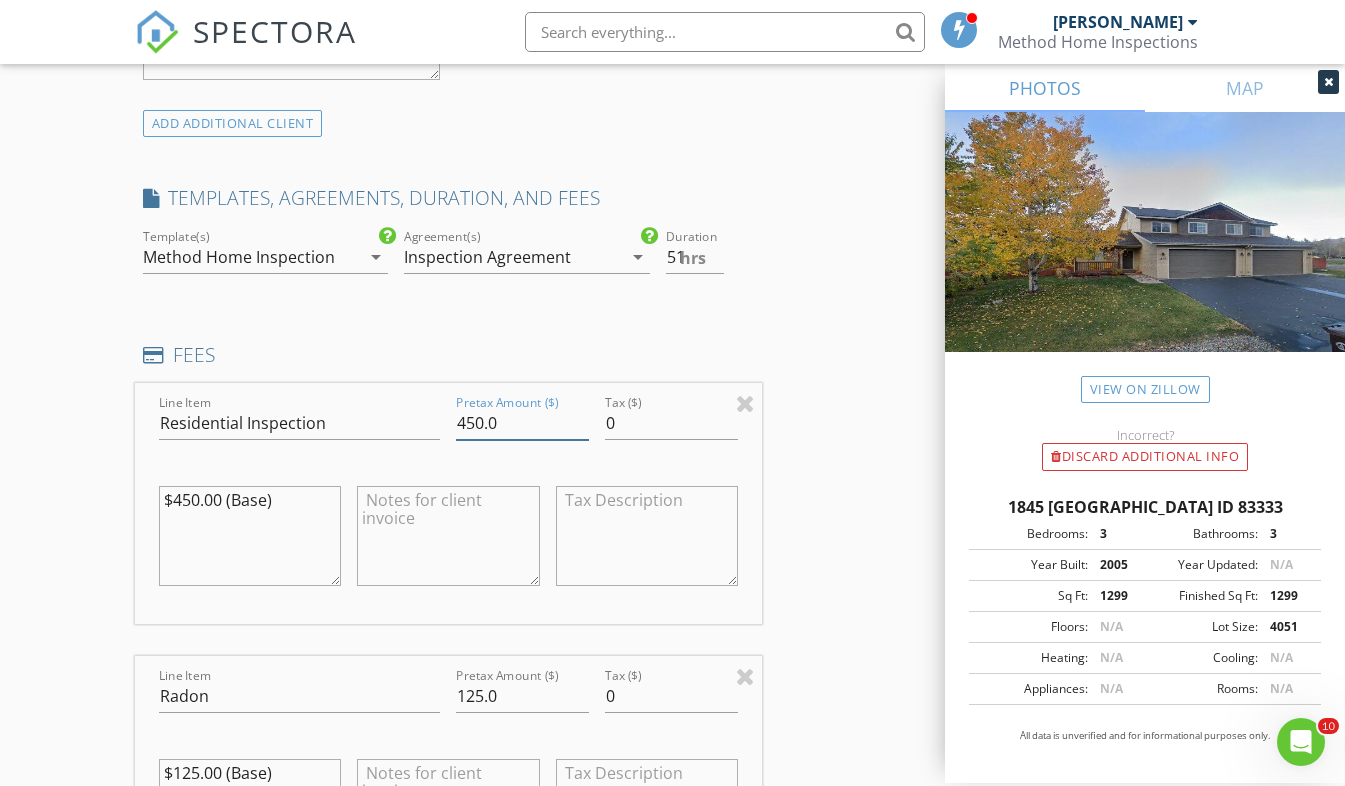 type on "450.0" 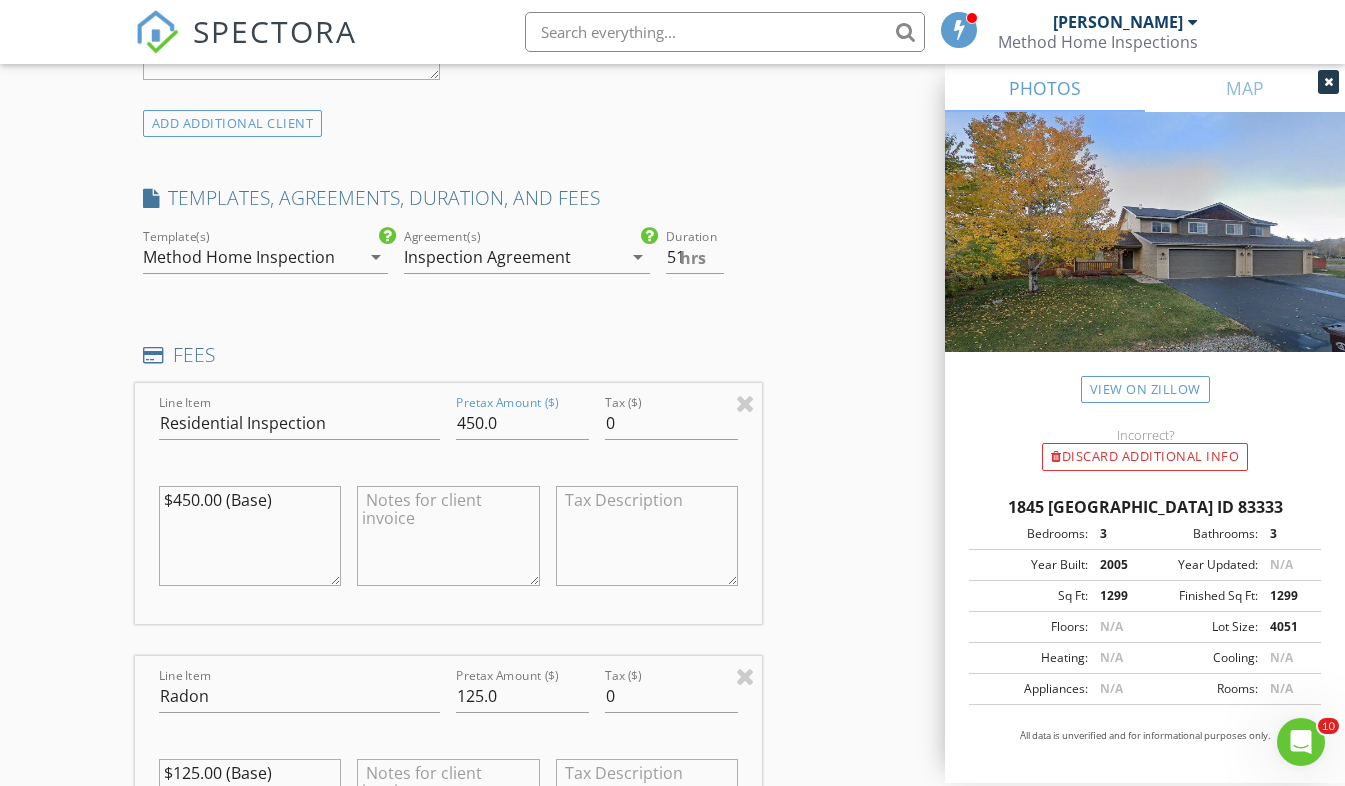 click on "New Inspection
Click here to use the New Order Form
INSPECTOR(S)
check_box   Tanner Sanders   PRIMARY   Tanner Sanders arrow_drop_down   check_box_outline_blank Tanner Sanders specifically requested
Date/Time
07/28/2025 8:00 AM
Location
Address Search       Address 1845 Ridge Rock Ln   Unit   City Hailey   State ID   Zip 83333   County Blaine     Square Feet 1299   Year Built 2005   Foundation arrow_drop_down     Tanner Sanders     15.0 miles     (26 minutes)
client
check_box Enable Client CC email for this inspection   Client Search     check_box_outline_blank Client is a Company/Organization     First Name Tom   Last Name Linemen   Email tomlinemen@hotmail.com   CC Email   Phone           Notes   Private Notes
ADD ADDITIONAL client
SERVICES
check_box   Radon" at bounding box center [672, 562] 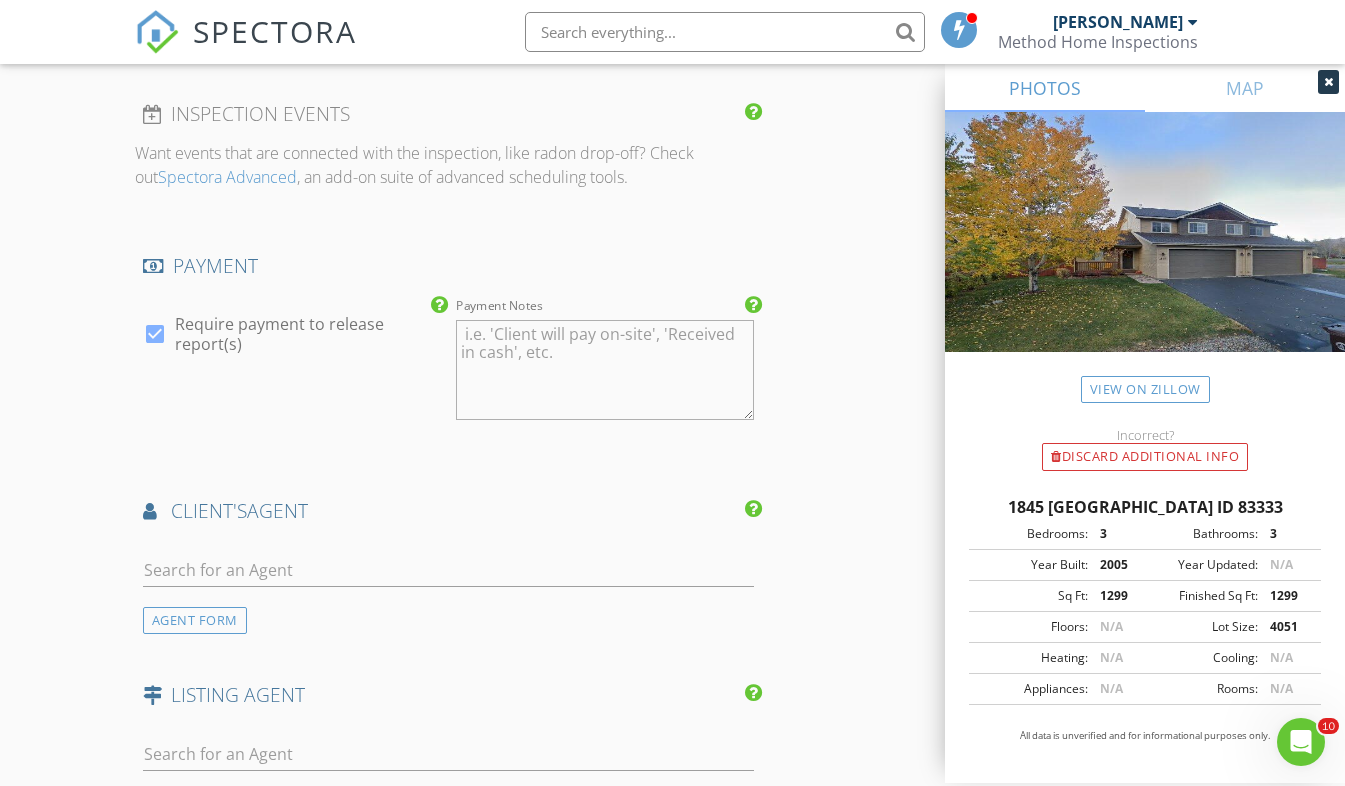 scroll, scrollTop: 2491, scrollLeft: 0, axis: vertical 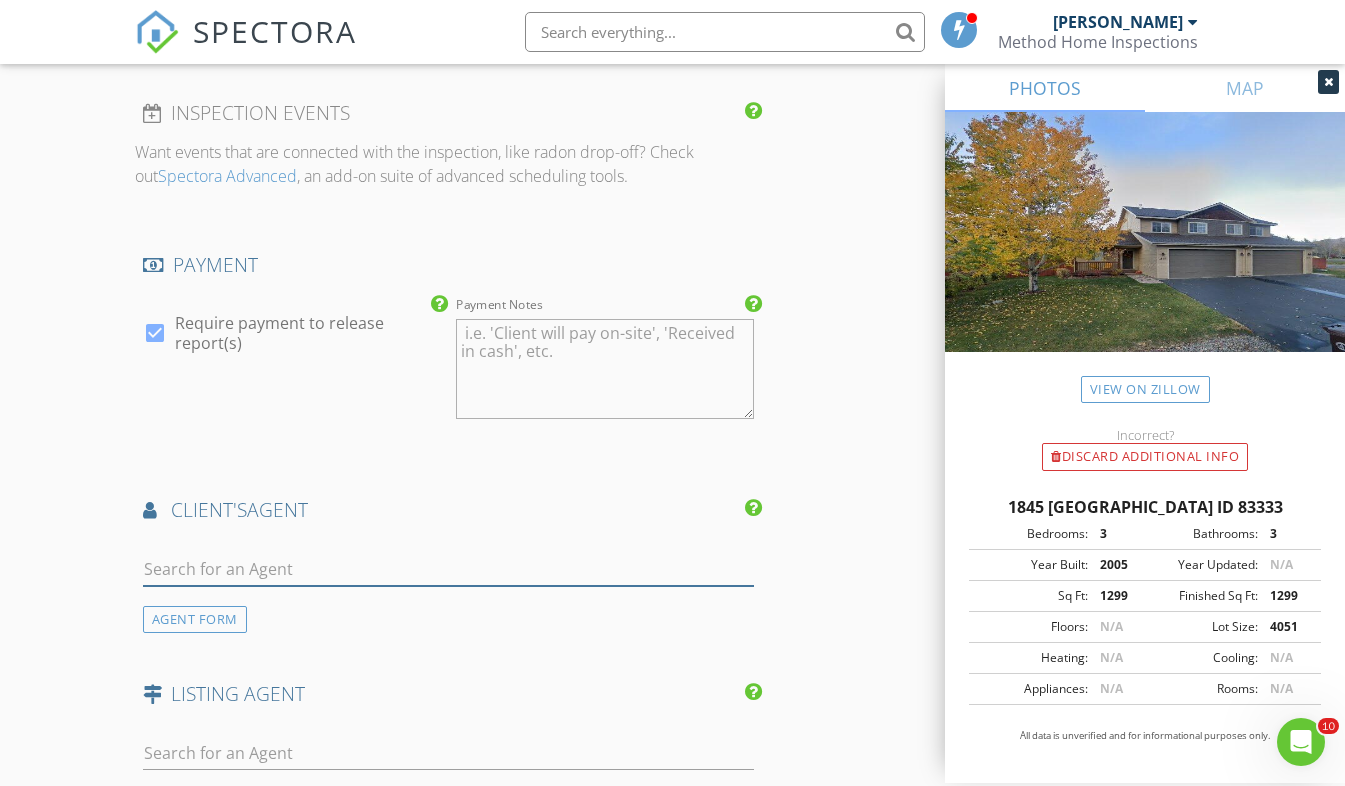 click at bounding box center (449, 569) 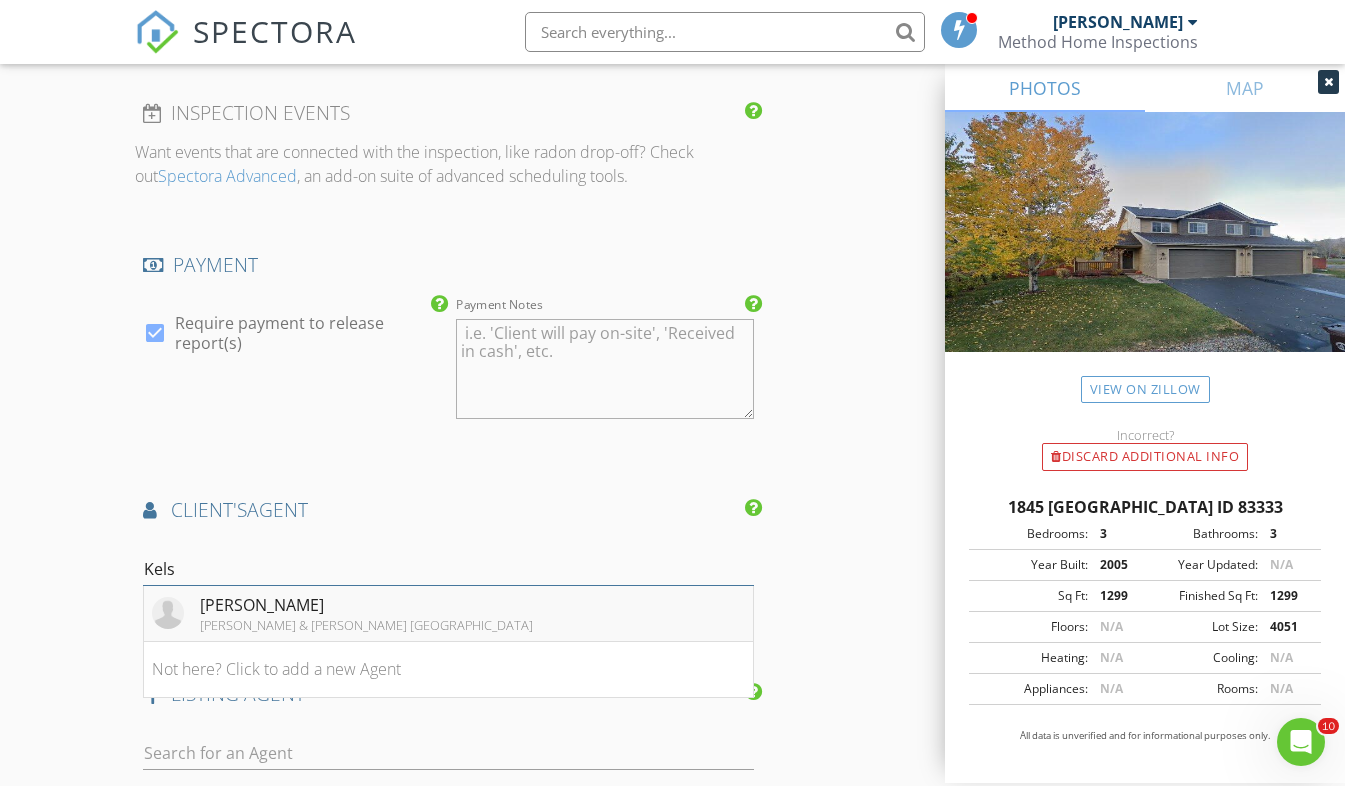 type on "Kels" 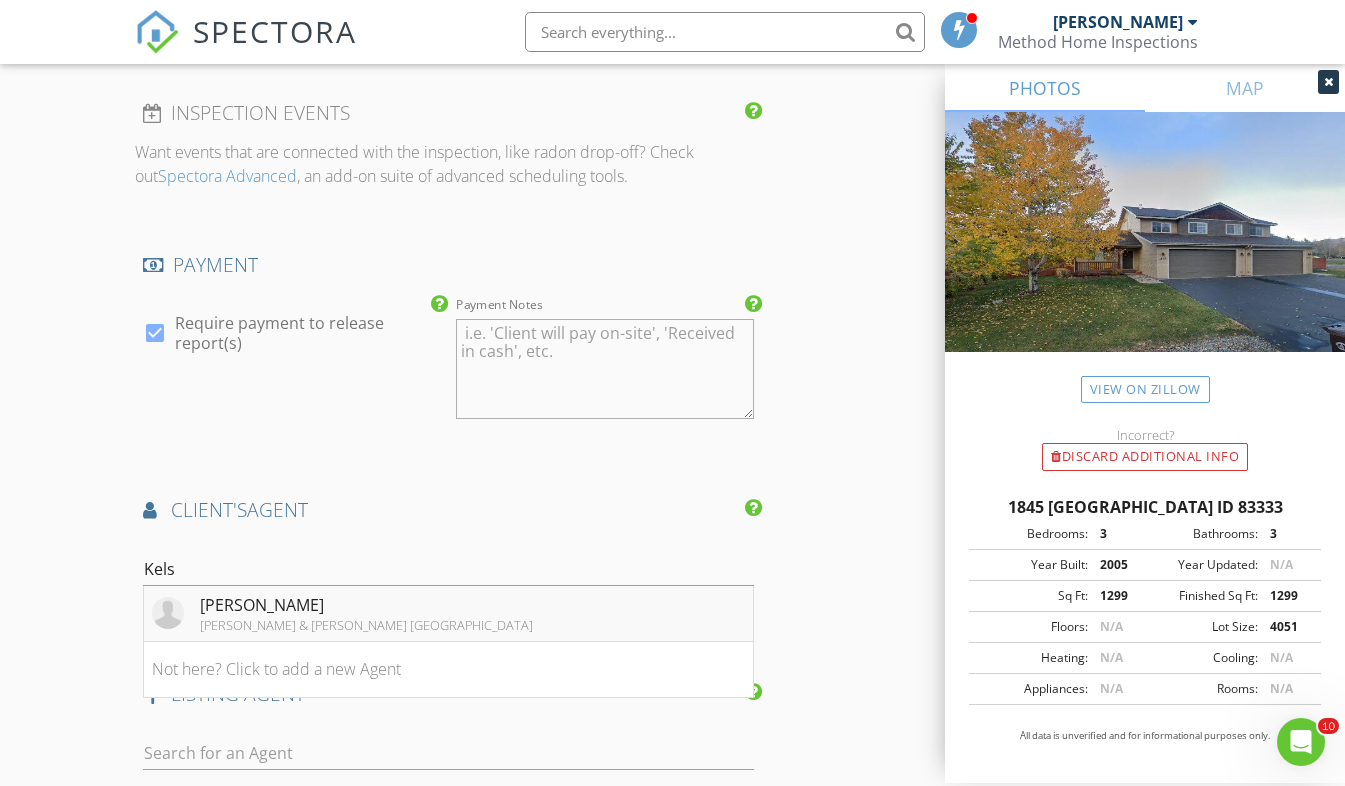 click on "[PERSON_NAME]" at bounding box center (366, 605) 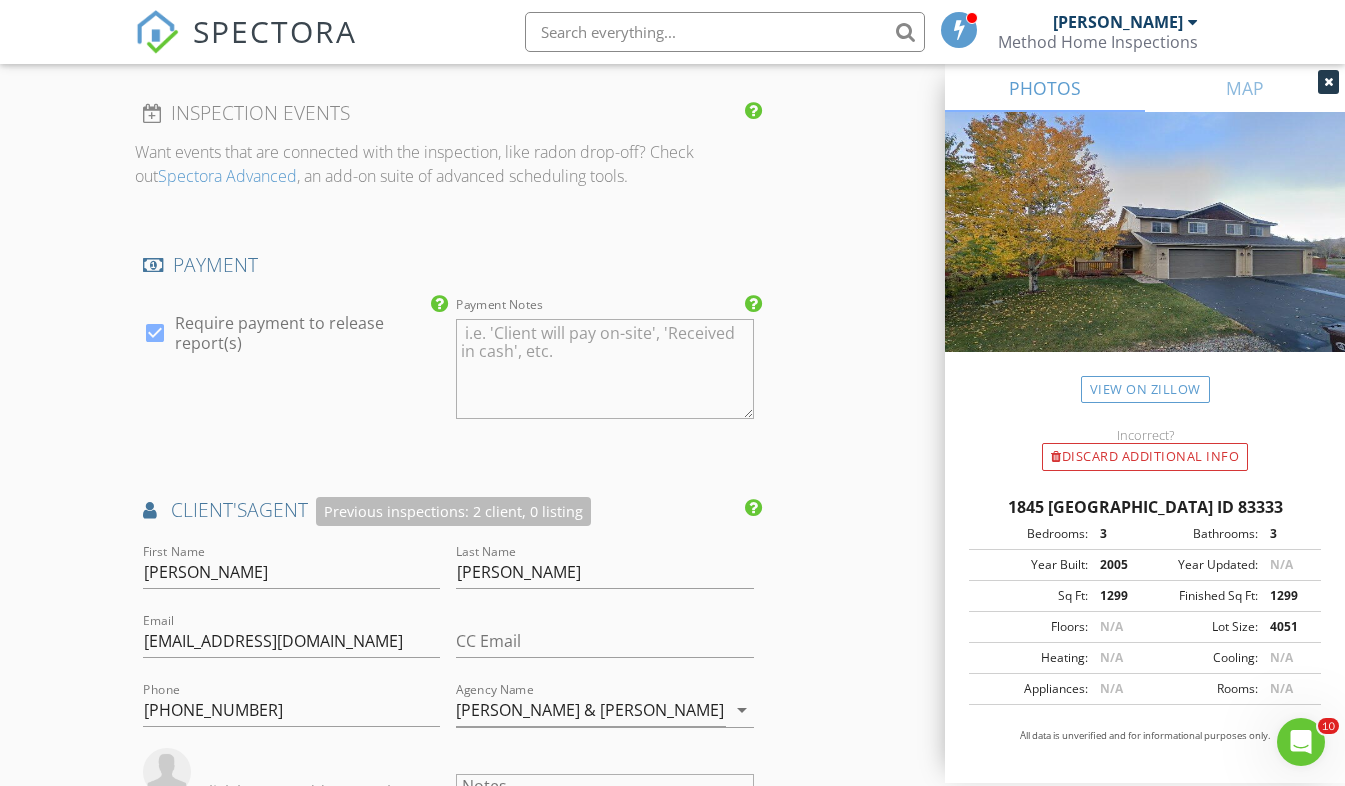 click on "New Inspection
Click here to use the New Order Form
INSPECTOR(S)
check_box   Tanner Sanders   PRIMARY   Tanner Sanders arrow_drop_down   check_box_outline_blank Tanner Sanders specifically requested
Date/Time
07/28/2025 8:00 AM
Location
Address Search       Address 1845 Ridge Rock Ln   Unit   City Hailey   State ID   Zip 83333   County Blaine     Square Feet 1299   Year Built 2005   Foundation arrow_drop_down     Tanner Sanders     15.0 miles     (26 minutes)
client
check_box Enable Client CC email for this inspection   Client Search     check_box_outline_blank Client is a Company/Organization     First Name Tom   Last Name Linemen   Email tomlinemen@hotmail.com   CC Email   Phone           Notes   Private Notes
ADD ADDITIONAL client
SERVICES
check_box   Radon" at bounding box center [672, -180] 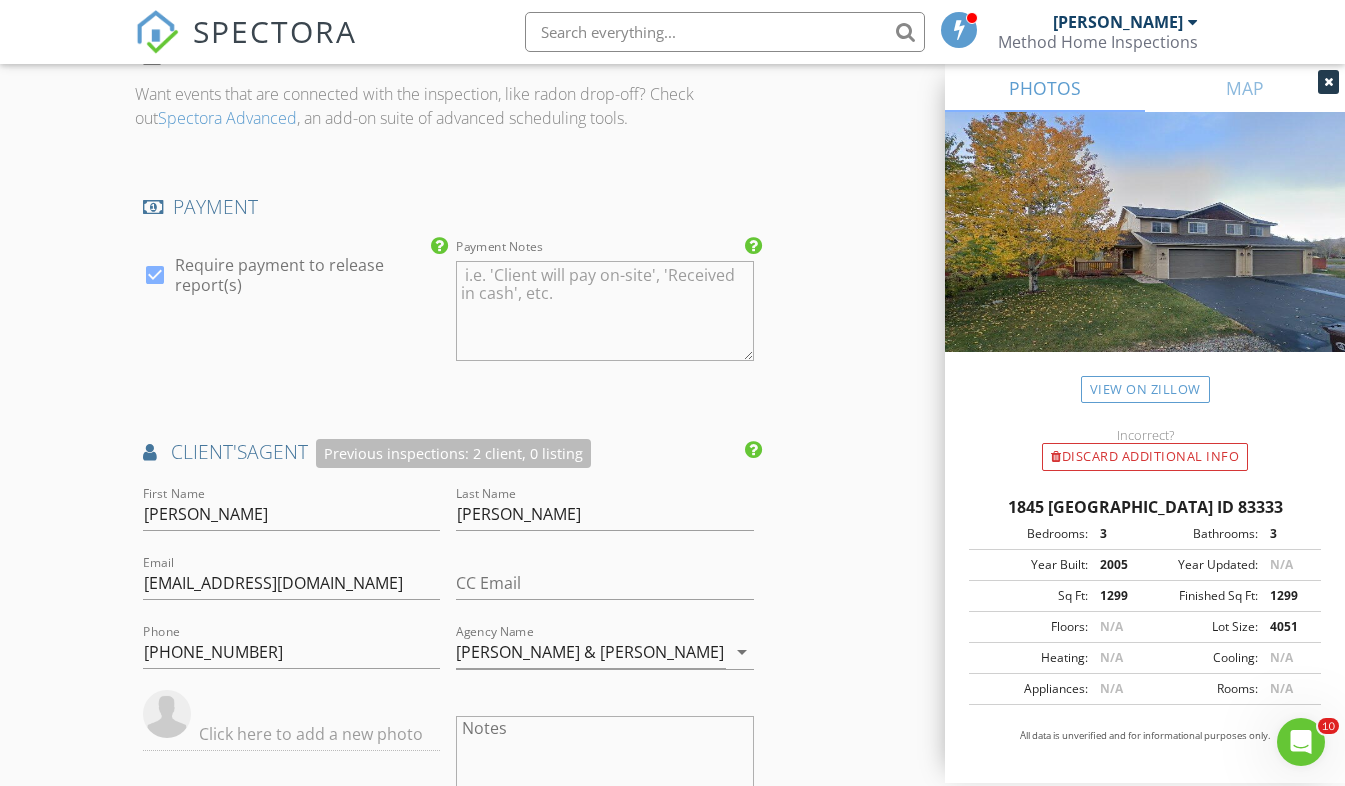 scroll, scrollTop: 2548, scrollLeft: 0, axis: vertical 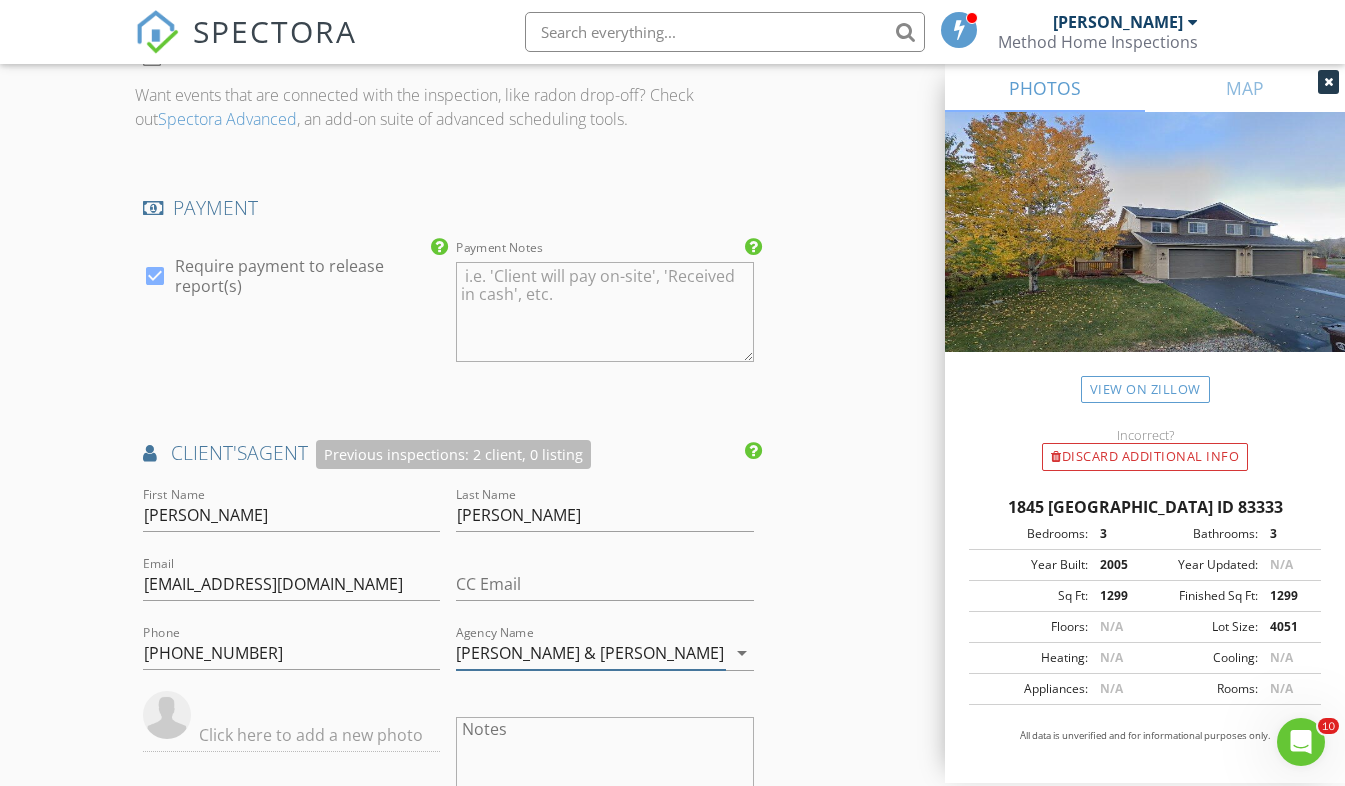 click on "Engel & Volkers Sun Valley" at bounding box center (591, 653) 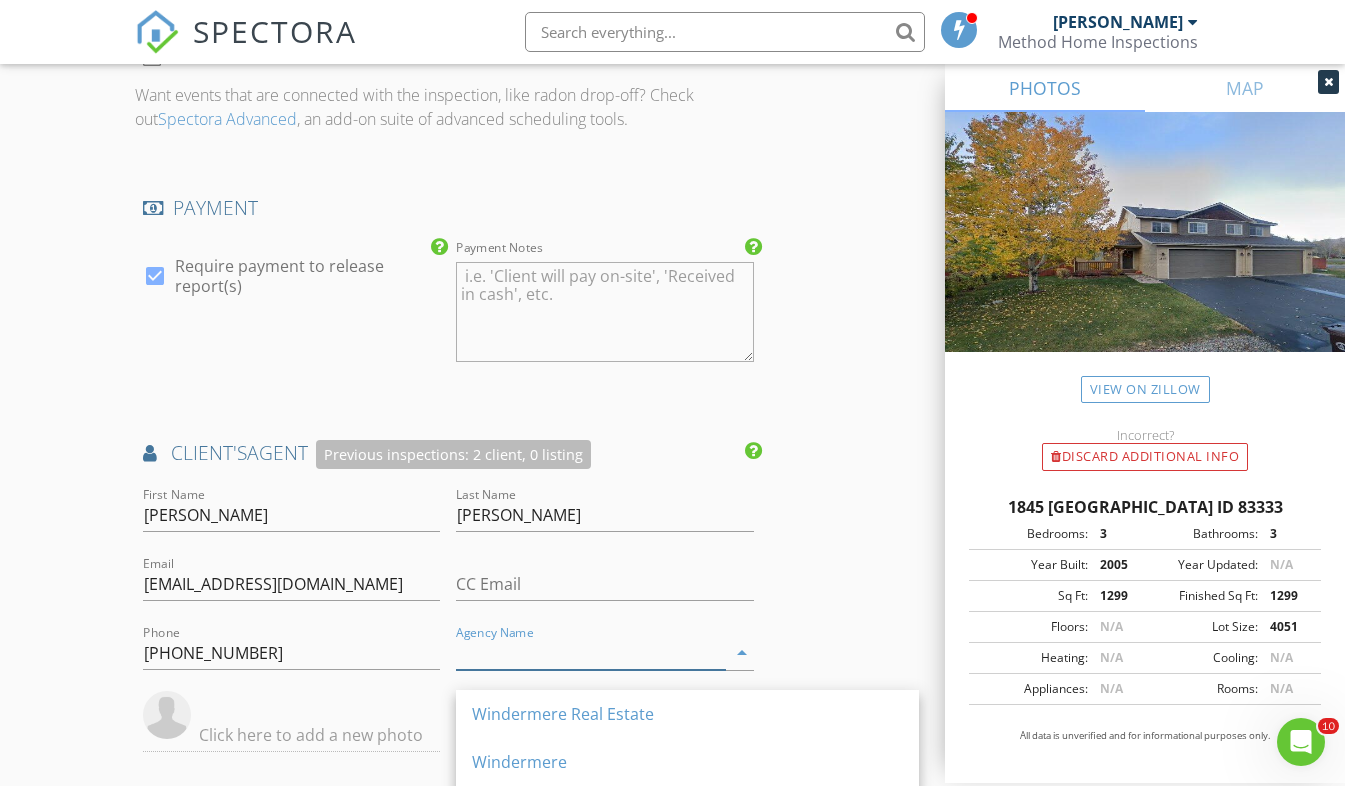 type 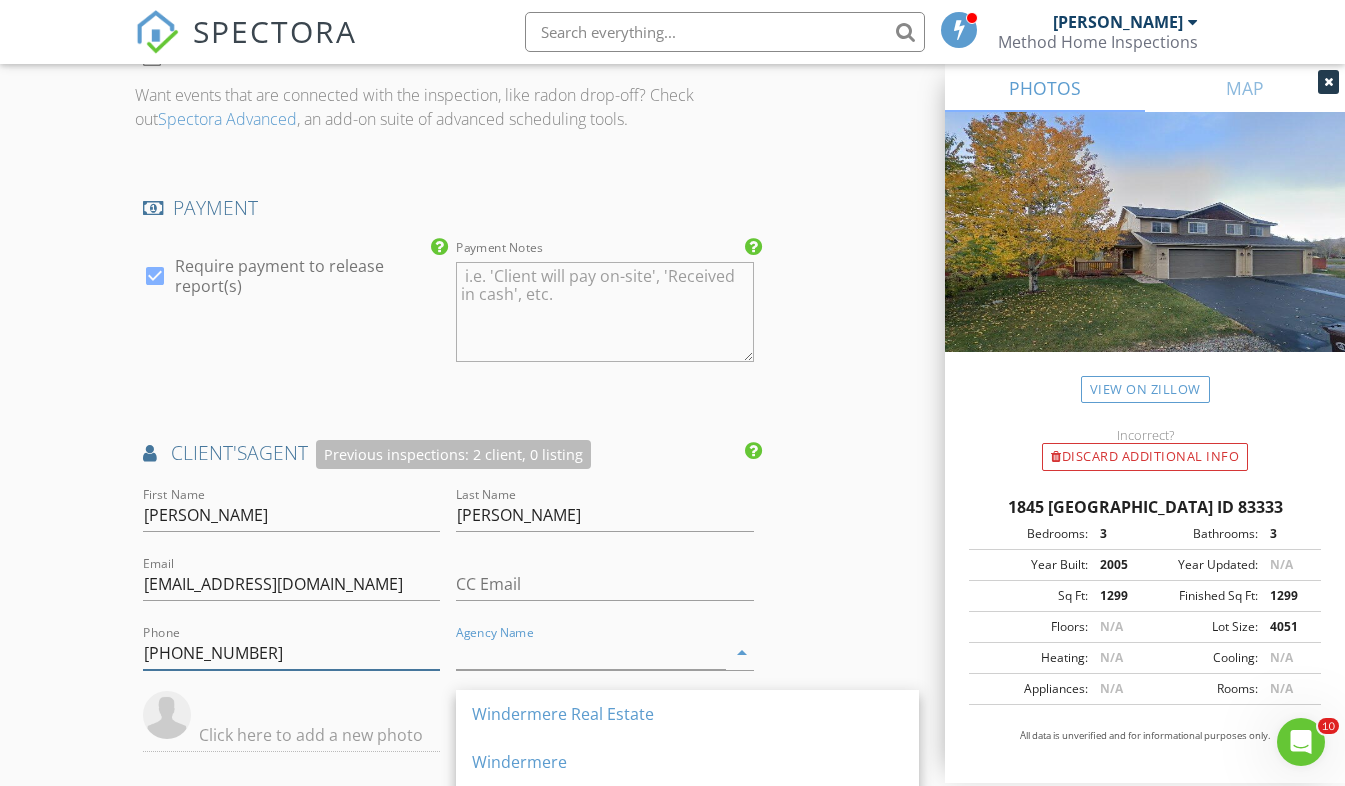 click on "[PHONE_NUMBER]" at bounding box center [292, 653] 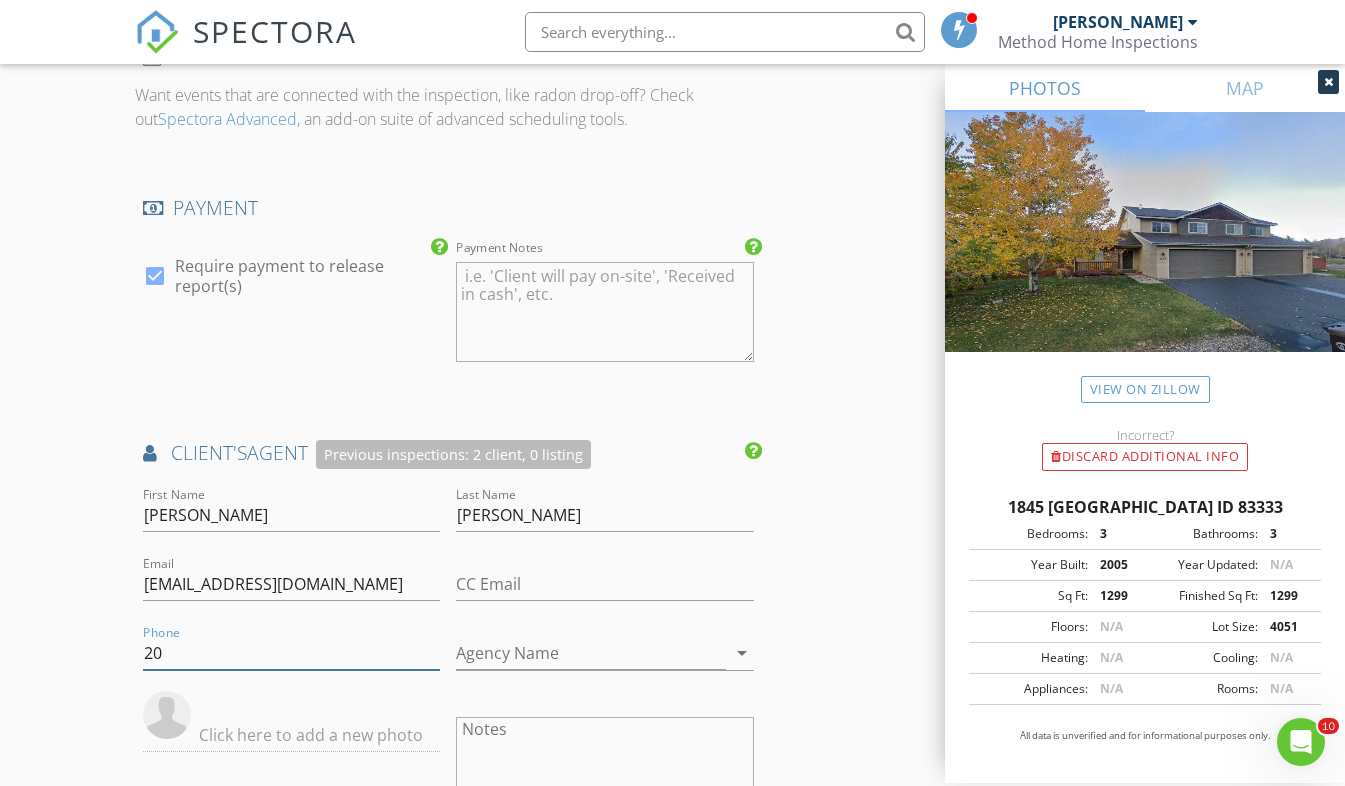 type on "2" 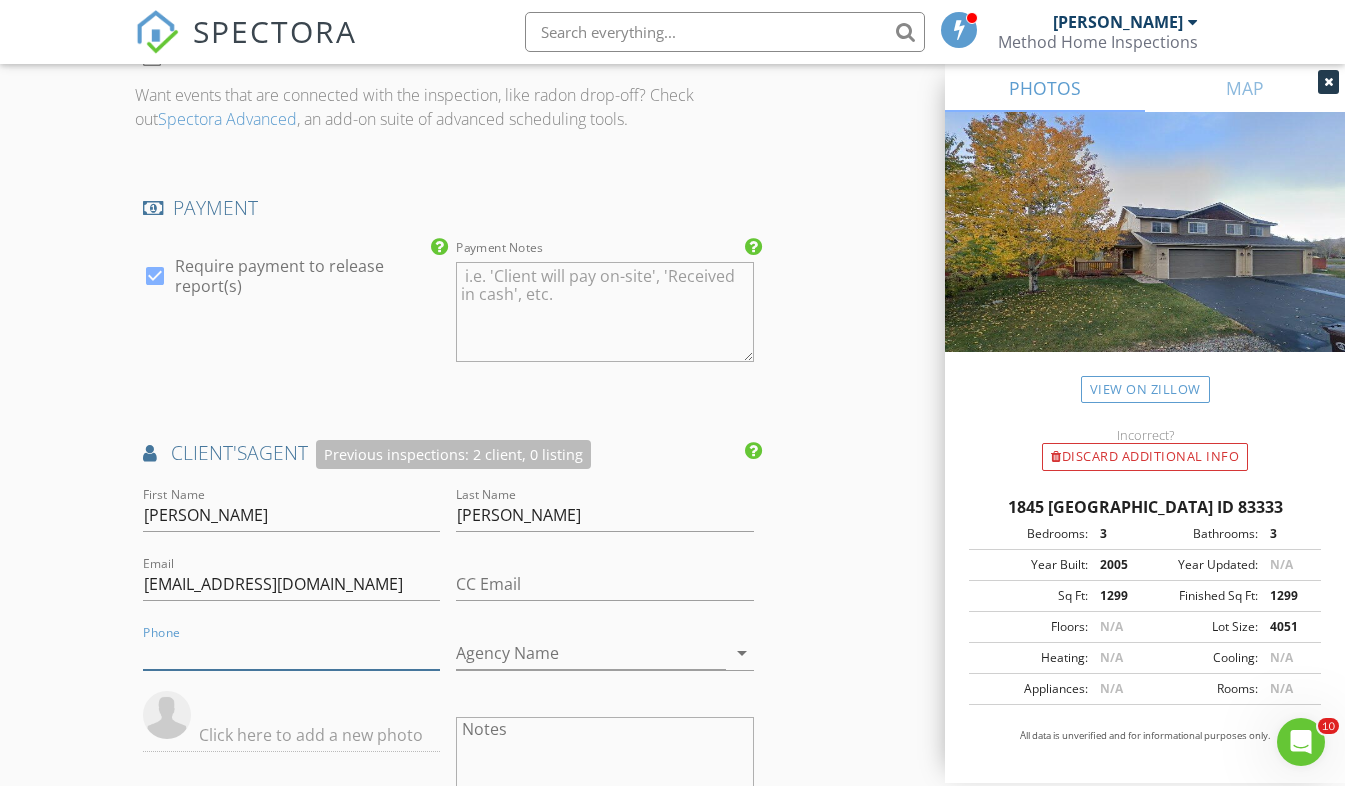 type 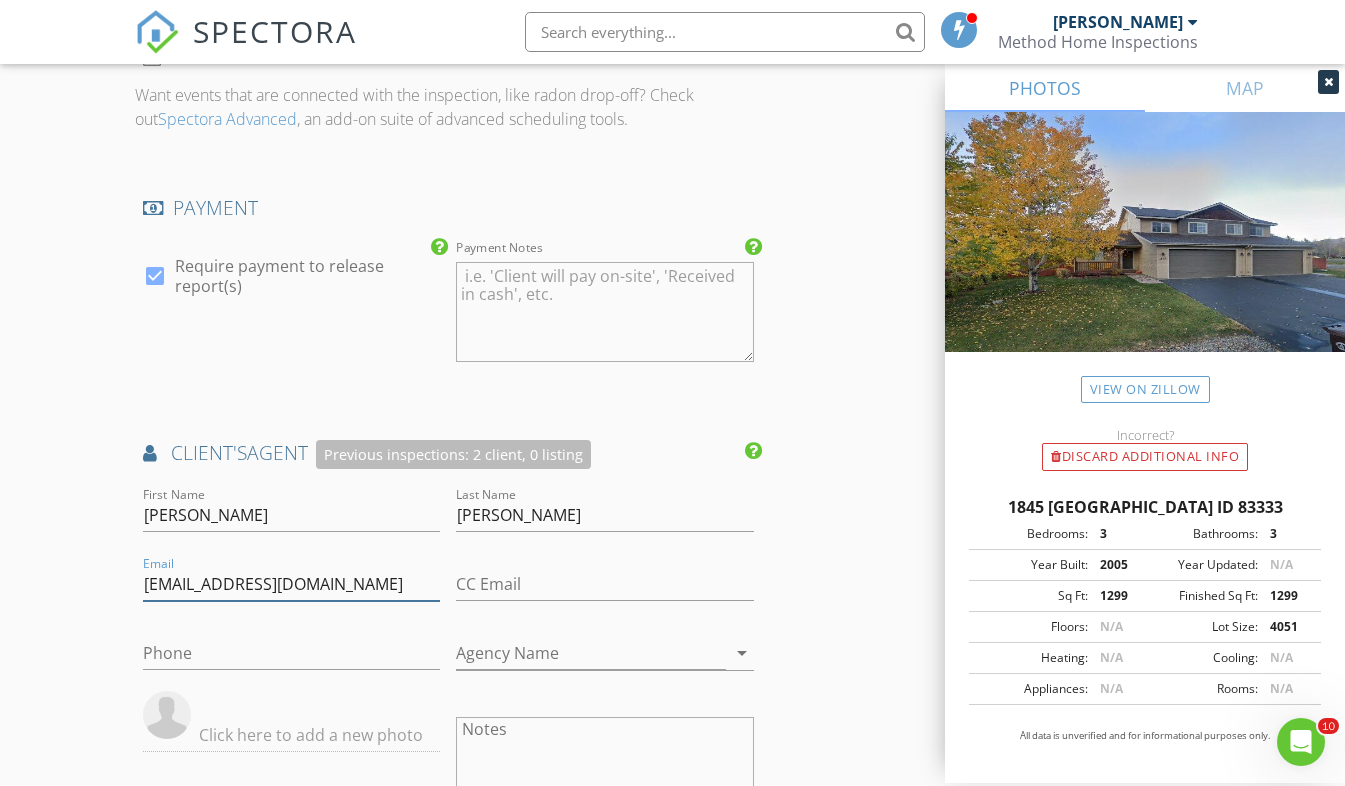click on "[EMAIL_ADDRESS][DOMAIN_NAME]" at bounding box center [292, 584] 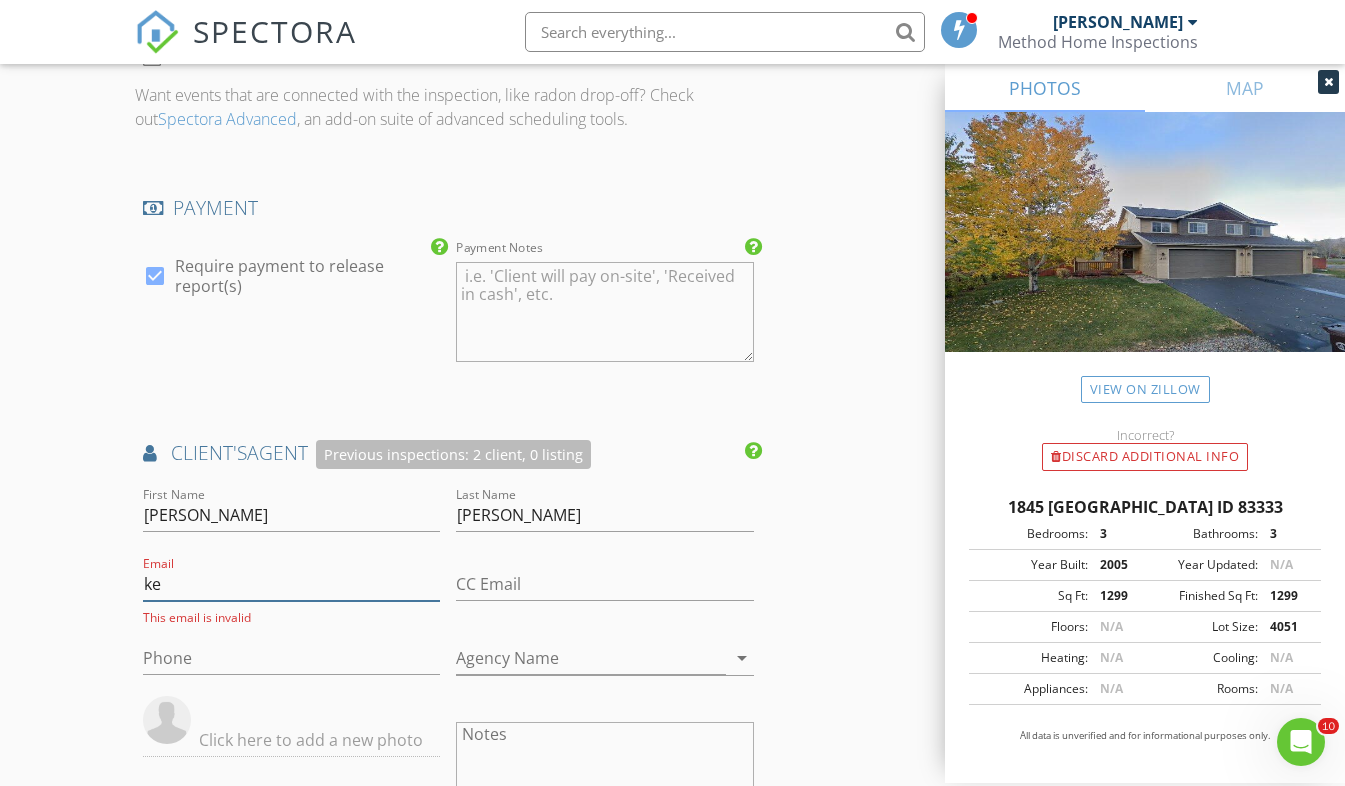 type on "k" 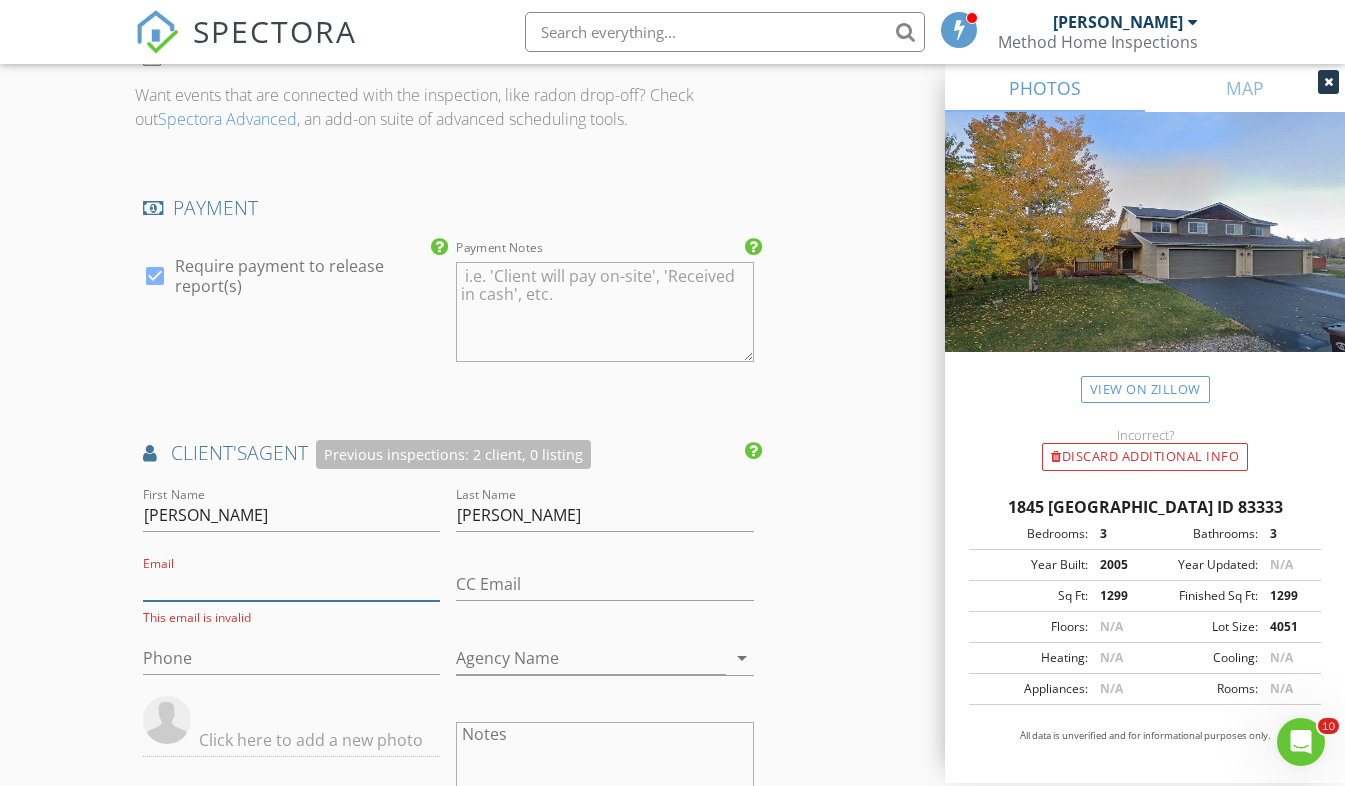 type 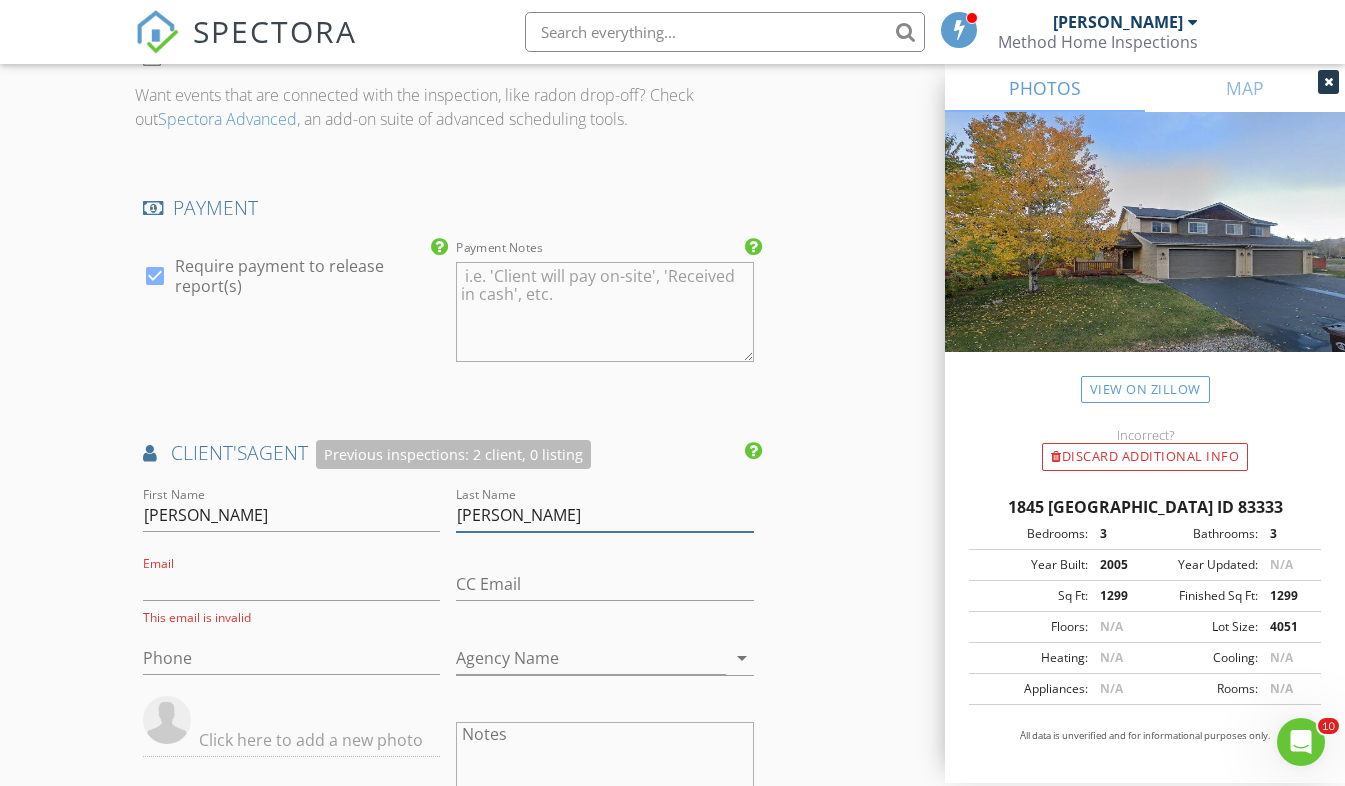 click on "Bates" at bounding box center (605, 515) 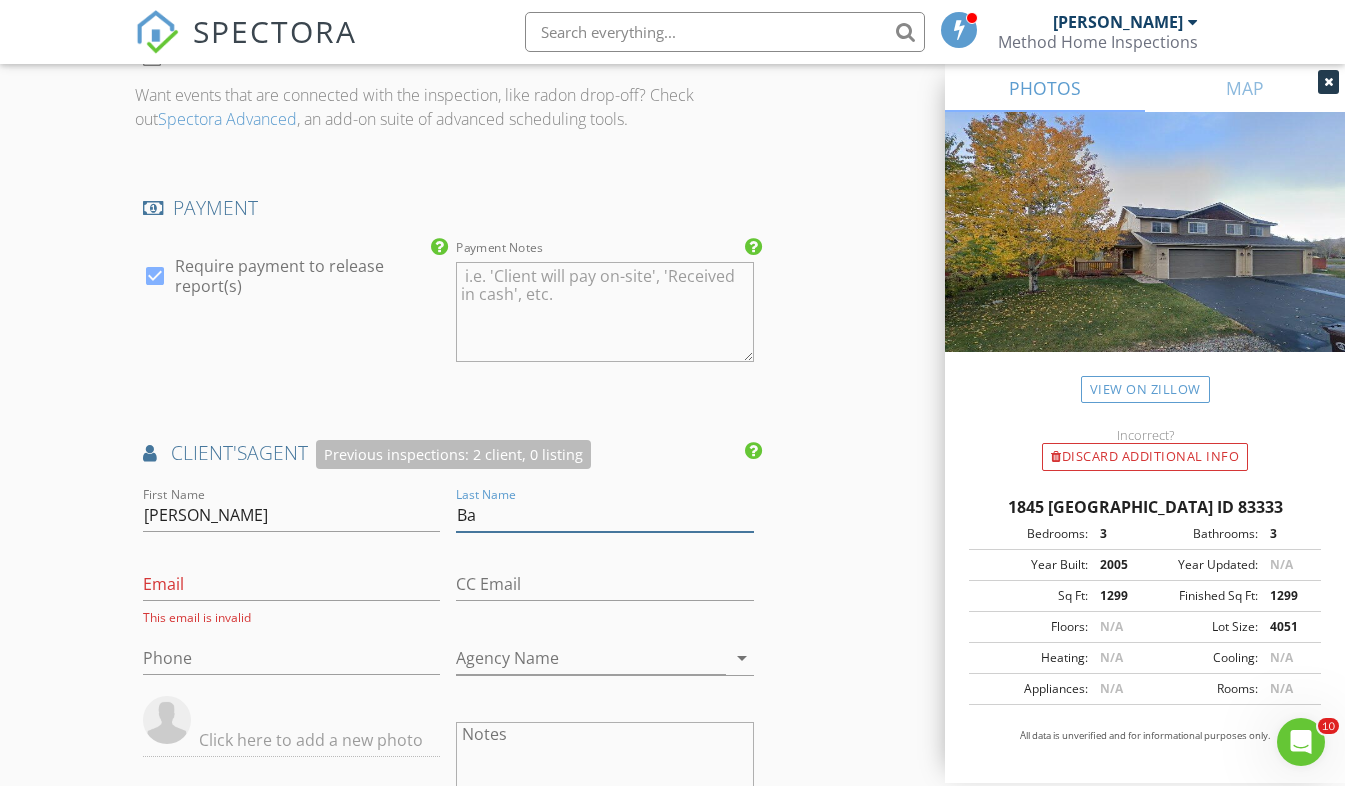 type on "B" 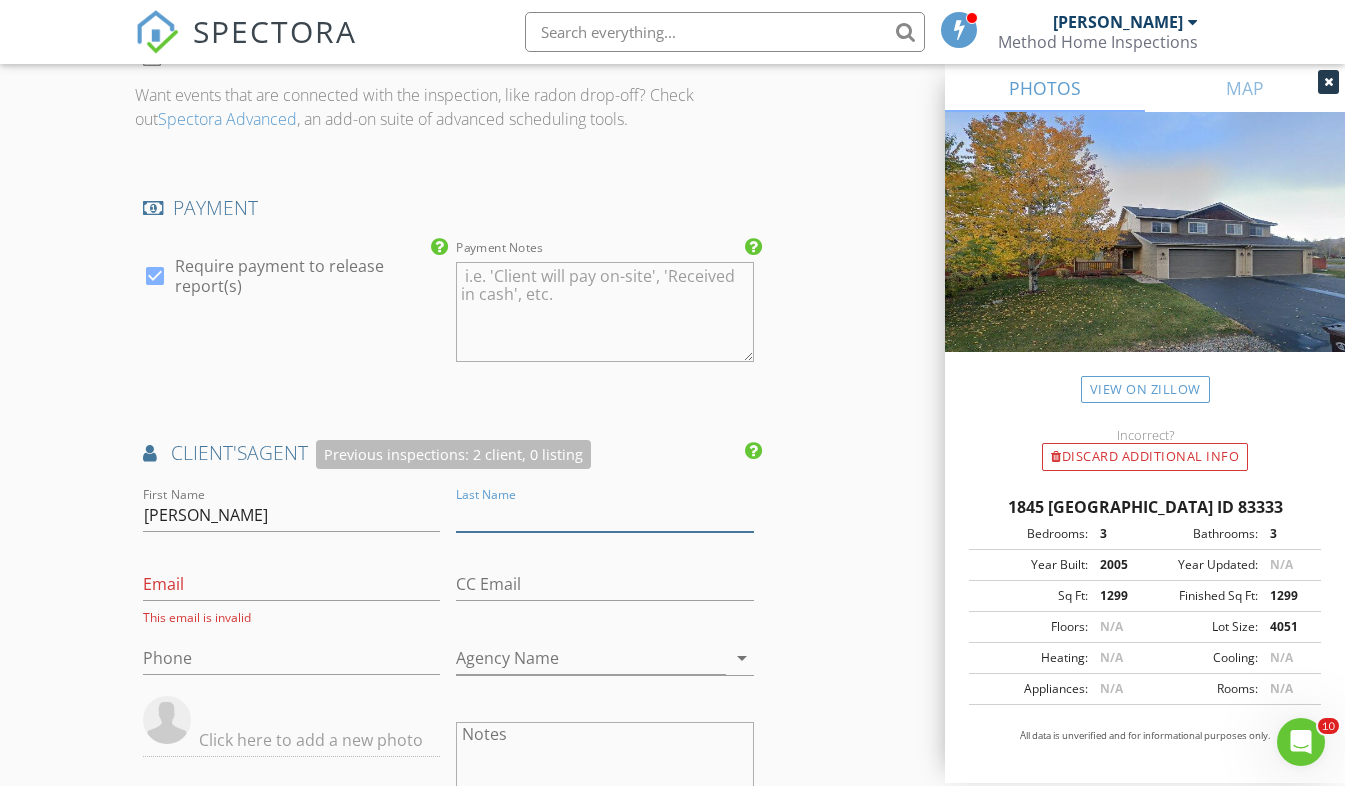 type 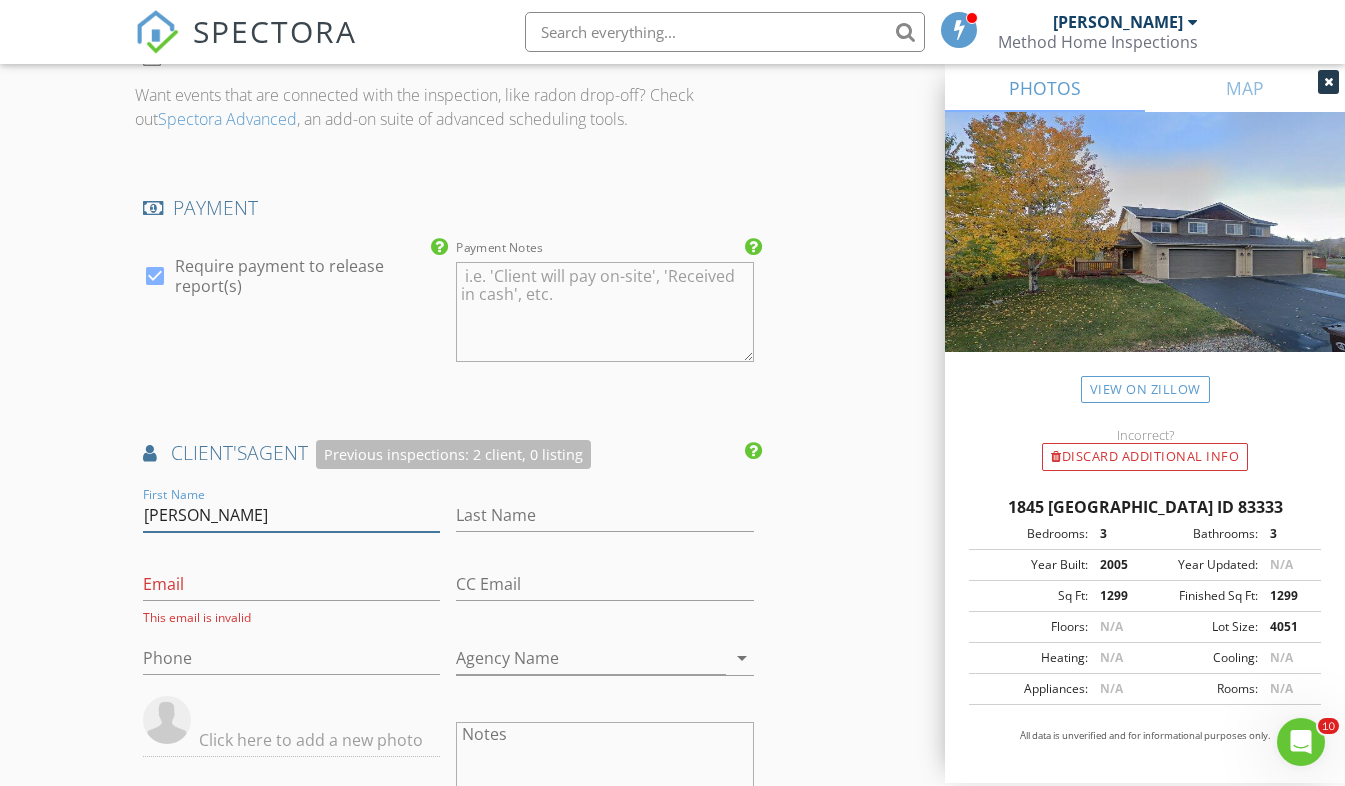 click on "Kelsey" at bounding box center (292, 515) 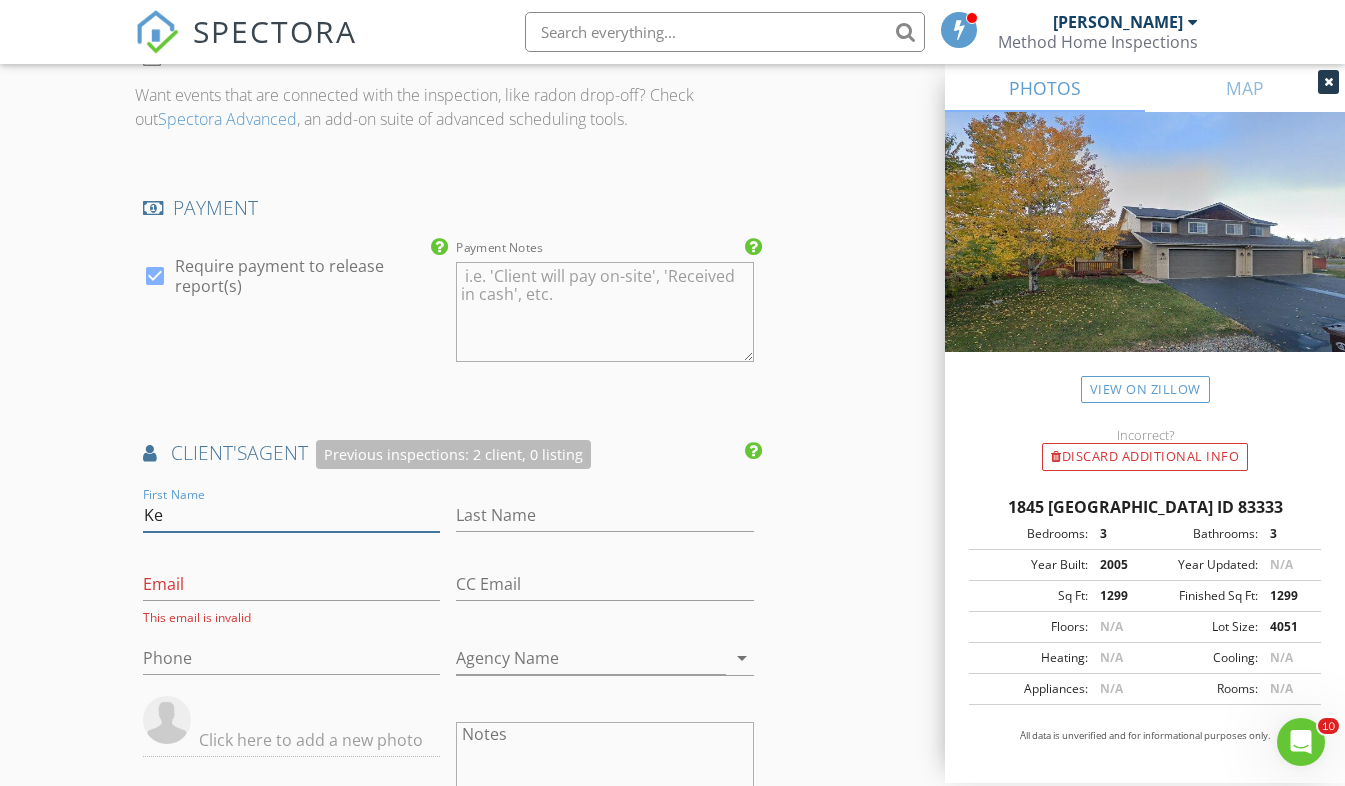type on "K" 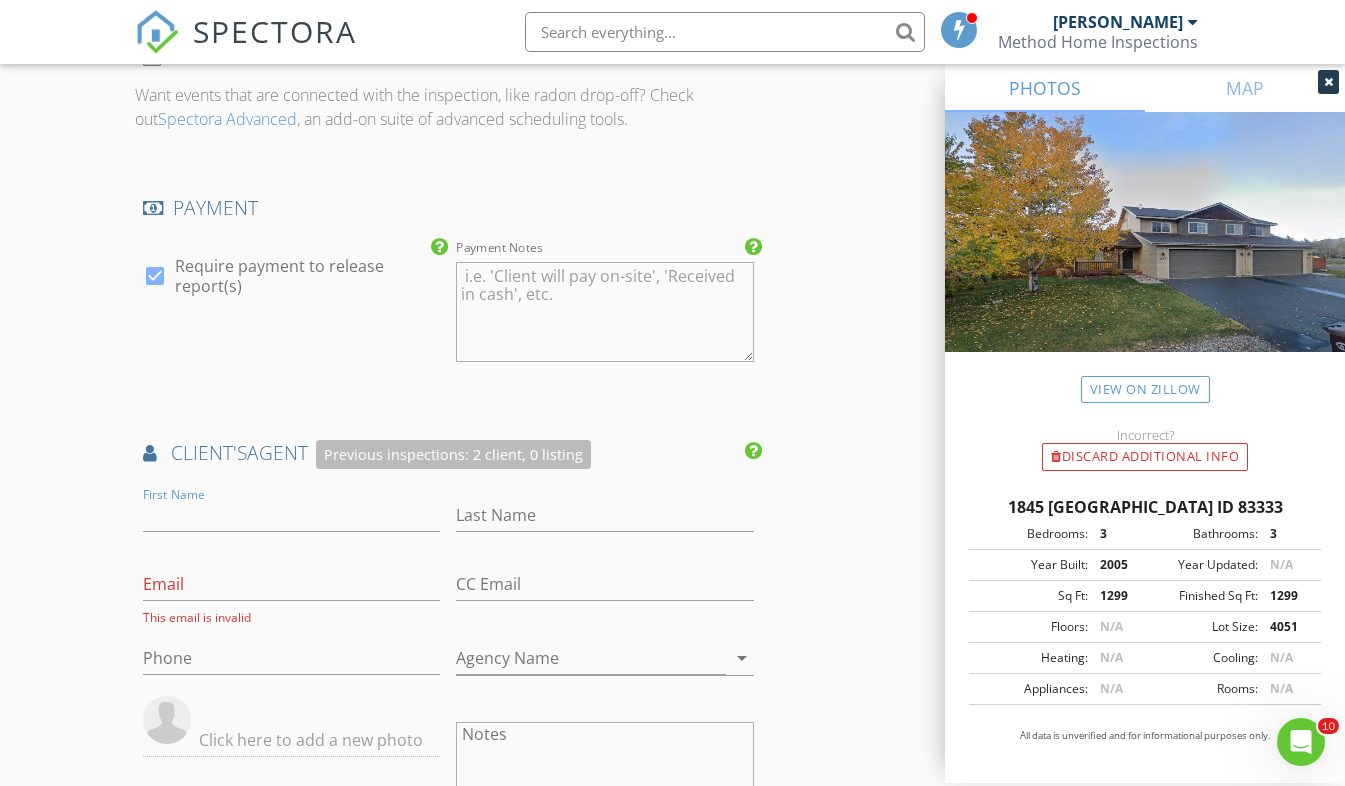 click on "New Inspection
Click here to use the New Order Form
INSPECTOR(S)
check_box   Tanner Sanders   PRIMARY   Tanner Sanders arrow_drop_down   check_box_outline_blank Tanner Sanders specifically requested
Date/Time
07/28/2025 8:00 AM
Location
Address Search       Address 1845 Ridge Rock Ln   Unit   City Hailey   State ID   Zip 83333   County Blaine     Square Feet 1299   Year Built 2005   Foundation arrow_drop_down     Tanner Sanders     15.0 miles     (26 minutes)
client
check_box Enable Client CC email for this inspection   Client Search     check_box_outline_blank Client is a Company/Organization     First Name Tom   Last Name Linemen   Email tomlinemen@hotmail.com   CC Email   Phone           Notes   Private Notes
ADD ADDITIONAL client
SERVICES
check_box   Radon" at bounding box center (672, -234) 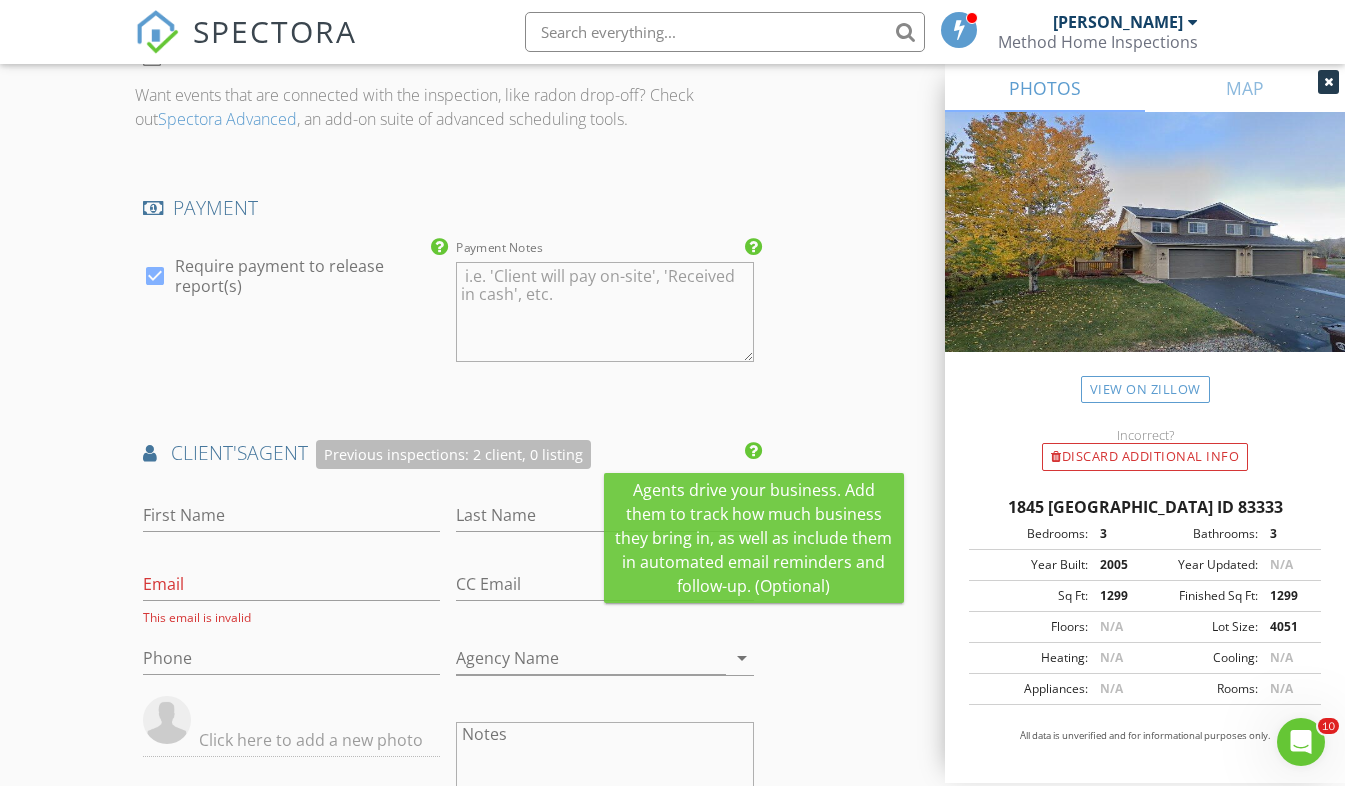 click at bounding box center (753, 451) 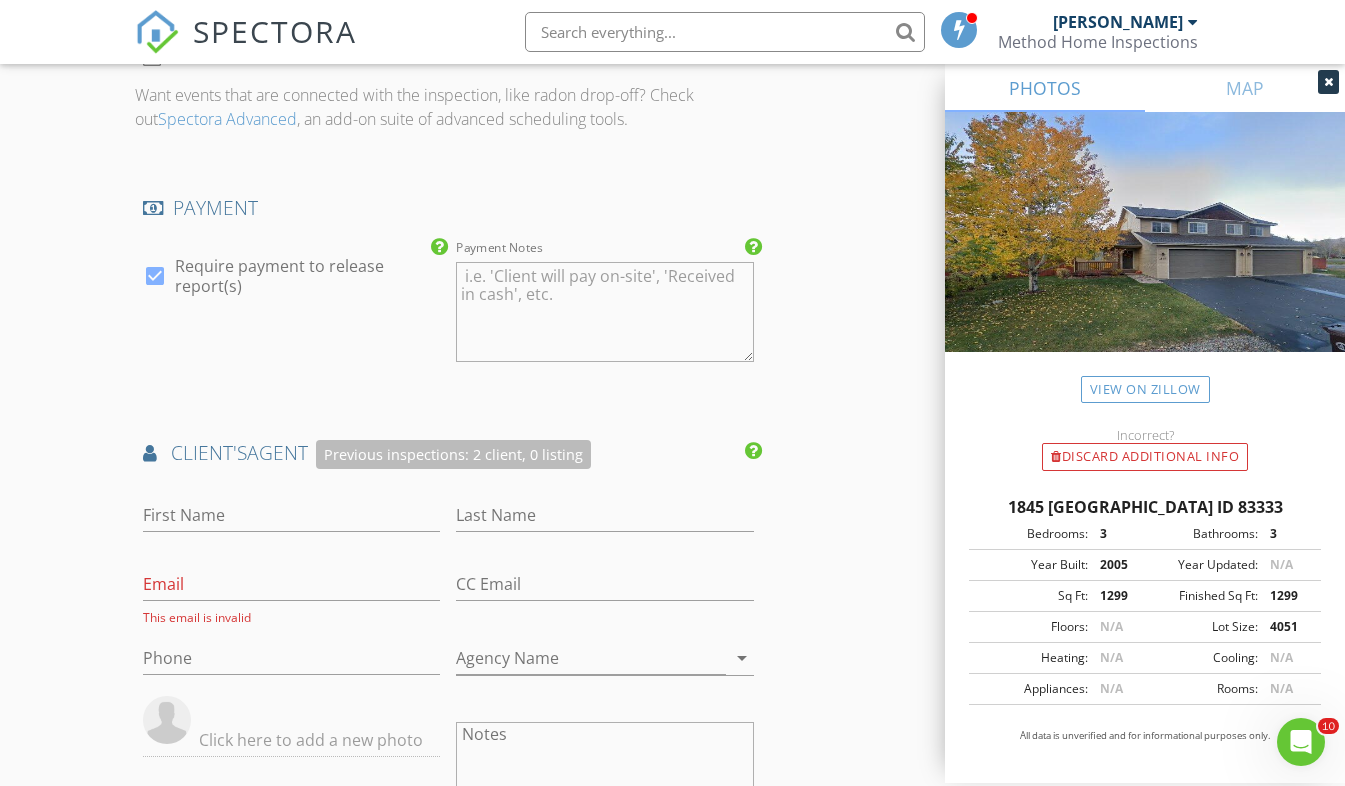 click on "INSPECTOR(S)
check_box   Tanner Sanders   PRIMARY   Tanner Sanders arrow_drop_down   check_box_outline_blank Tanner Sanders specifically requested
Date/Time
07/28/2025 8:00 AM
Location
Address Search       Address 1845 Ridge Rock Ln   Unit   City Hailey   State ID   Zip 83333   County Blaine     Square Feet 1299   Year Built 2005   Foundation arrow_drop_down     Tanner Sanders     15.0 miles     (26 minutes)
client
check_box Enable Client CC email for this inspection   Client Search     check_box_outline_blank Client is a Company/Organization     First Name Tom   Last Name Linemen   Email tomlinemen@hotmail.com   CC Email   Phone           Notes   Private Notes
ADD ADDITIONAL client
SERVICES
check_box   Radon   check_box_outline_blank   Light Commercial     Return tip   Gas" at bounding box center (673, -201) 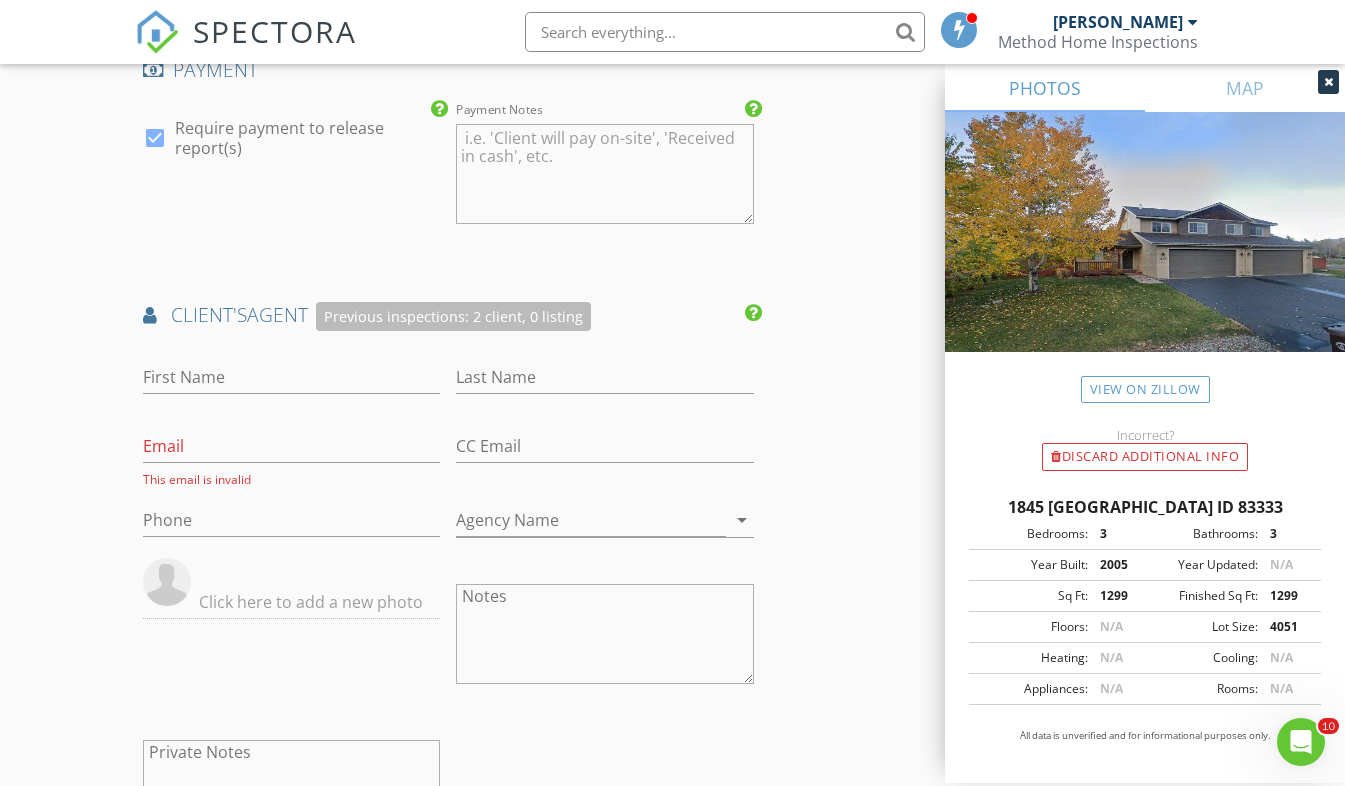 scroll, scrollTop: 2680, scrollLeft: 0, axis: vertical 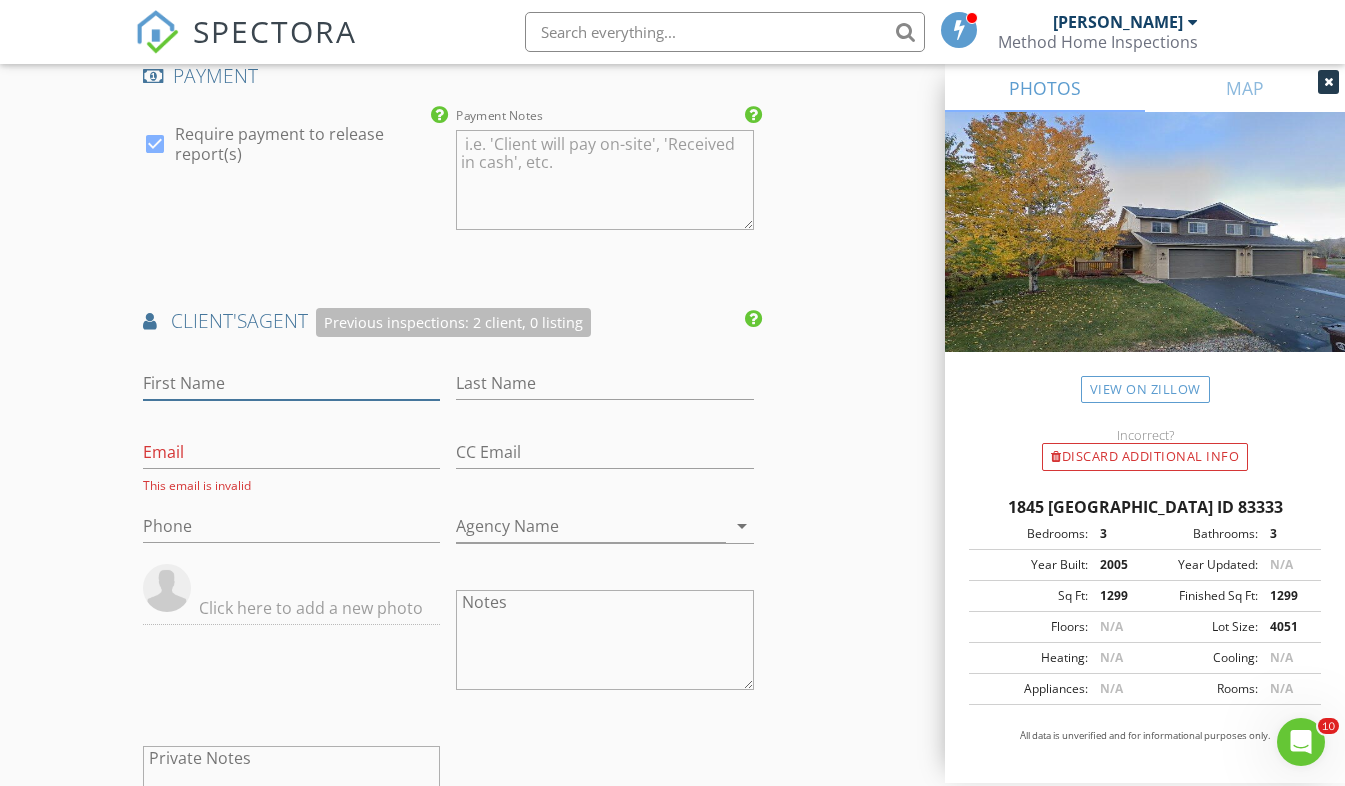 click on "First Name" at bounding box center (292, 383) 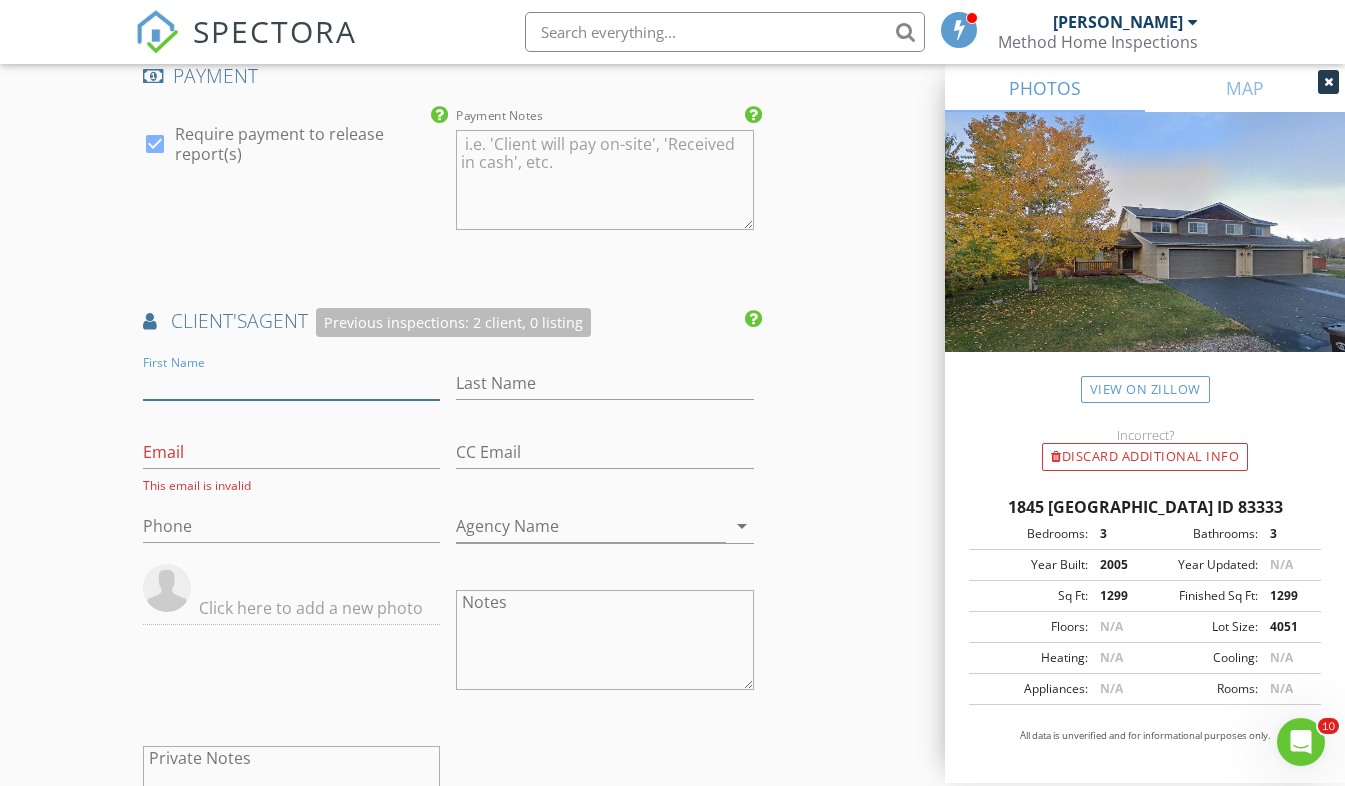 type on "k" 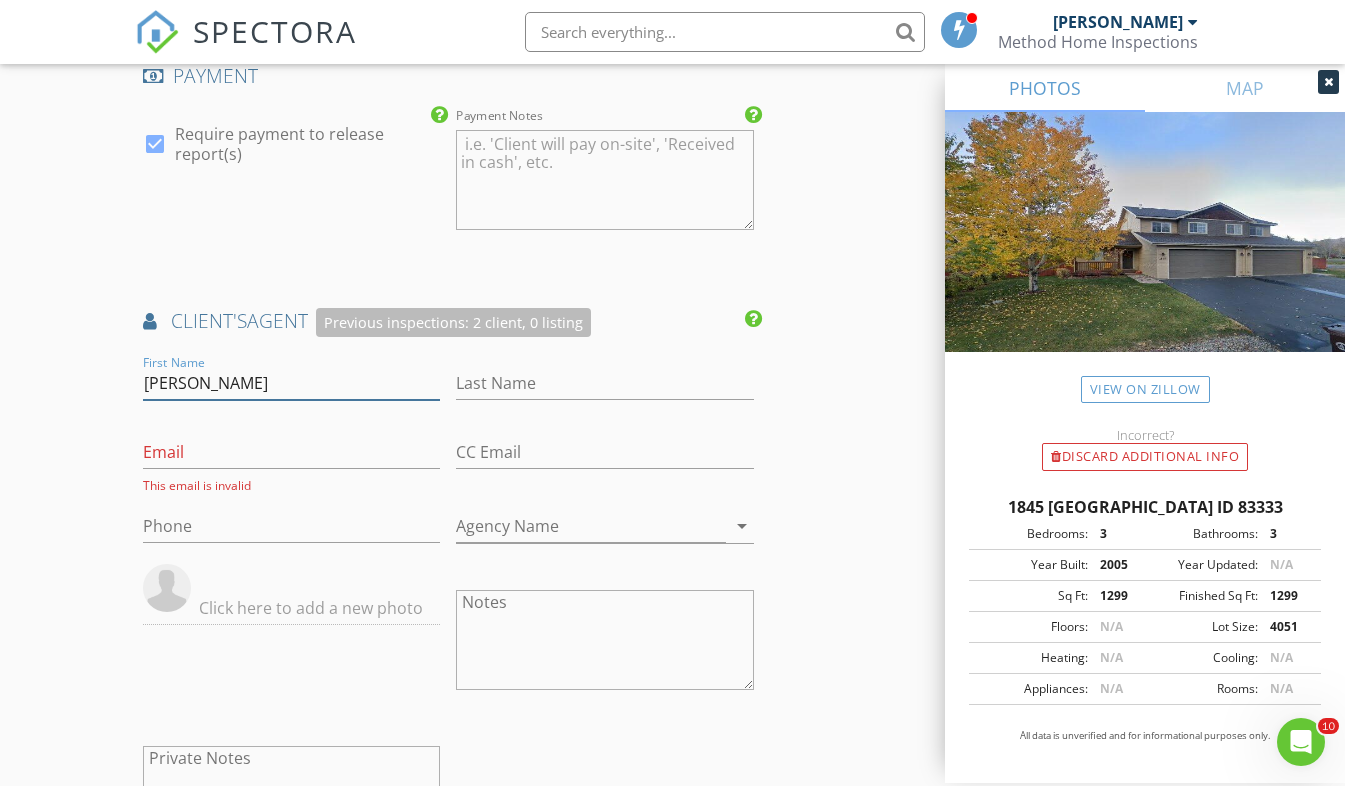 type on "Karen" 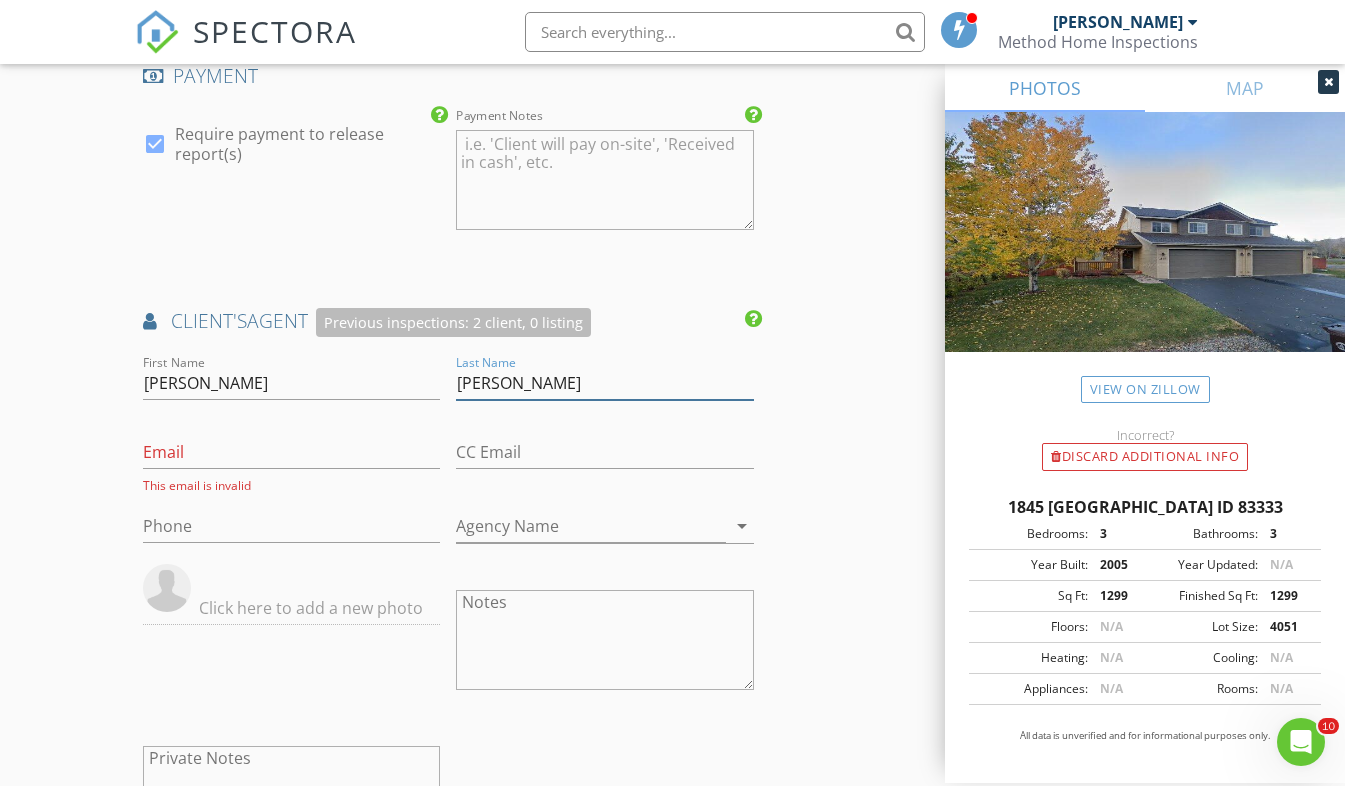 type on "Tackett" 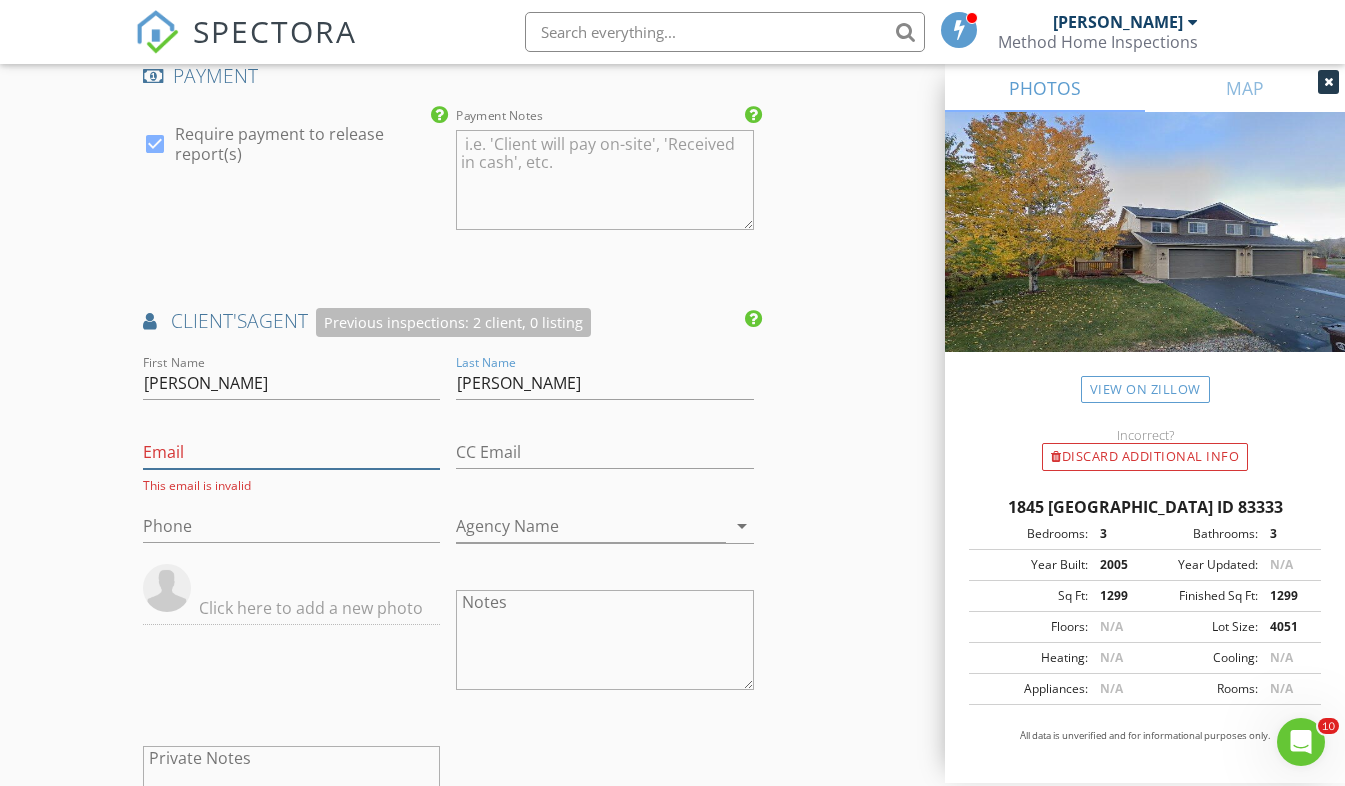 click on "Email" at bounding box center [292, 452] 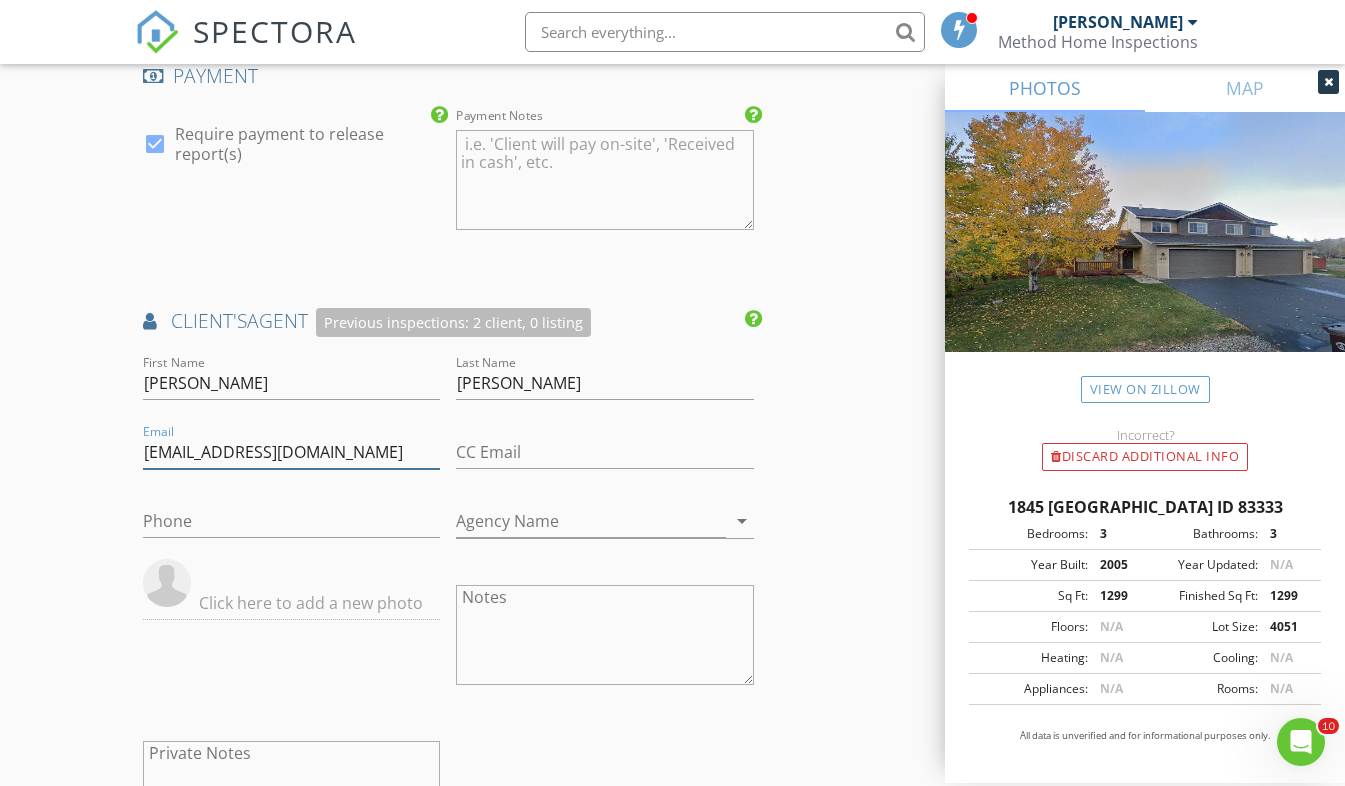 type on "ktsells5b@gmail.com" 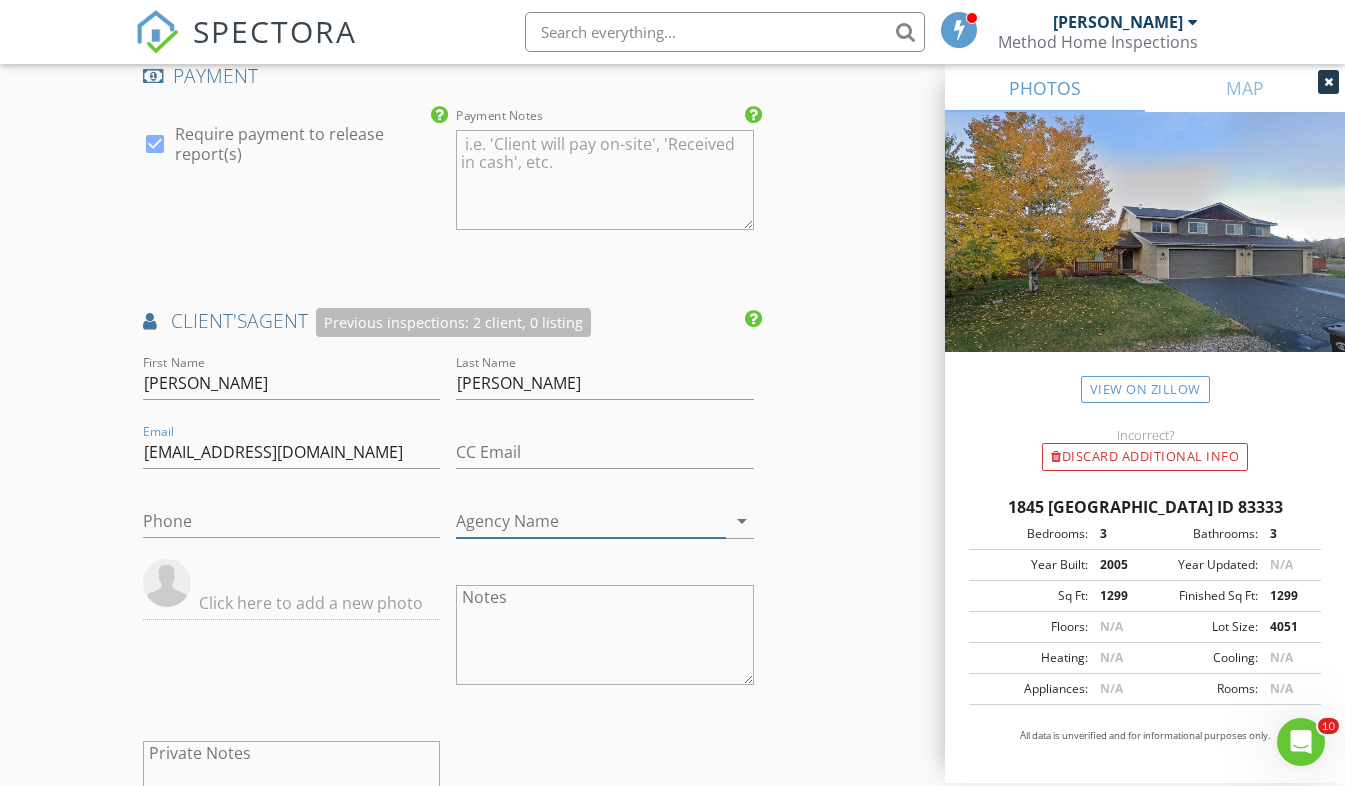 click on "Agency Name" at bounding box center (591, 521) 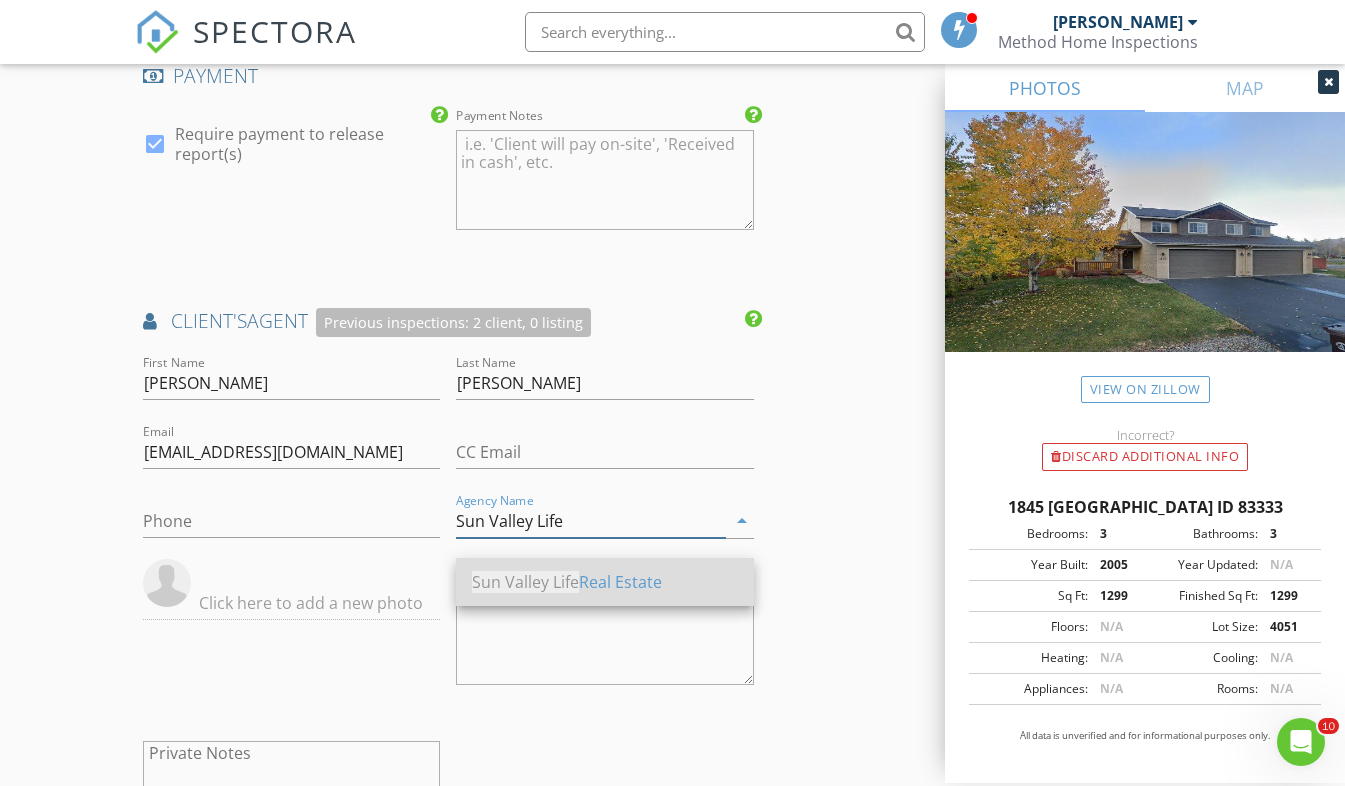 click on "Sun Valley Life" at bounding box center [525, 582] 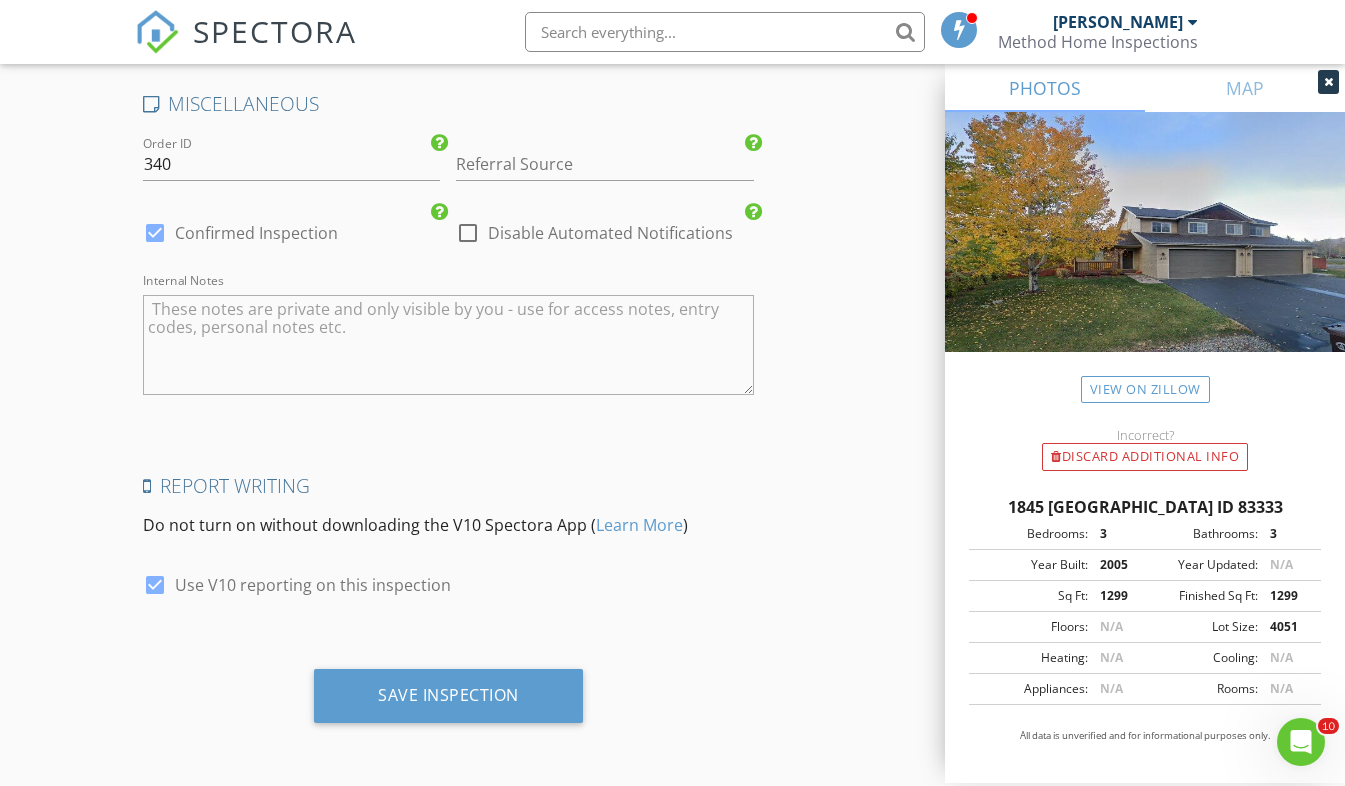 scroll, scrollTop: 3737, scrollLeft: 0, axis: vertical 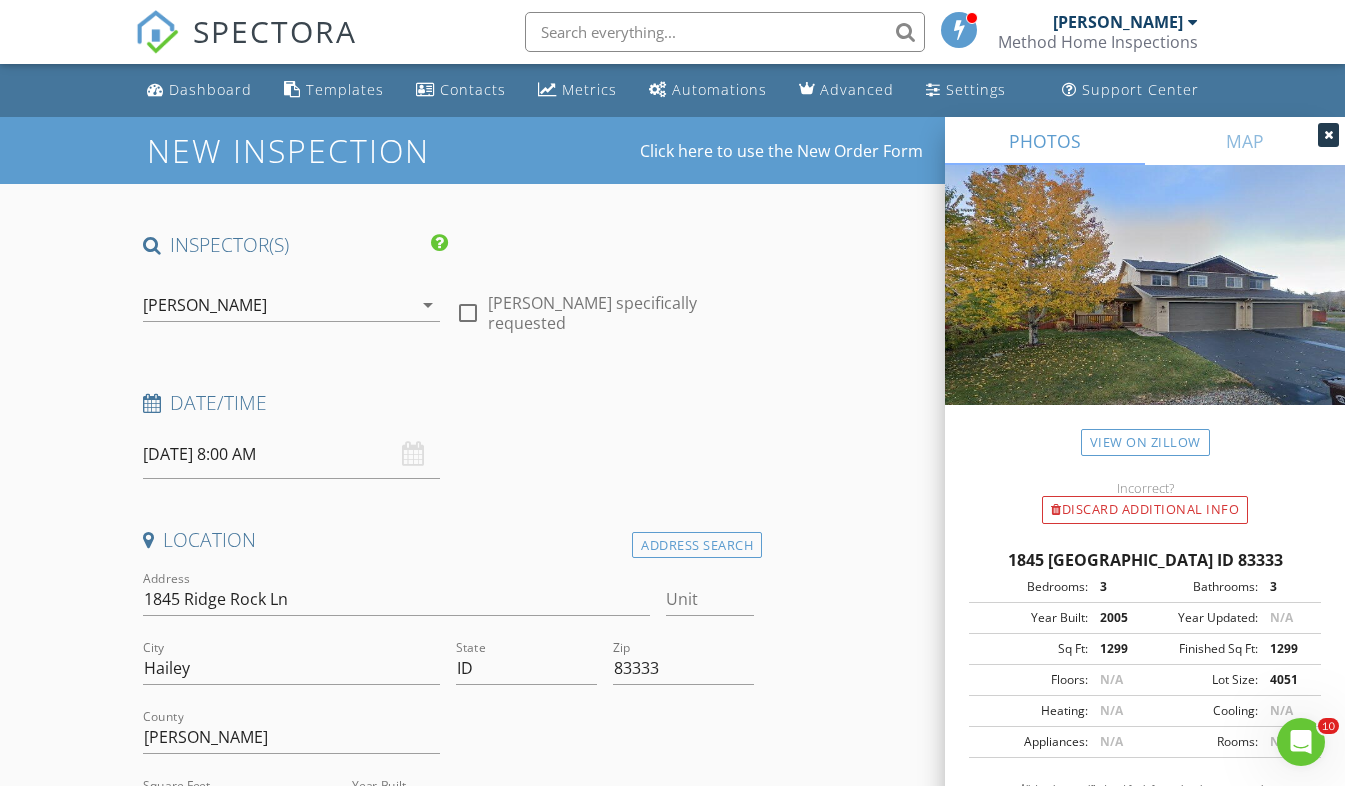click on "07/28/2025 8:00 AM" at bounding box center (292, 454) 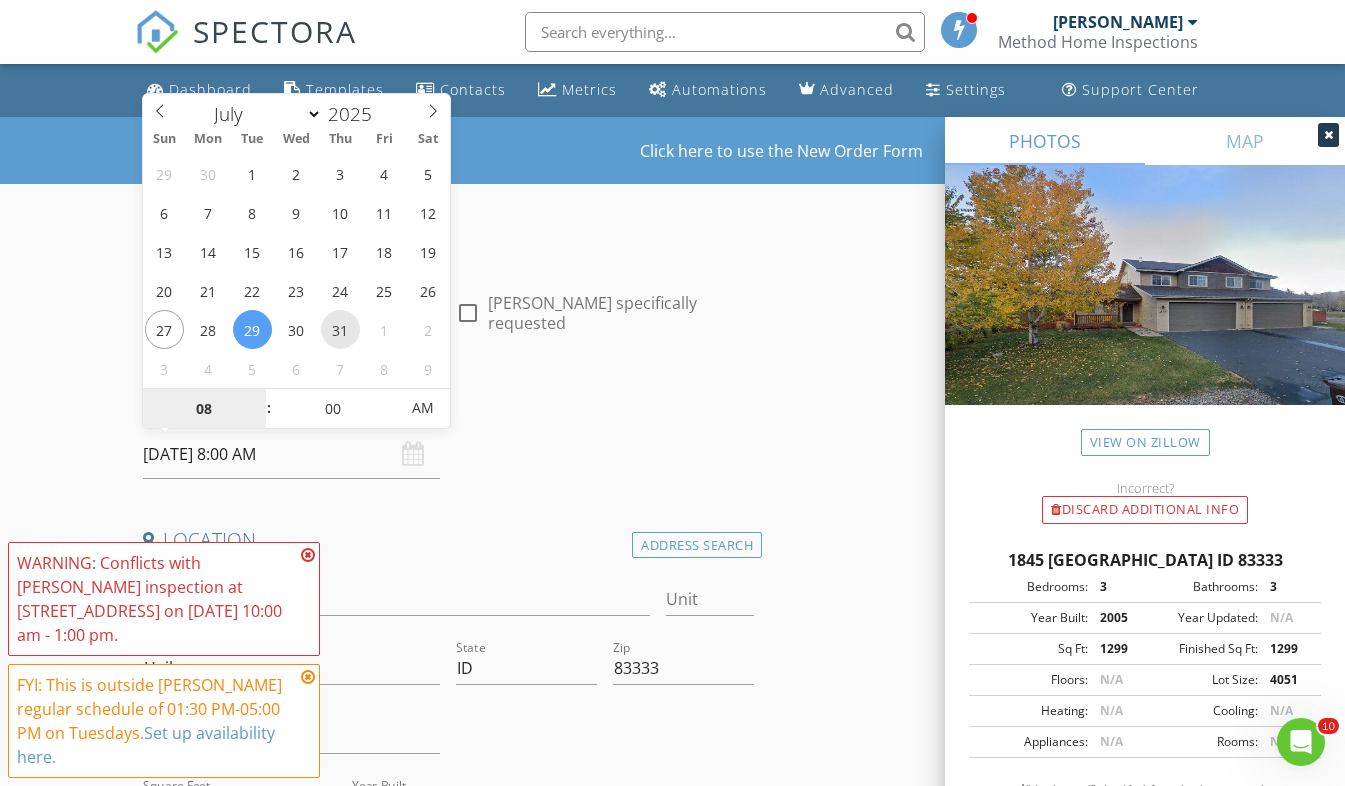 type on "07/31/2025 8:00 AM" 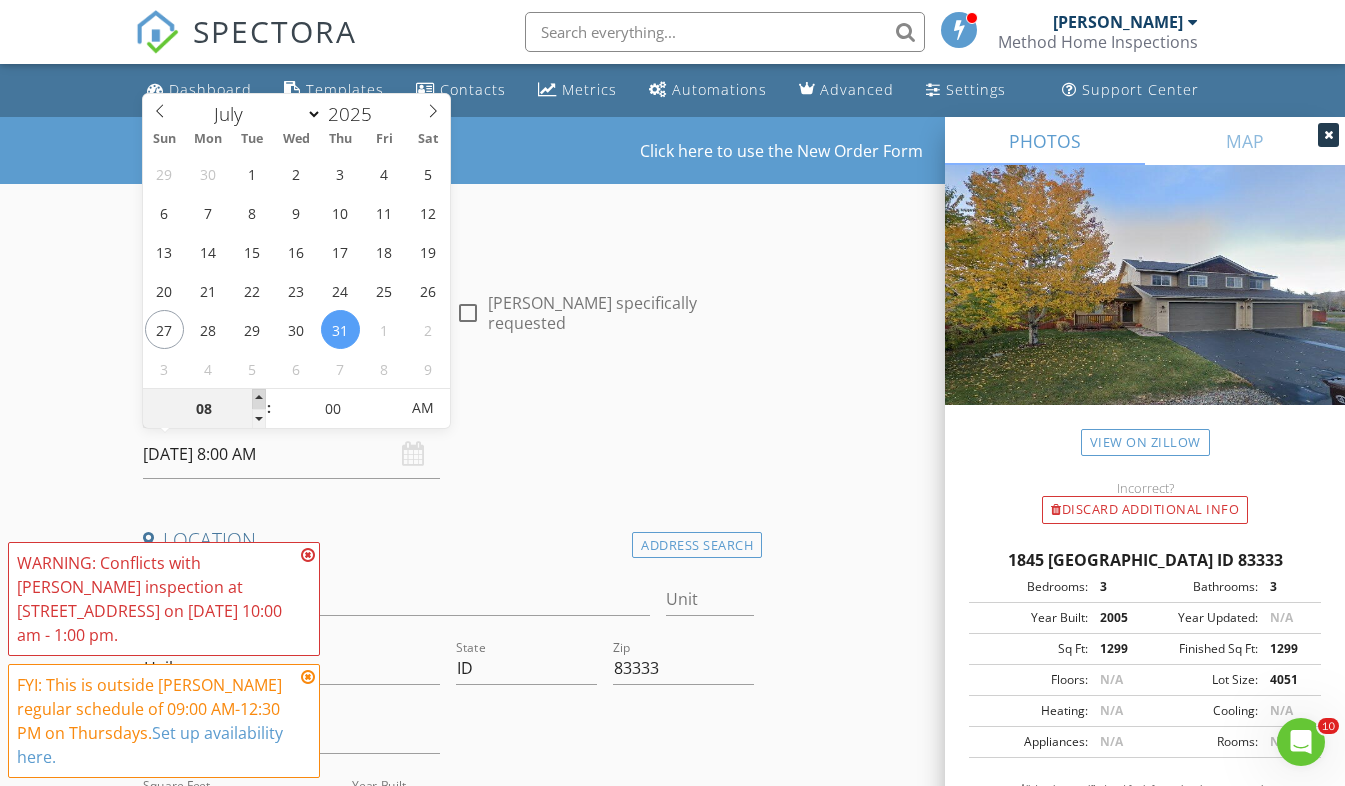 type on "09" 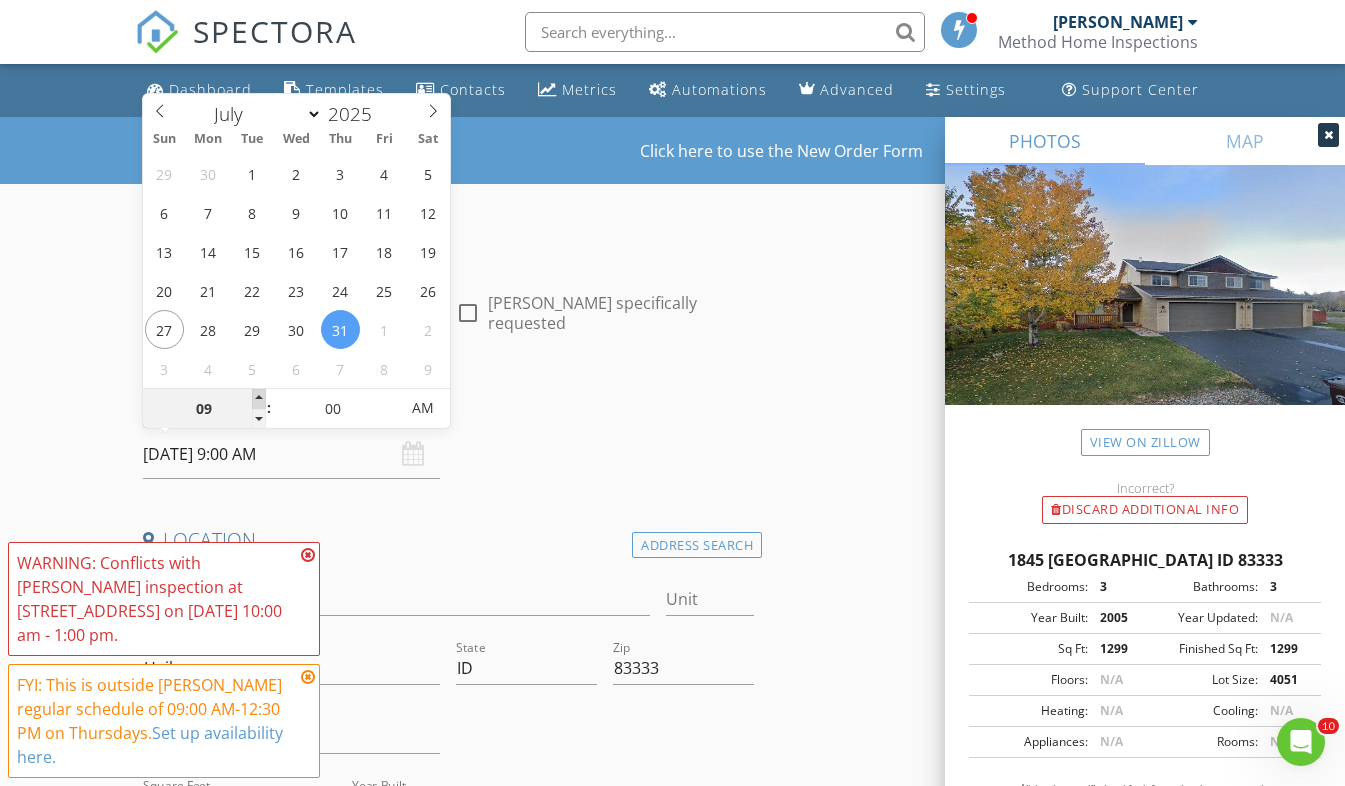 click at bounding box center [259, 399] 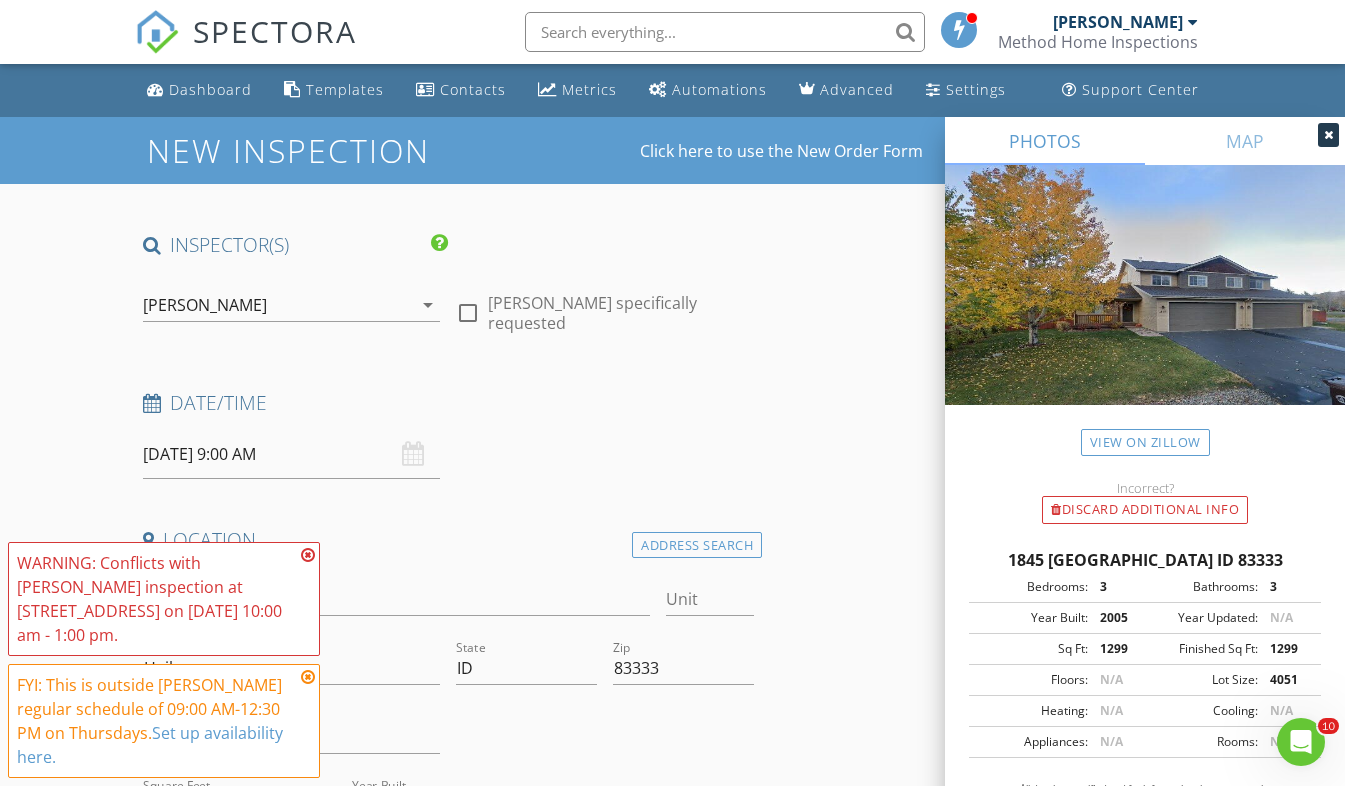 click on "New Inspection
Click here to use the New Order Form
INSPECTOR(S)
check_box   Tanner Sanders   PRIMARY   Tanner Sanders arrow_drop_down   check_box_outline_blank Tanner Sanders specifically requested
Date/Time
07/31/2025 9:00 AM
Location
Address Search       Address 1845 Ridge Rock Ln   Unit   City Hailey   State ID   Zip 83333   County Blaine     Square Feet 1299   Year Built 2005   Foundation arrow_drop_down     Tanner Sanders     15.0 miles     (26 minutes)
client
check_box Enable Client CC email for this inspection   Client Search     check_box_outline_blank Client is a Company/Organization     First Name Tom   Last Name Linemen   Email tomlinemen@hotmail.com   CC Email   Phone           Notes   Private Notes
ADD ADDITIONAL client
SERVICES
check_box   Radon" at bounding box center (672, 2311) 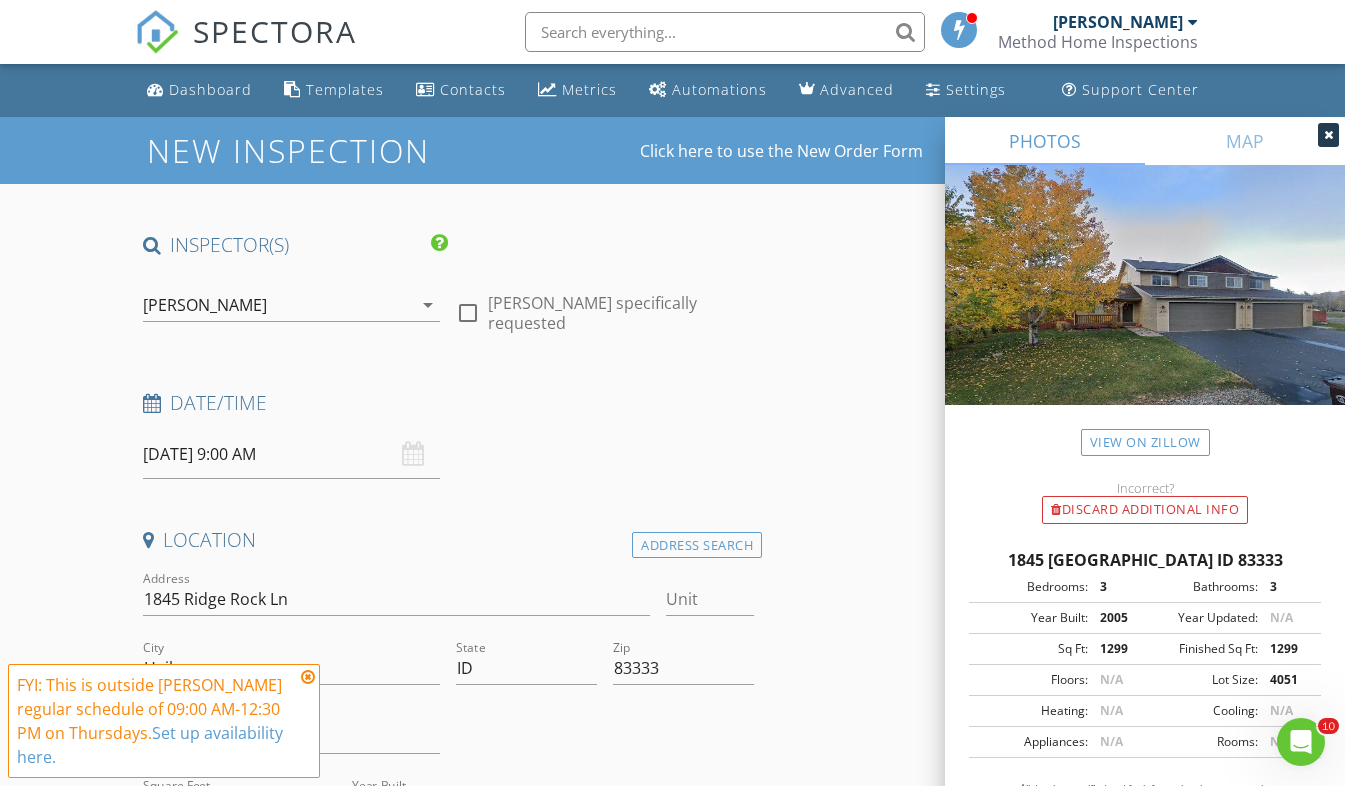 click at bounding box center [308, 677] 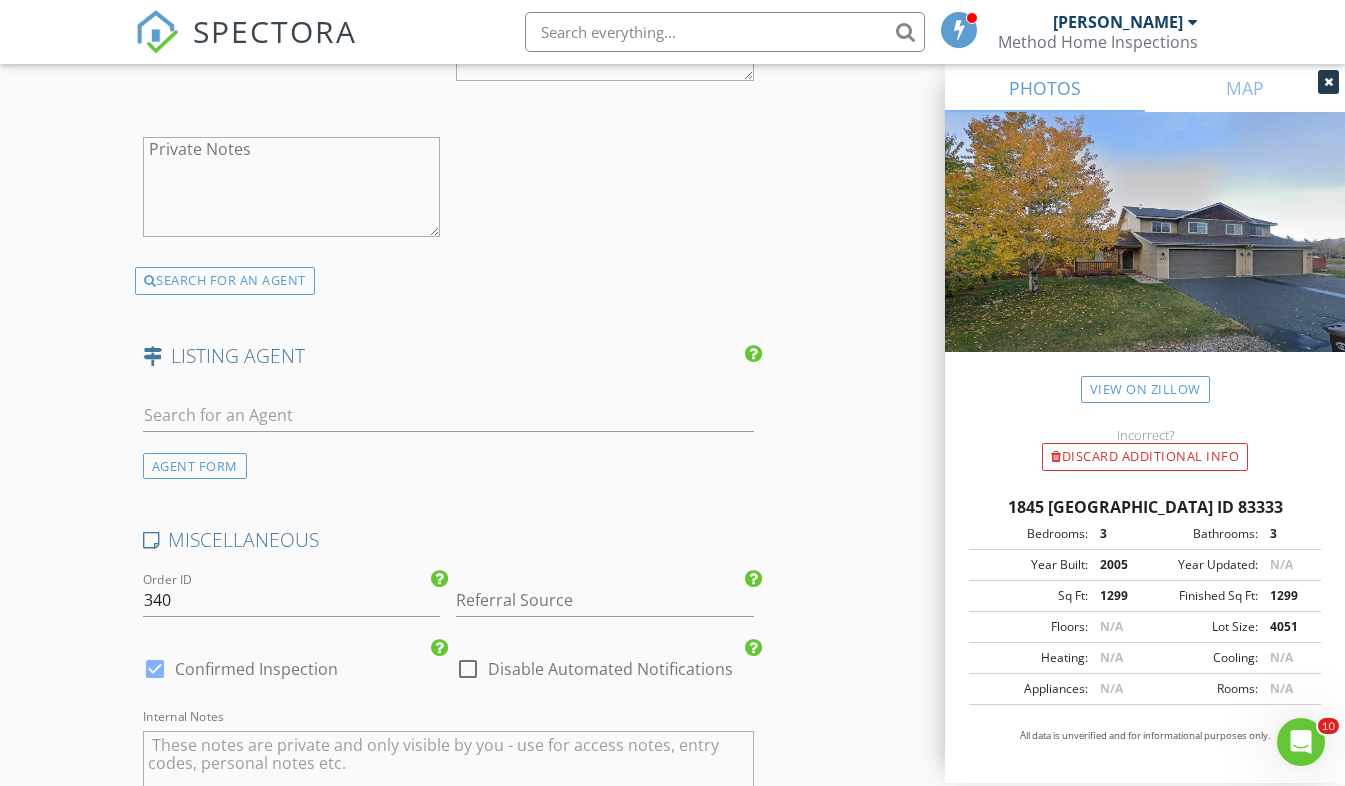 scroll, scrollTop: 3737, scrollLeft: 0, axis: vertical 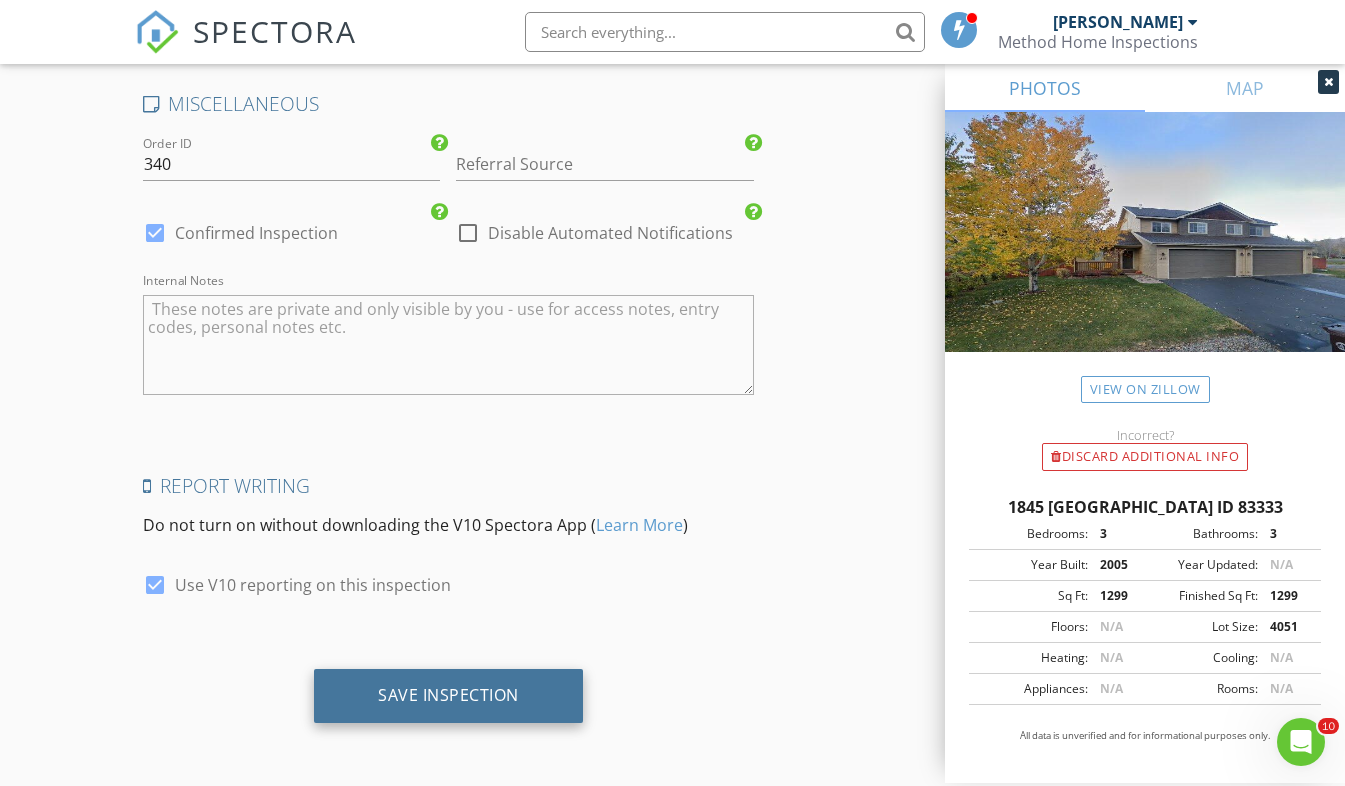 click on "Save Inspection" at bounding box center [448, 696] 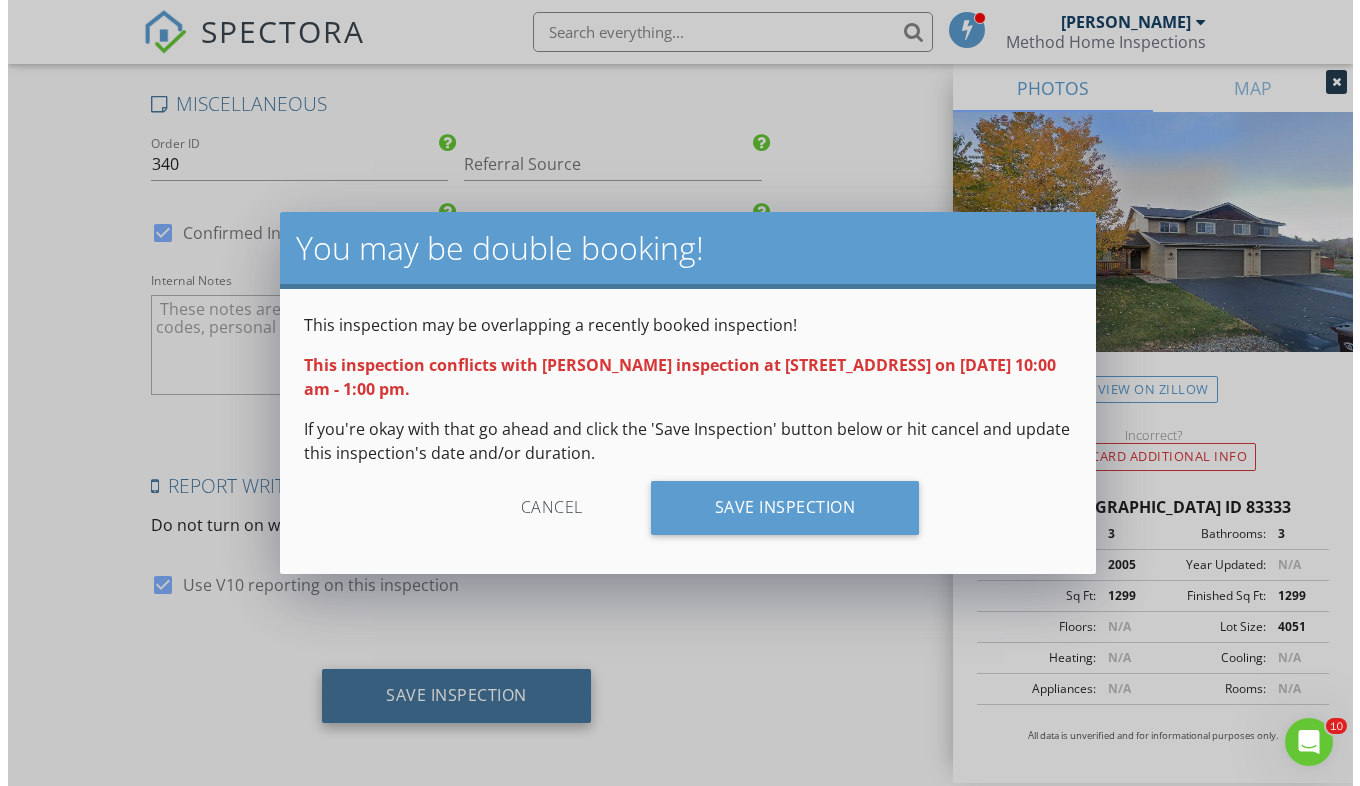 scroll, scrollTop: 3719, scrollLeft: 0, axis: vertical 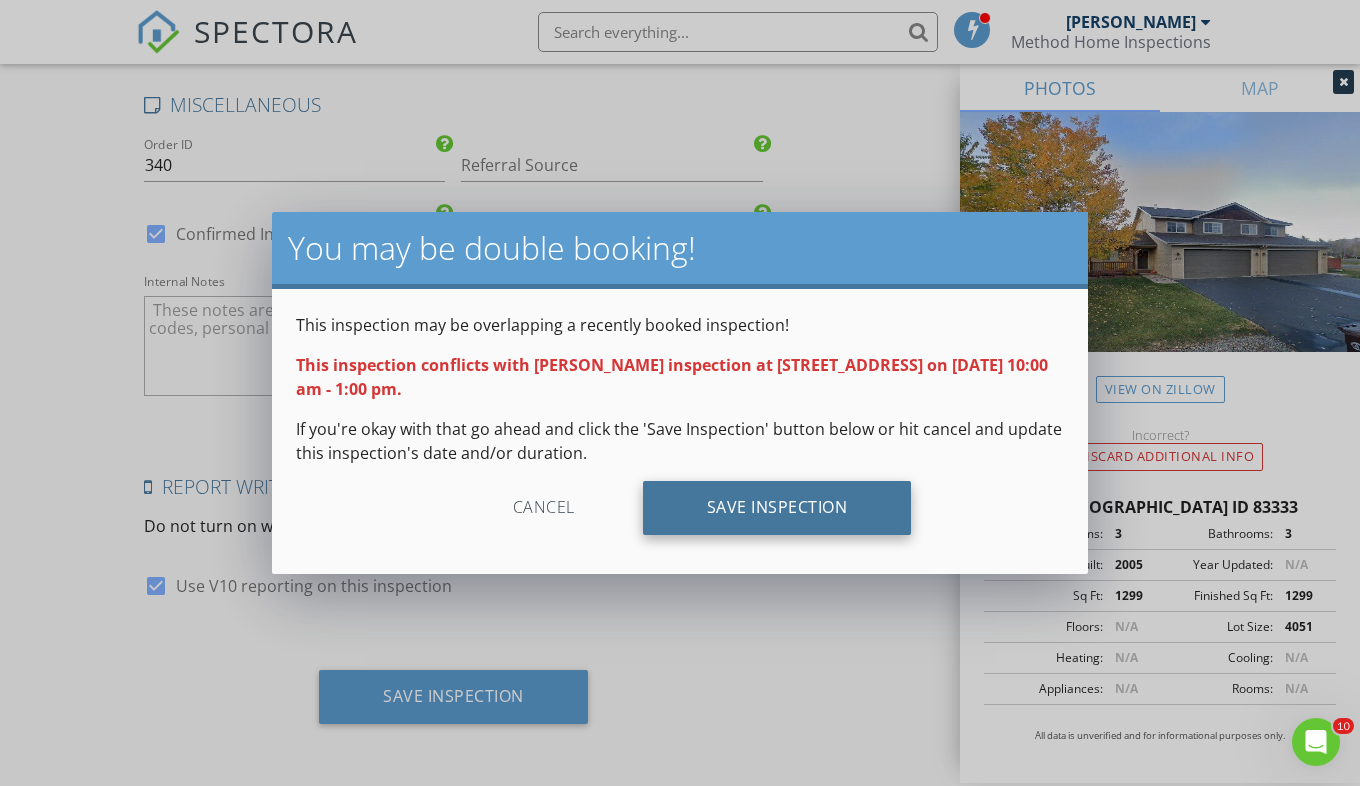 click on "Save Inspection" 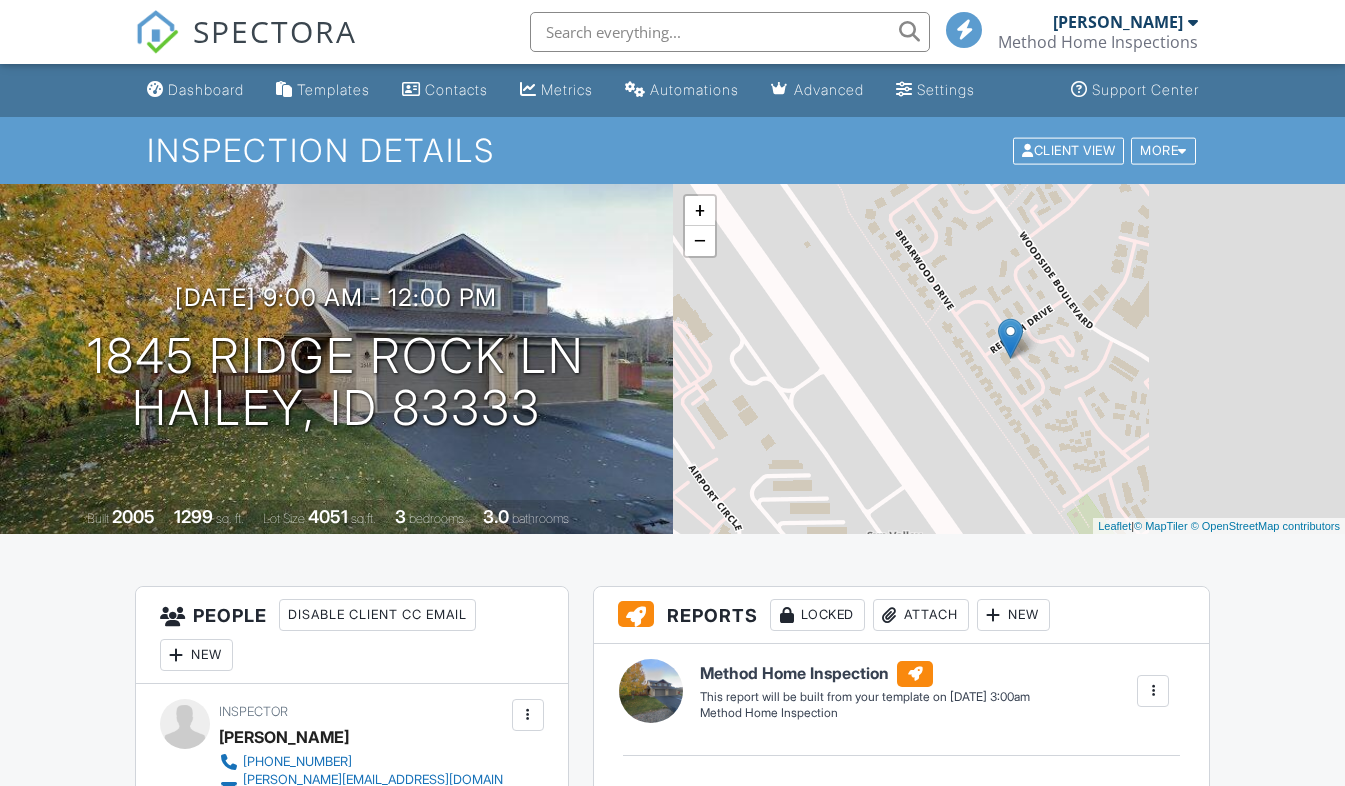 scroll, scrollTop: 0, scrollLeft: 0, axis: both 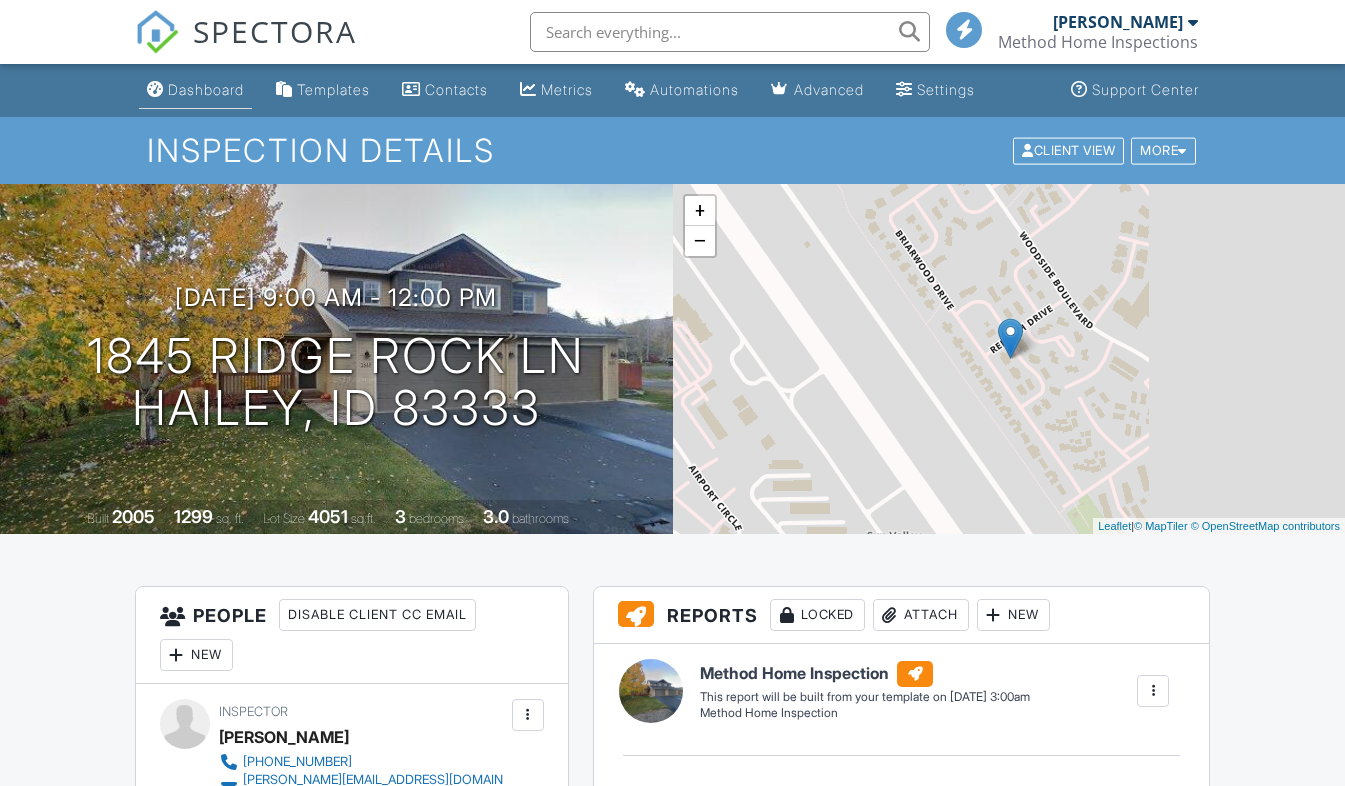 drag, startPoint x: 0, startPoint y: 0, endPoint x: 203, endPoint y: 84, distance: 219.69296 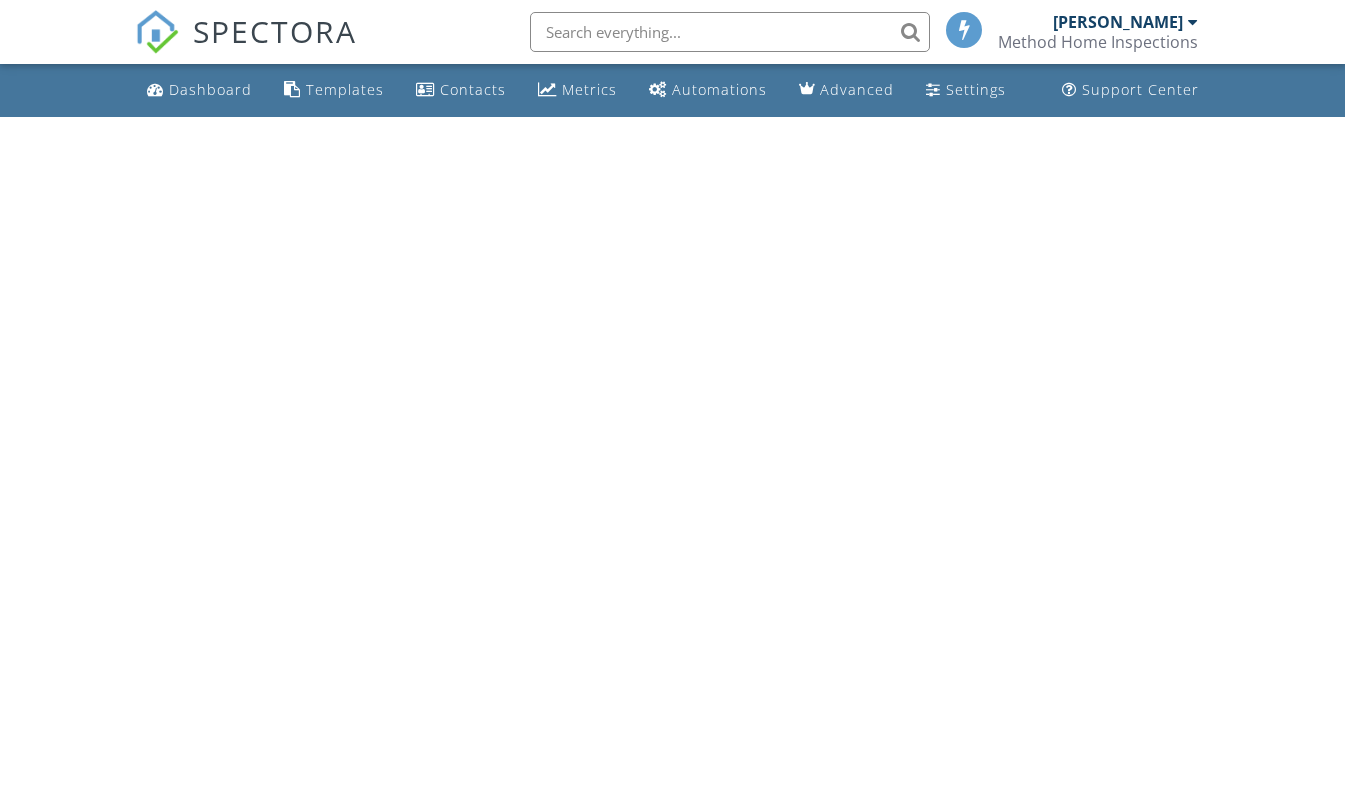 scroll, scrollTop: 0, scrollLeft: 0, axis: both 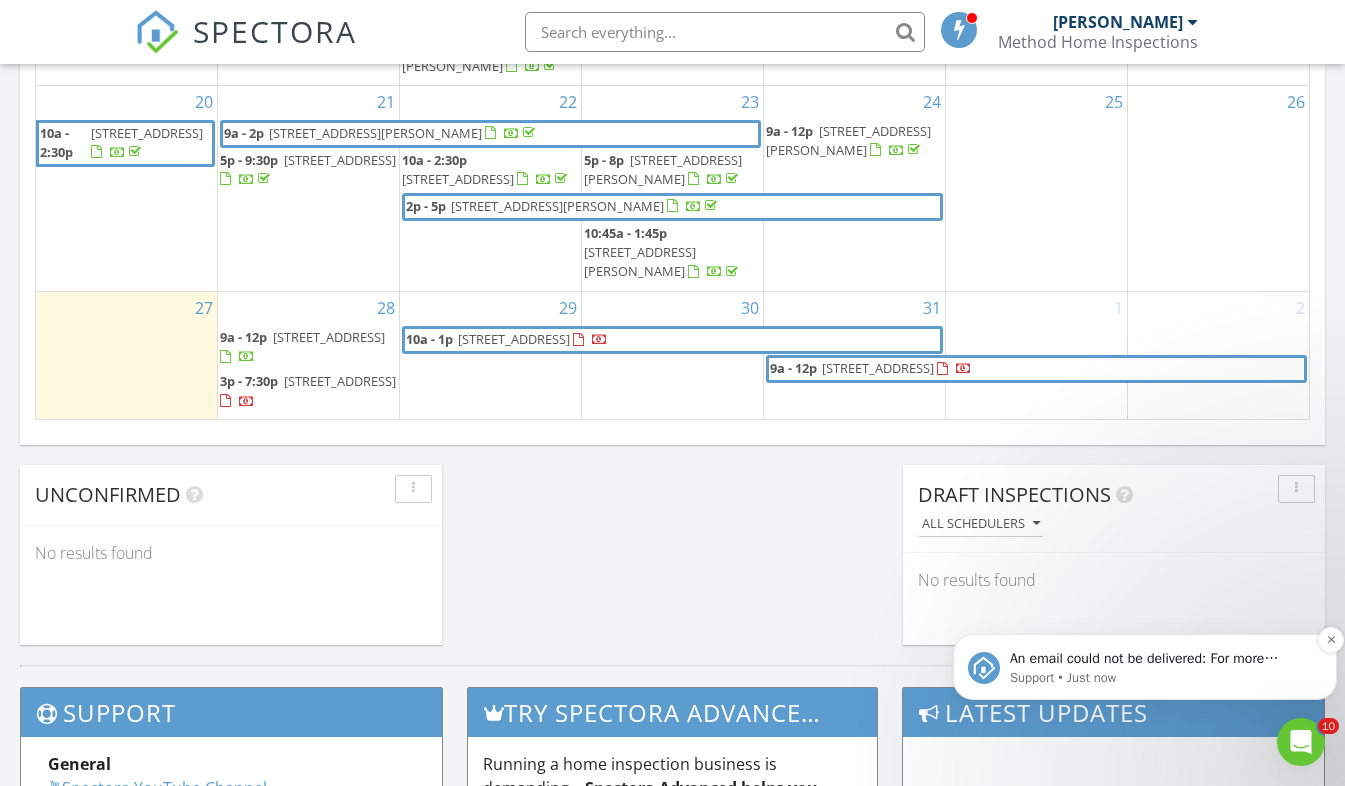 click on "Support • Just now" at bounding box center [1161, 678] 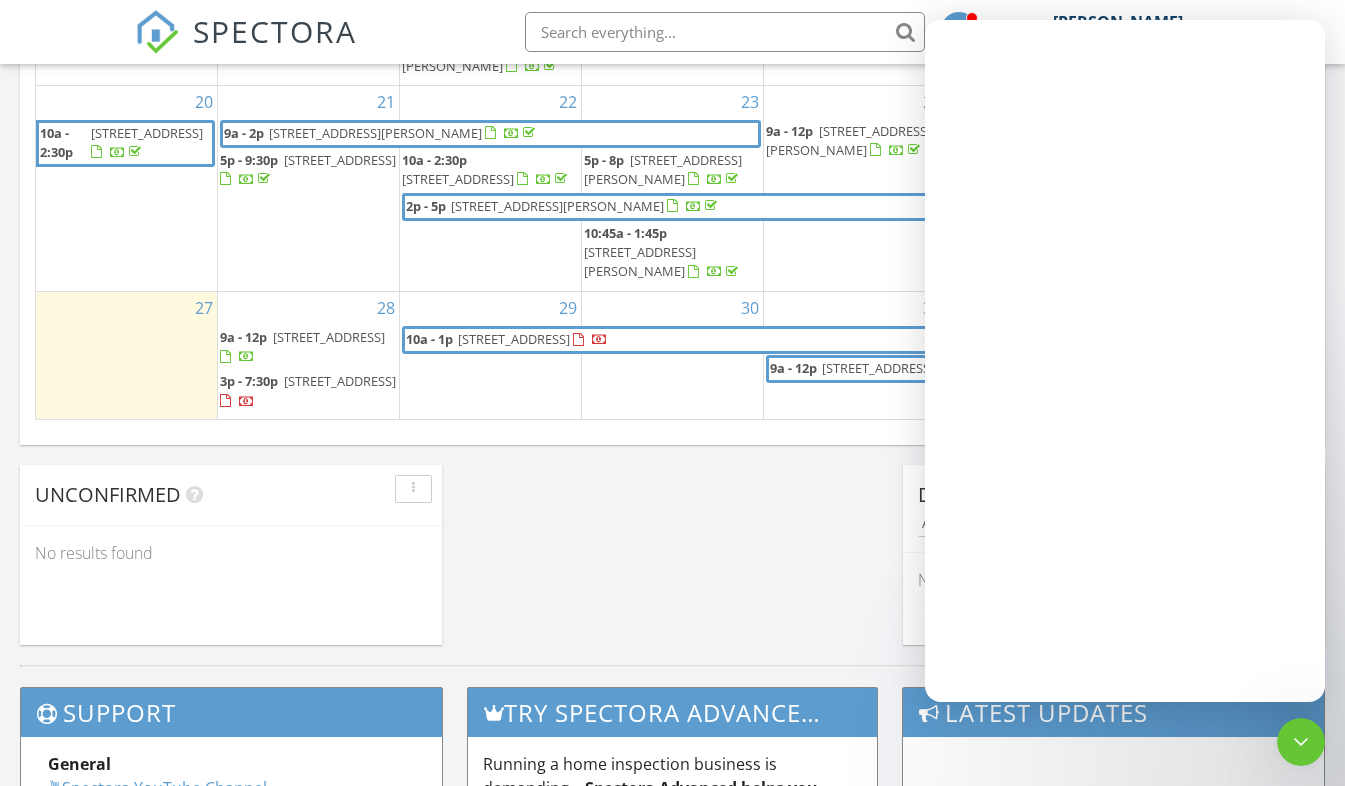 scroll, scrollTop: 0, scrollLeft: 0, axis: both 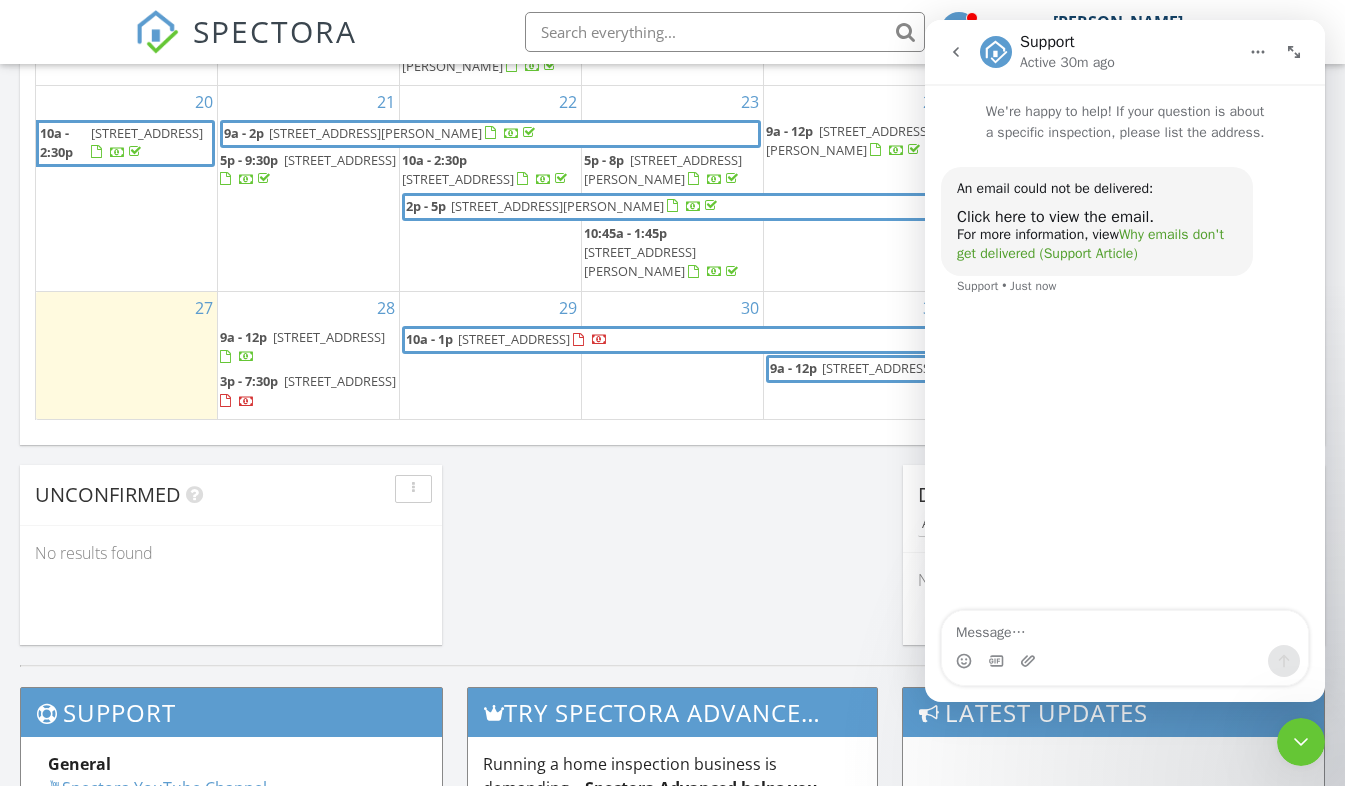 click on "Why emails don't get delivered (Support Article)" at bounding box center (1090, 244) 